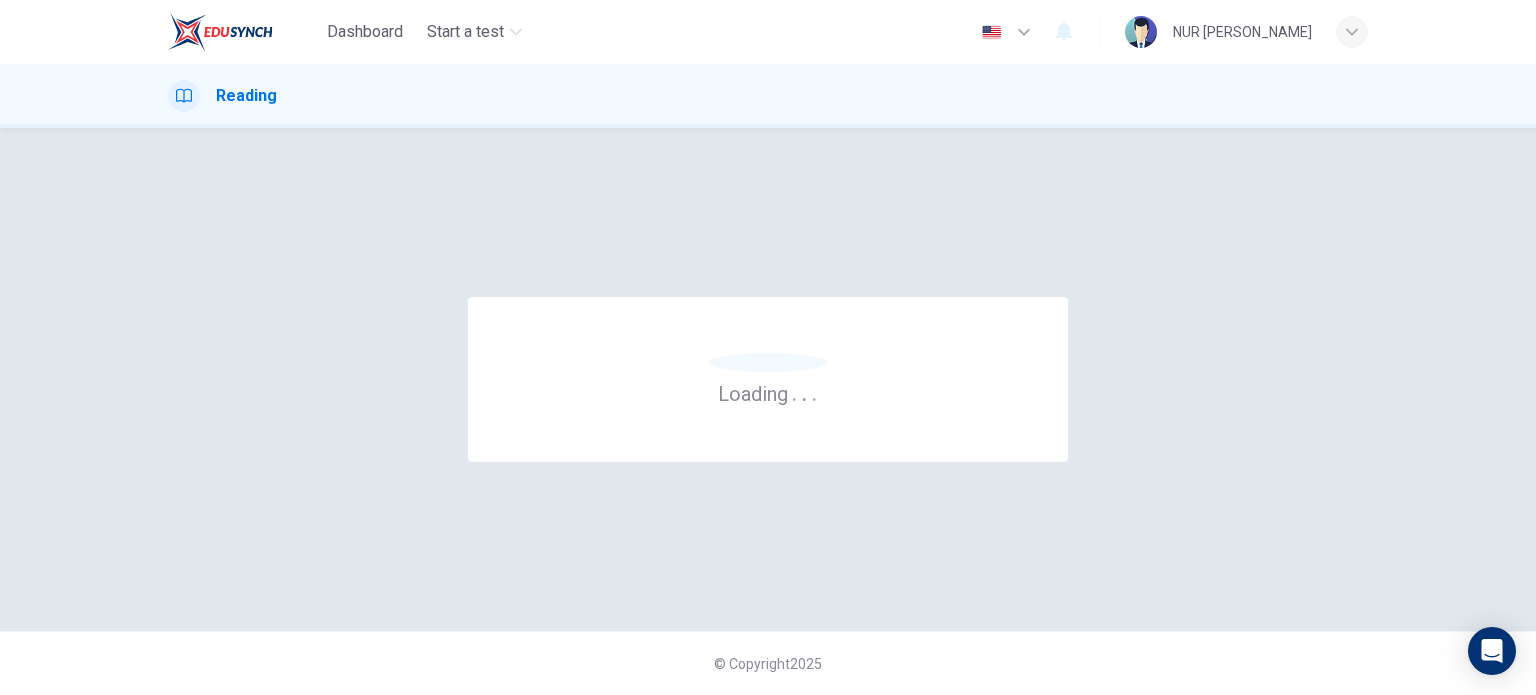 scroll, scrollTop: 0, scrollLeft: 0, axis: both 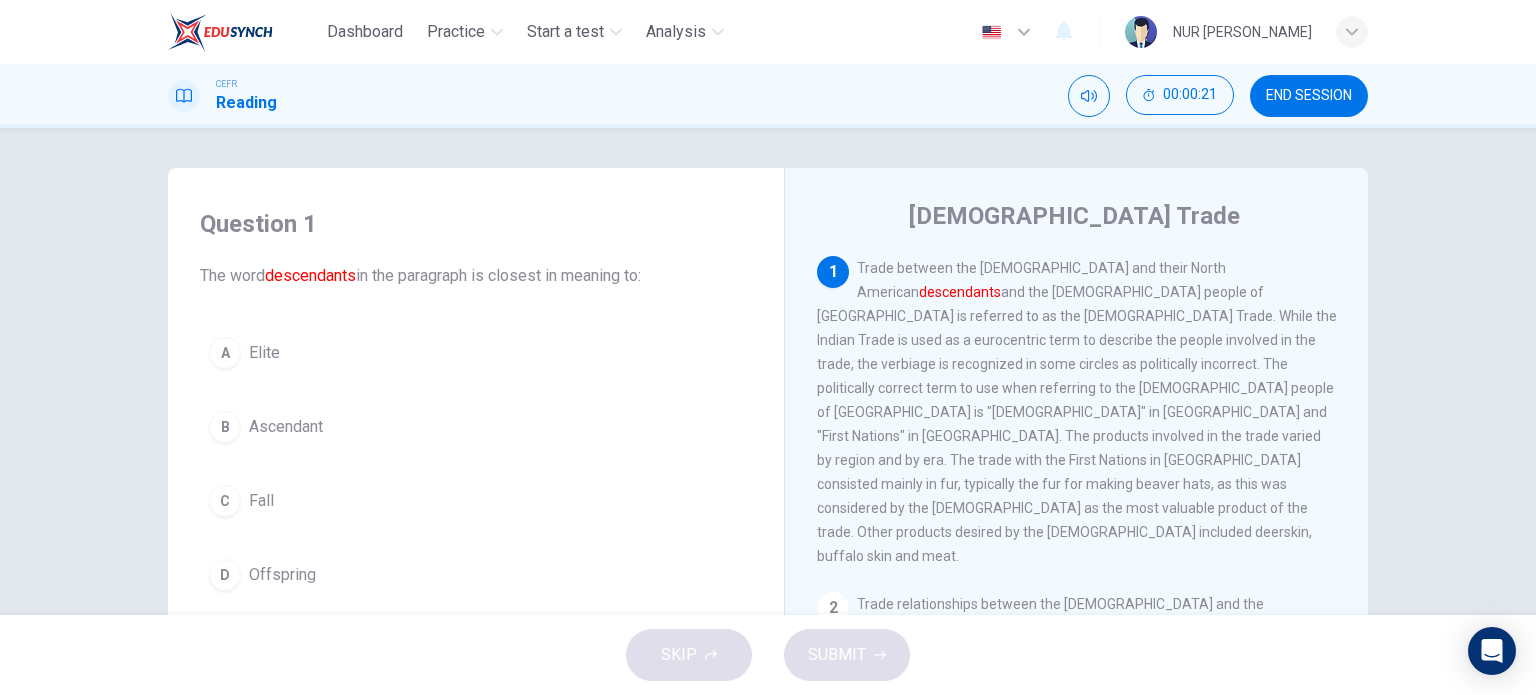 click on "C" at bounding box center [225, 501] 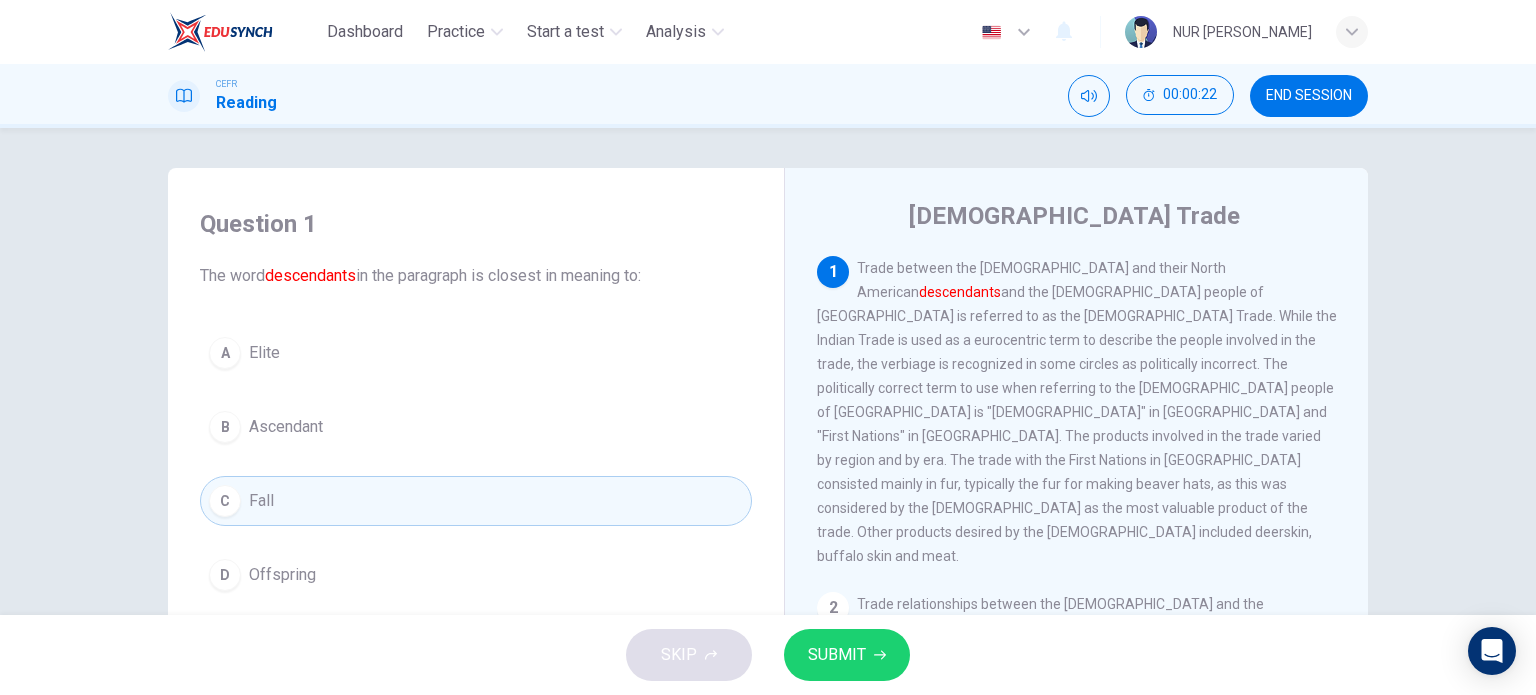 click on "SUBMIT" at bounding box center (837, 655) 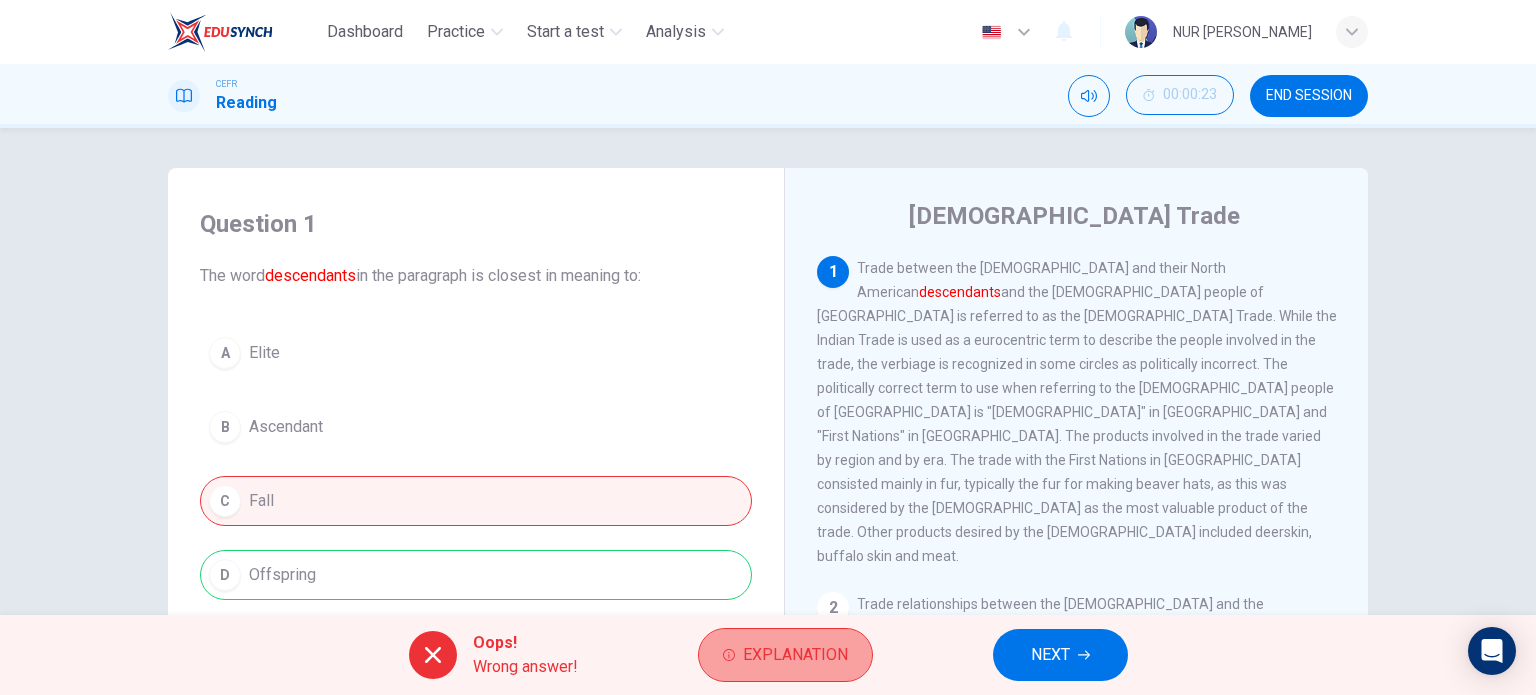 click on "Explanation" at bounding box center [795, 655] 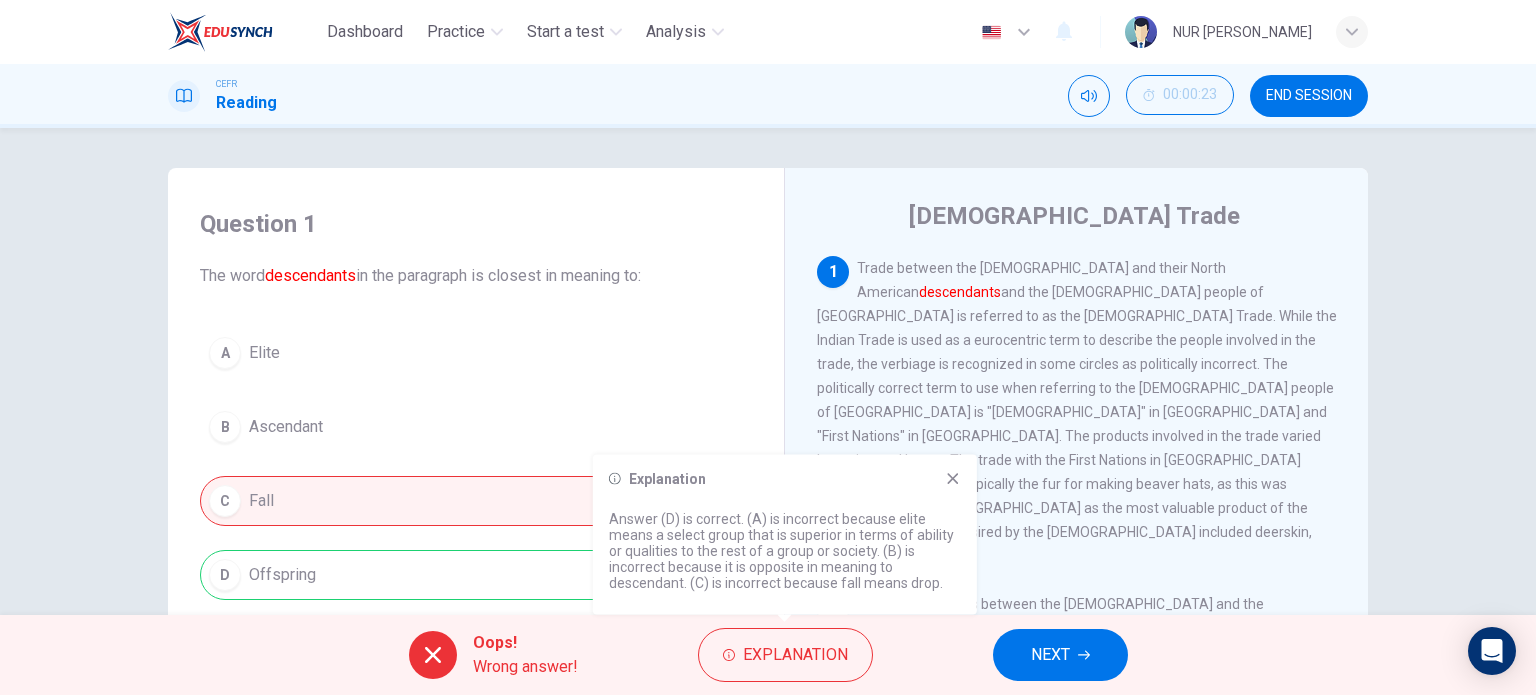 drag, startPoint x: 956, startPoint y: 474, endPoint x: 961, endPoint y: 492, distance: 18.681541 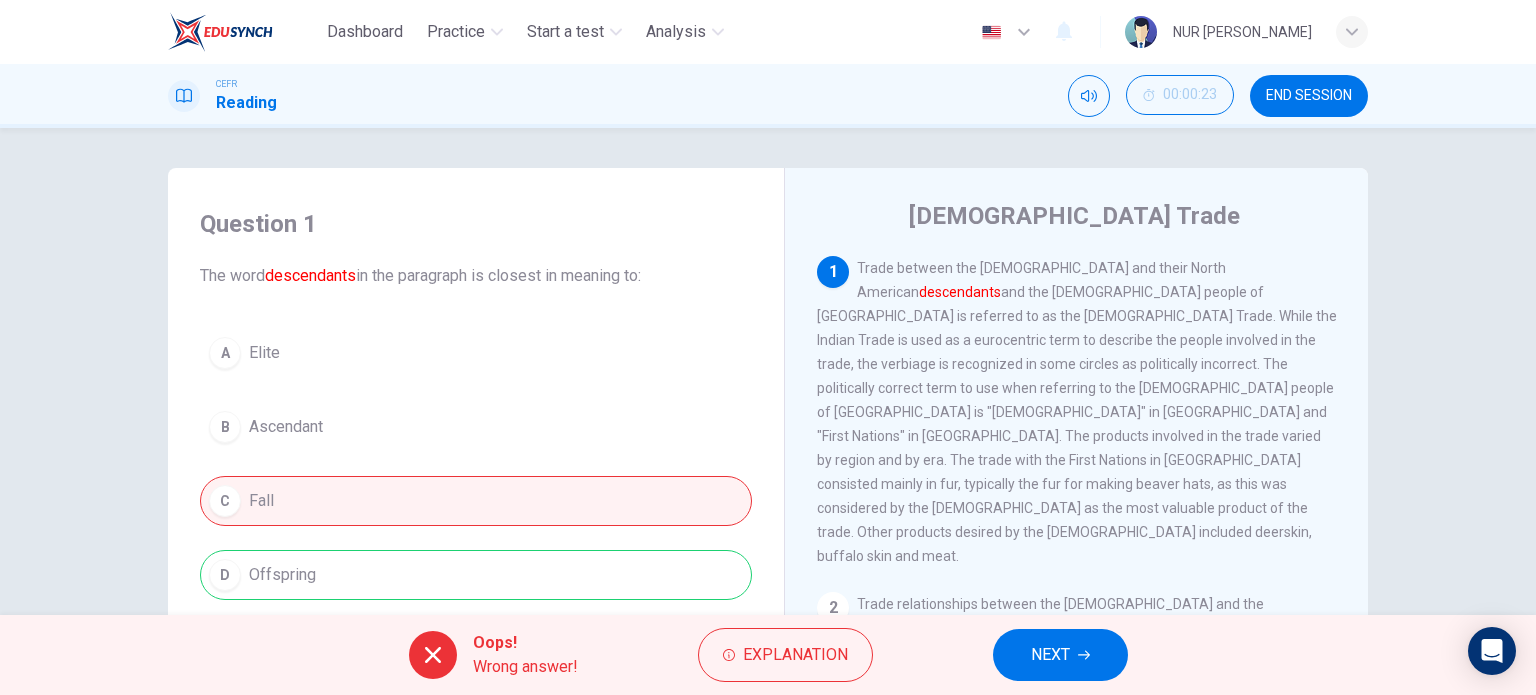 click on "NEXT" at bounding box center (1050, 655) 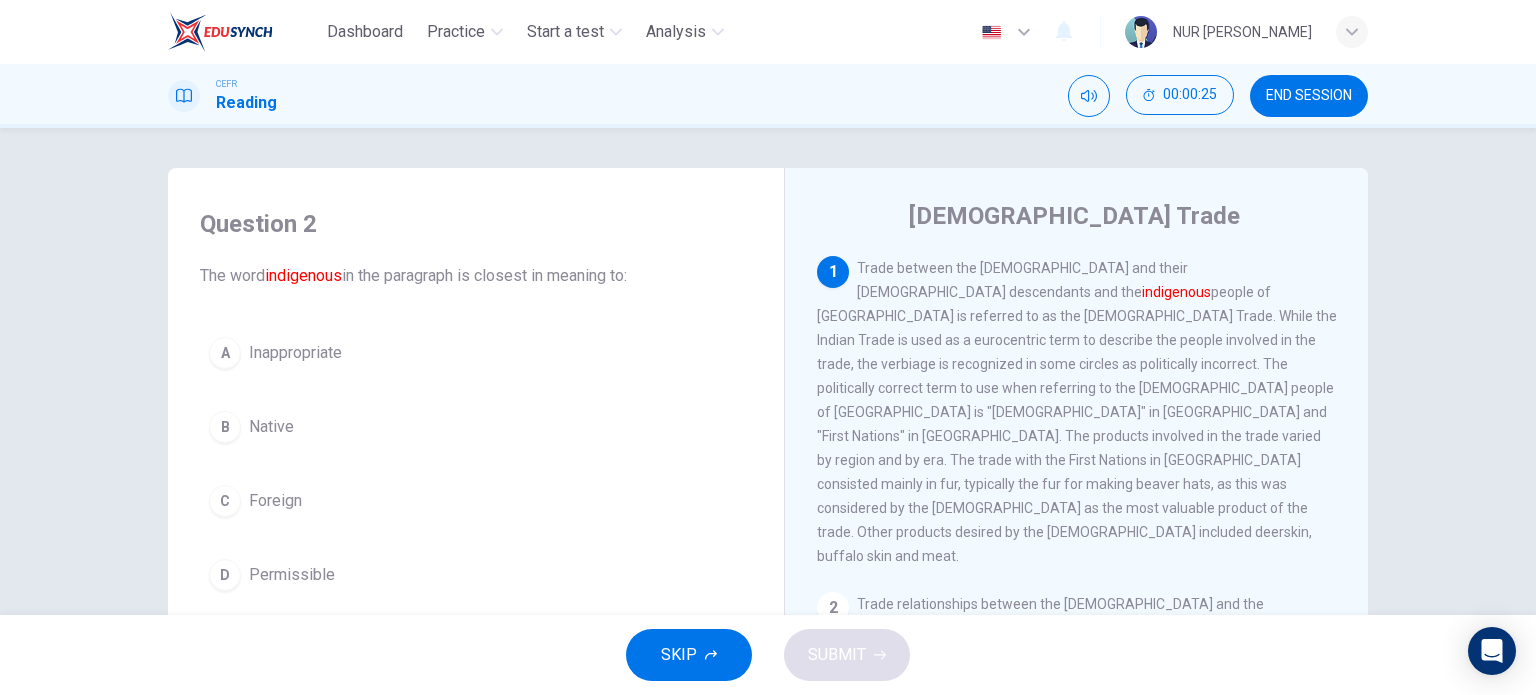 scroll, scrollTop: 100, scrollLeft: 0, axis: vertical 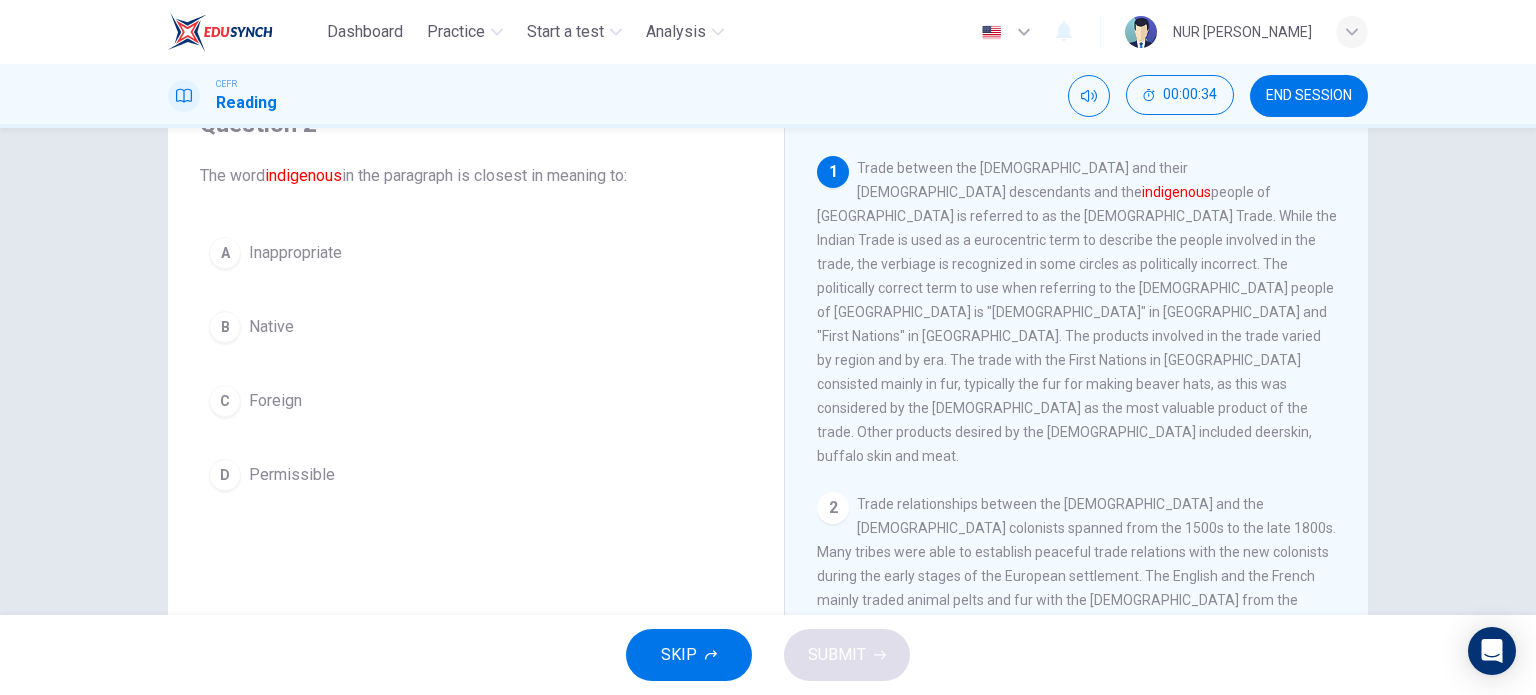 click on "B" at bounding box center [225, 327] 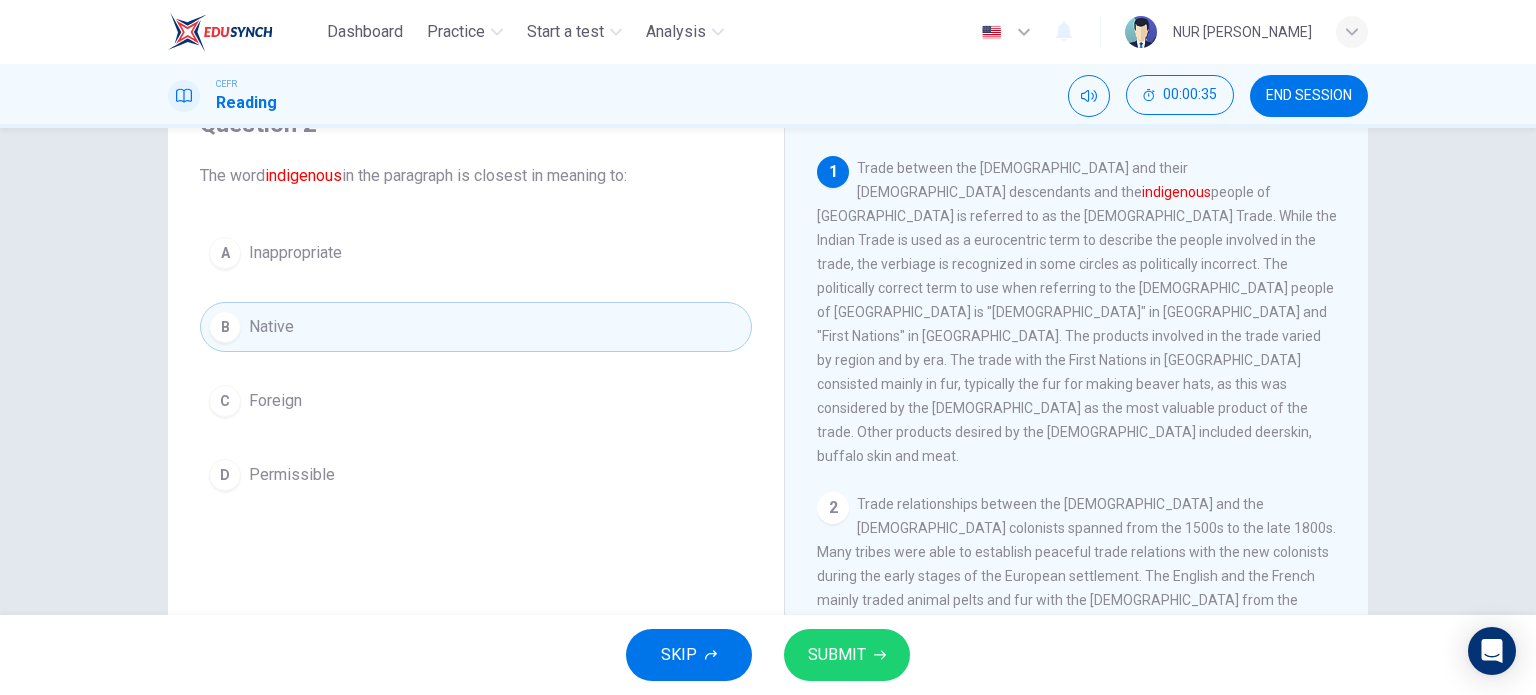 click on "SUBMIT" at bounding box center [837, 655] 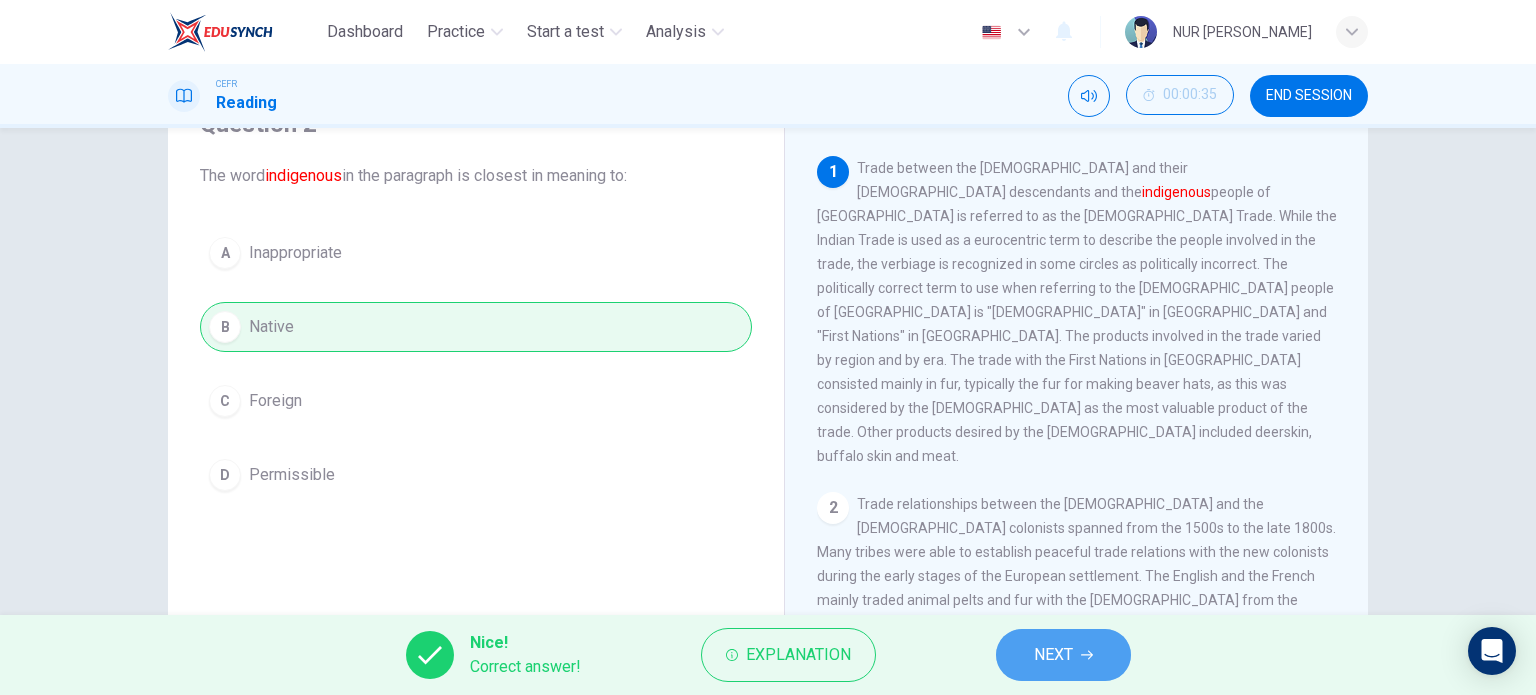 click on "NEXT" at bounding box center [1063, 655] 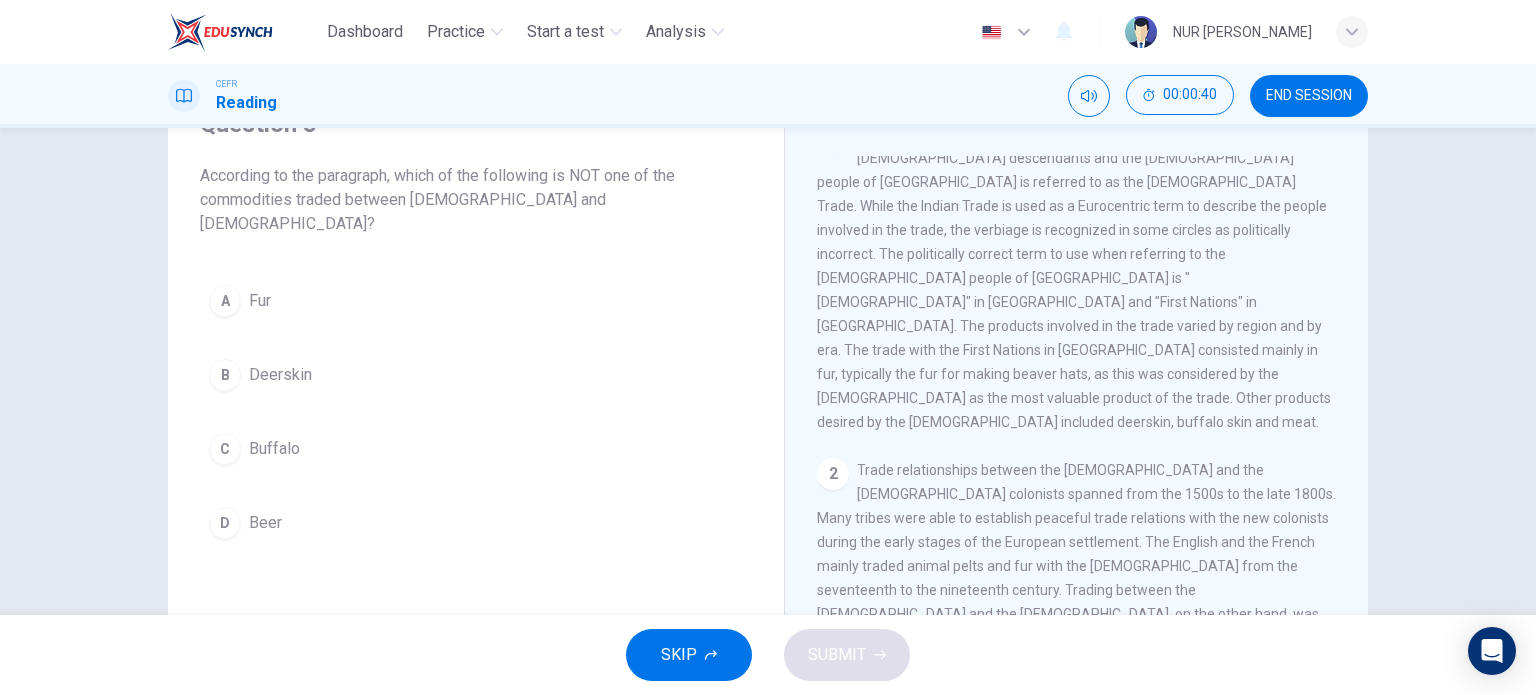 scroll, scrollTop: 0, scrollLeft: 0, axis: both 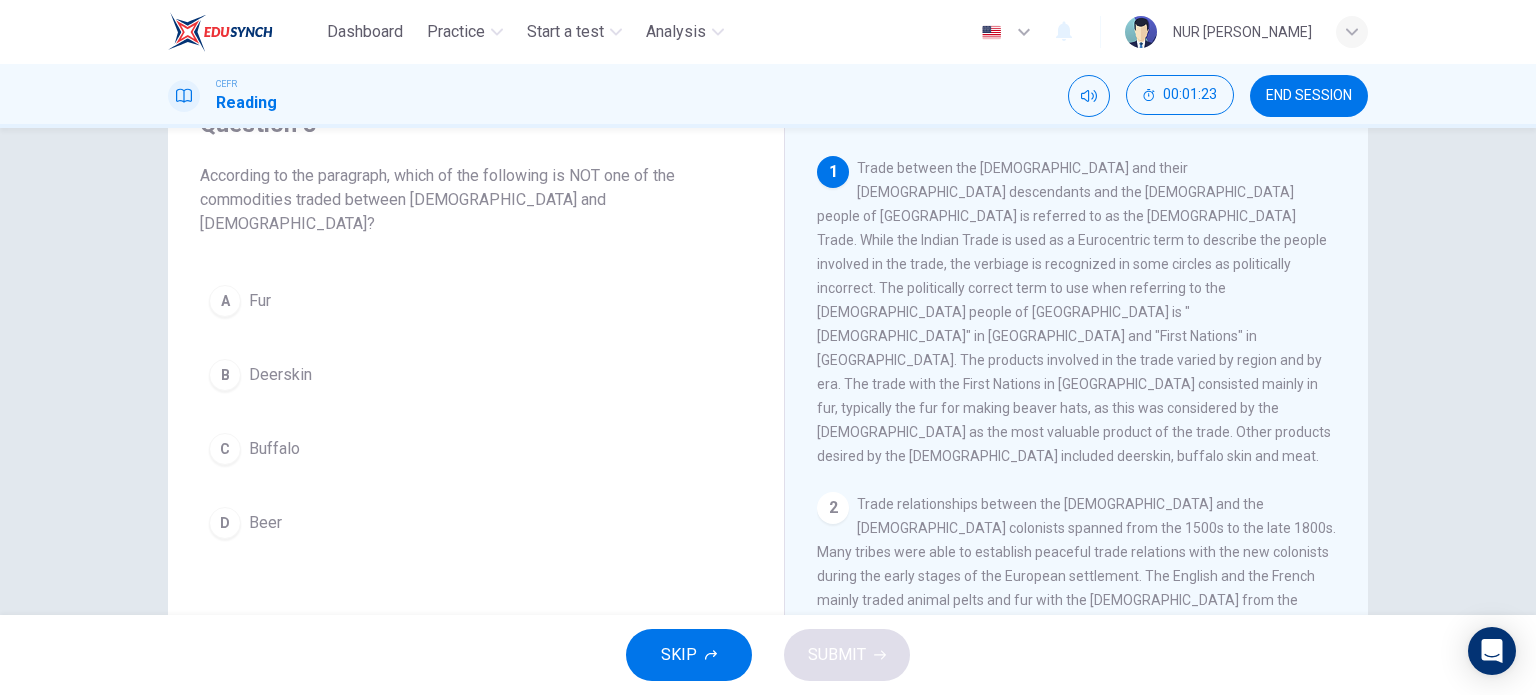click on "D" at bounding box center (225, 523) 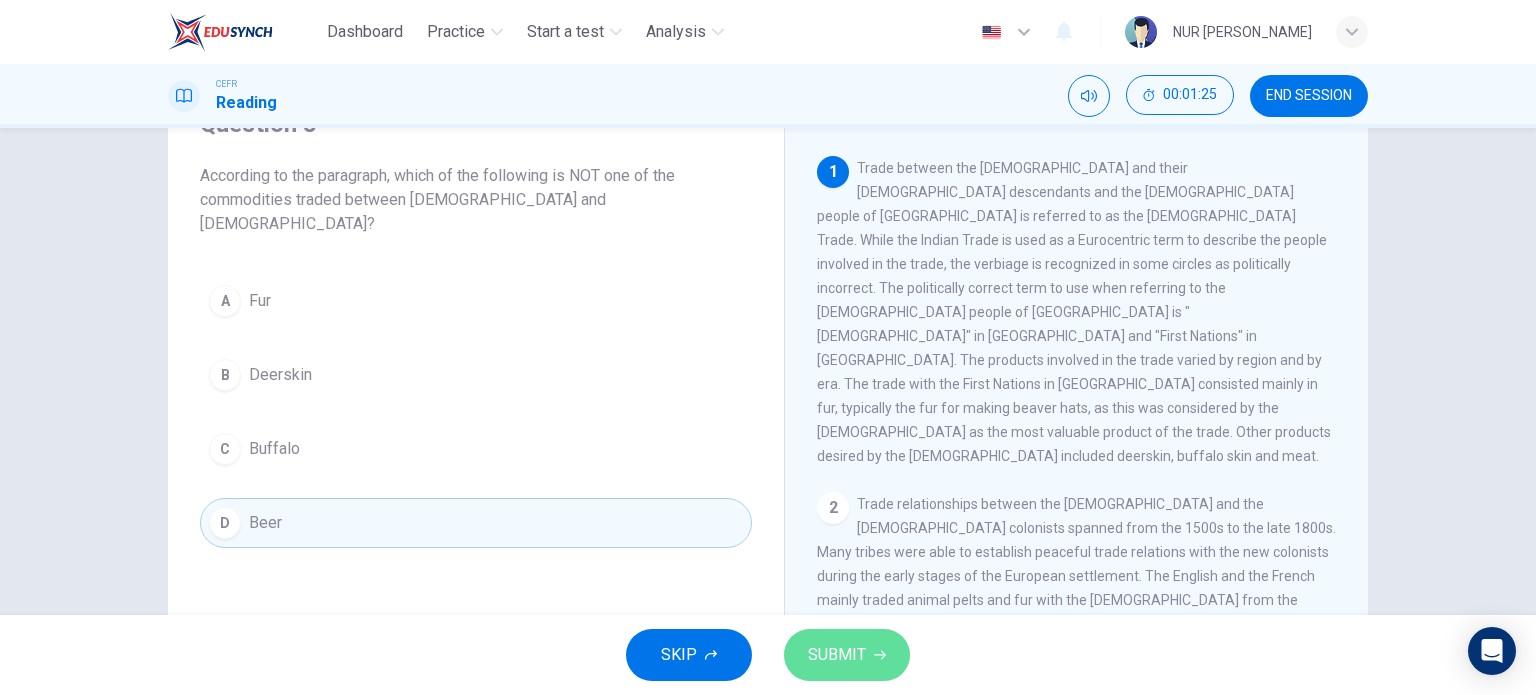 click on "SUBMIT" at bounding box center [837, 655] 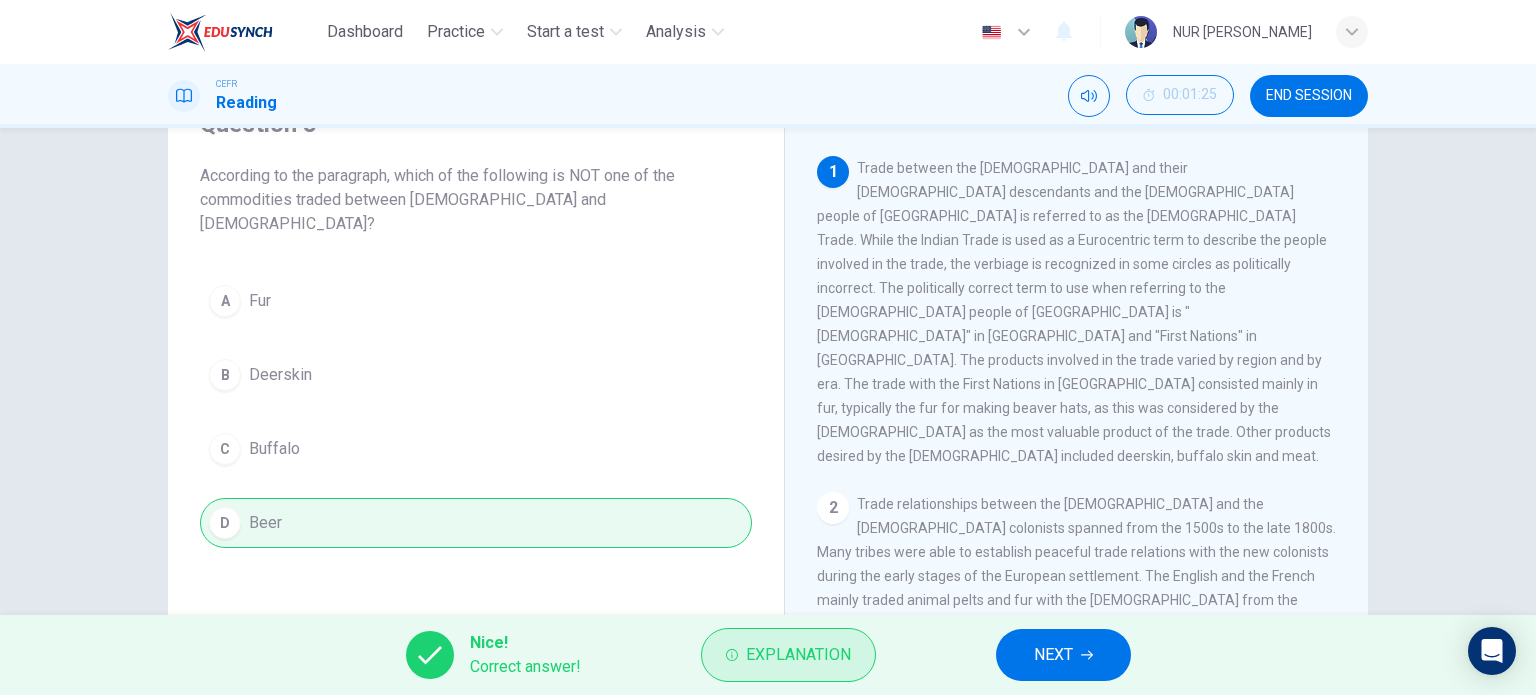 click on "Explanation" at bounding box center [798, 655] 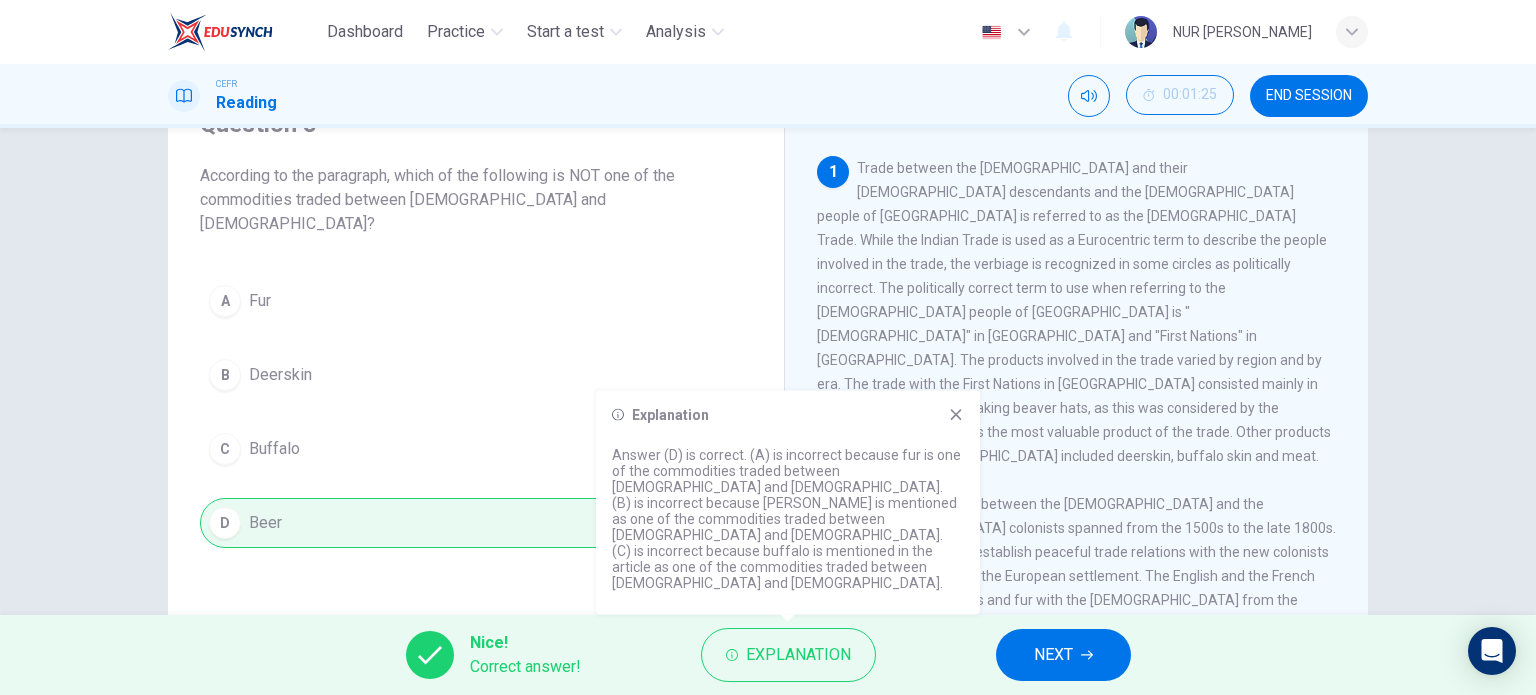 click 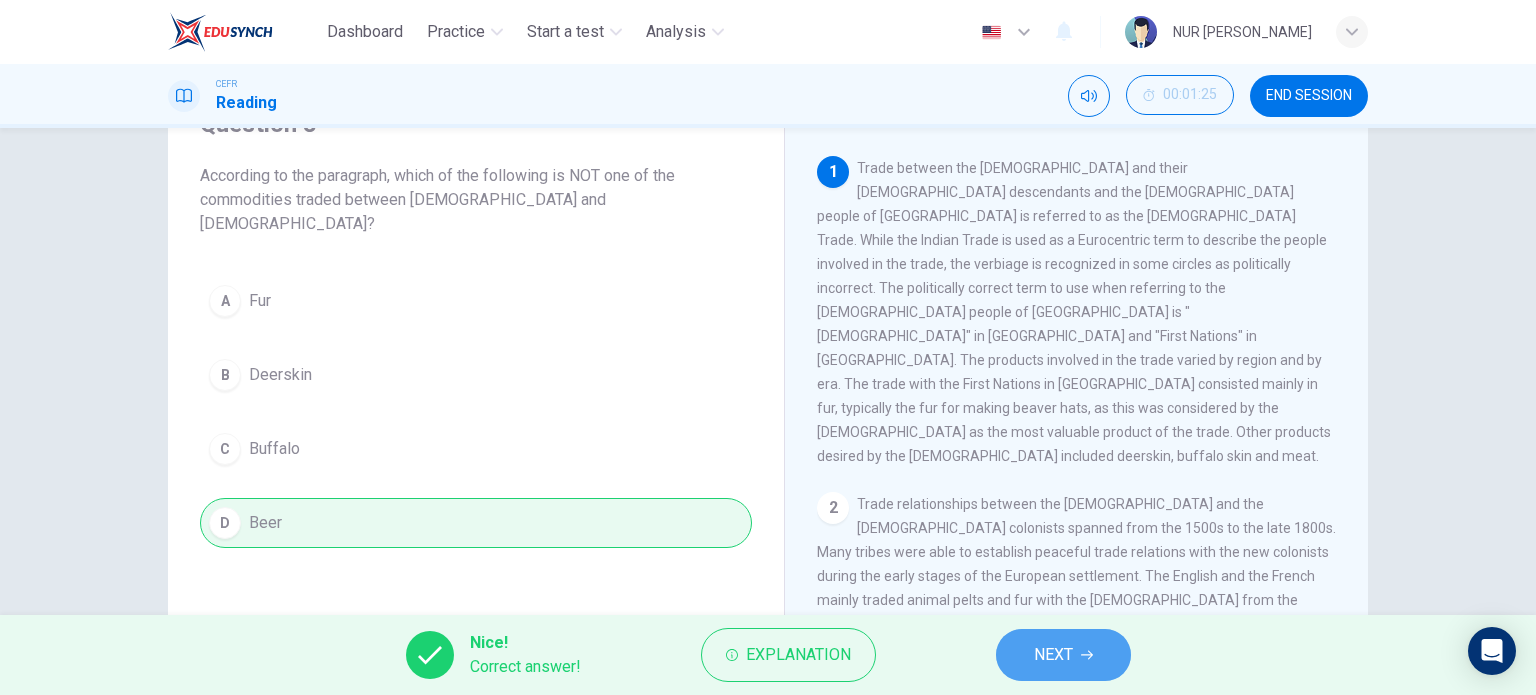 click on "NEXT" at bounding box center [1063, 655] 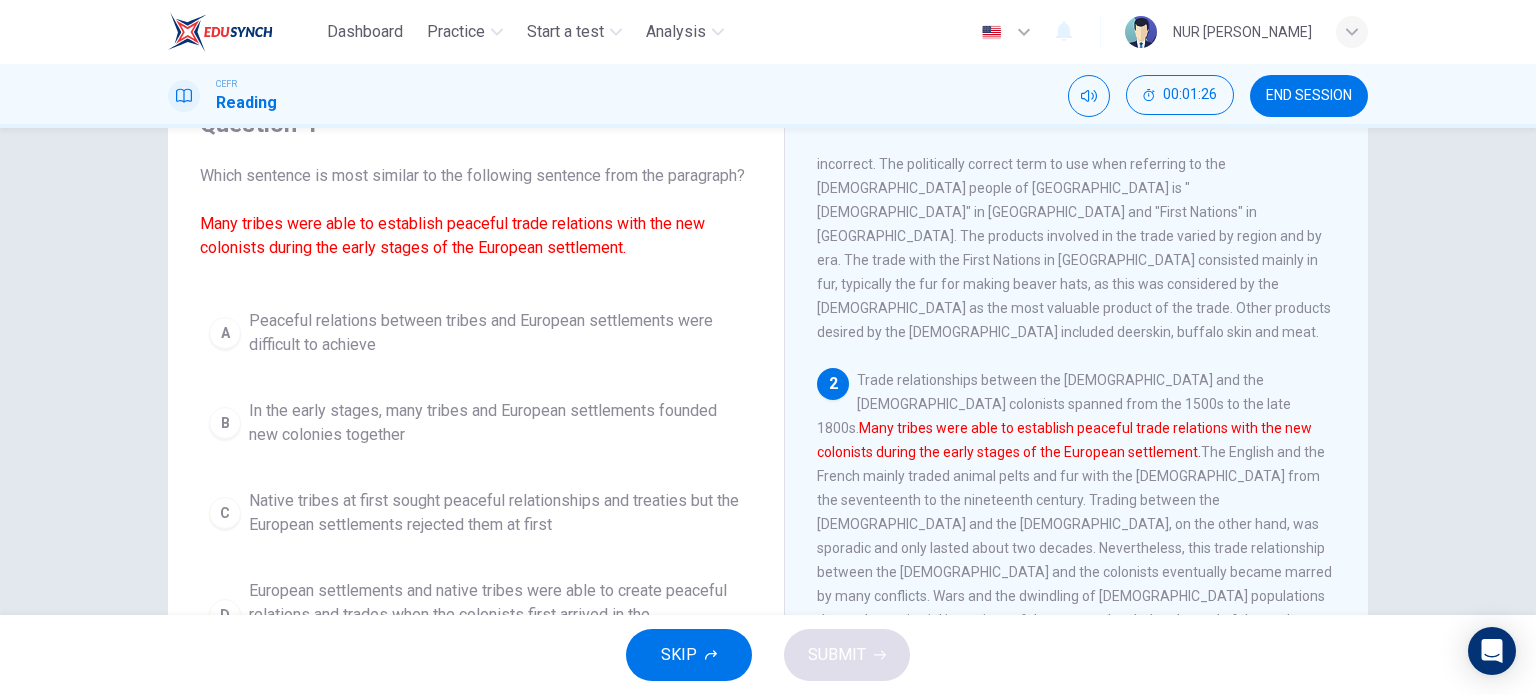 scroll, scrollTop: 200, scrollLeft: 0, axis: vertical 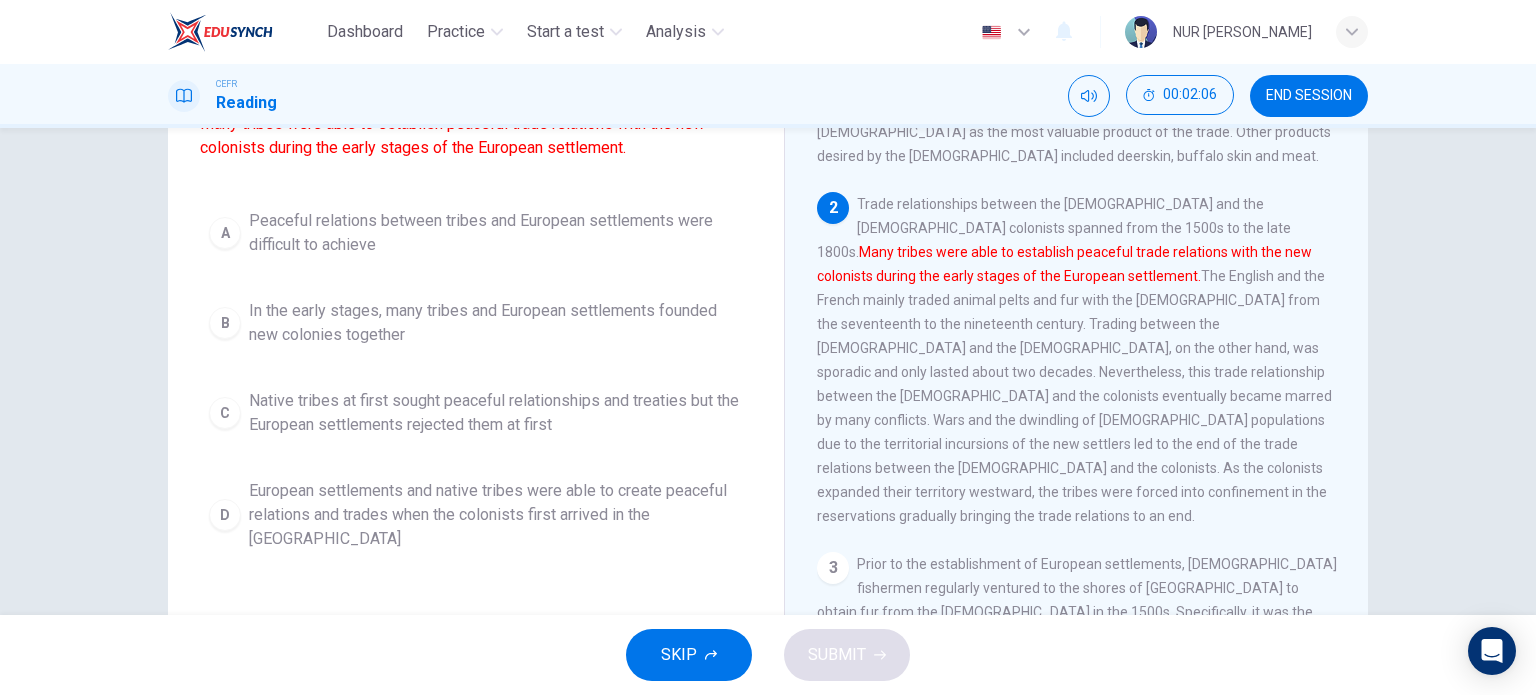 click on "European settlements and native tribes were able to create peaceful relations and trades when the colonists first arrived in the [GEOGRAPHIC_DATA]" at bounding box center [496, 515] 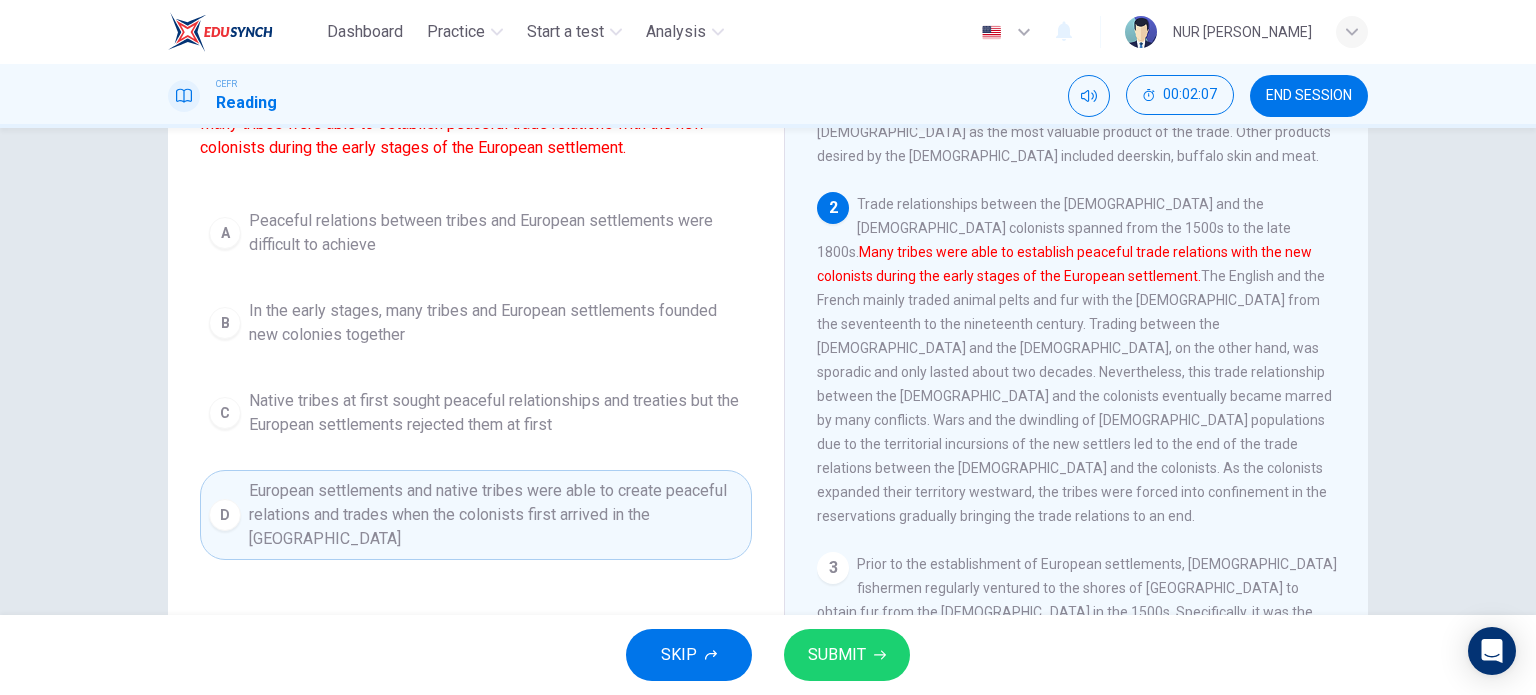 click on "SUBMIT" at bounding box center (847, 655) 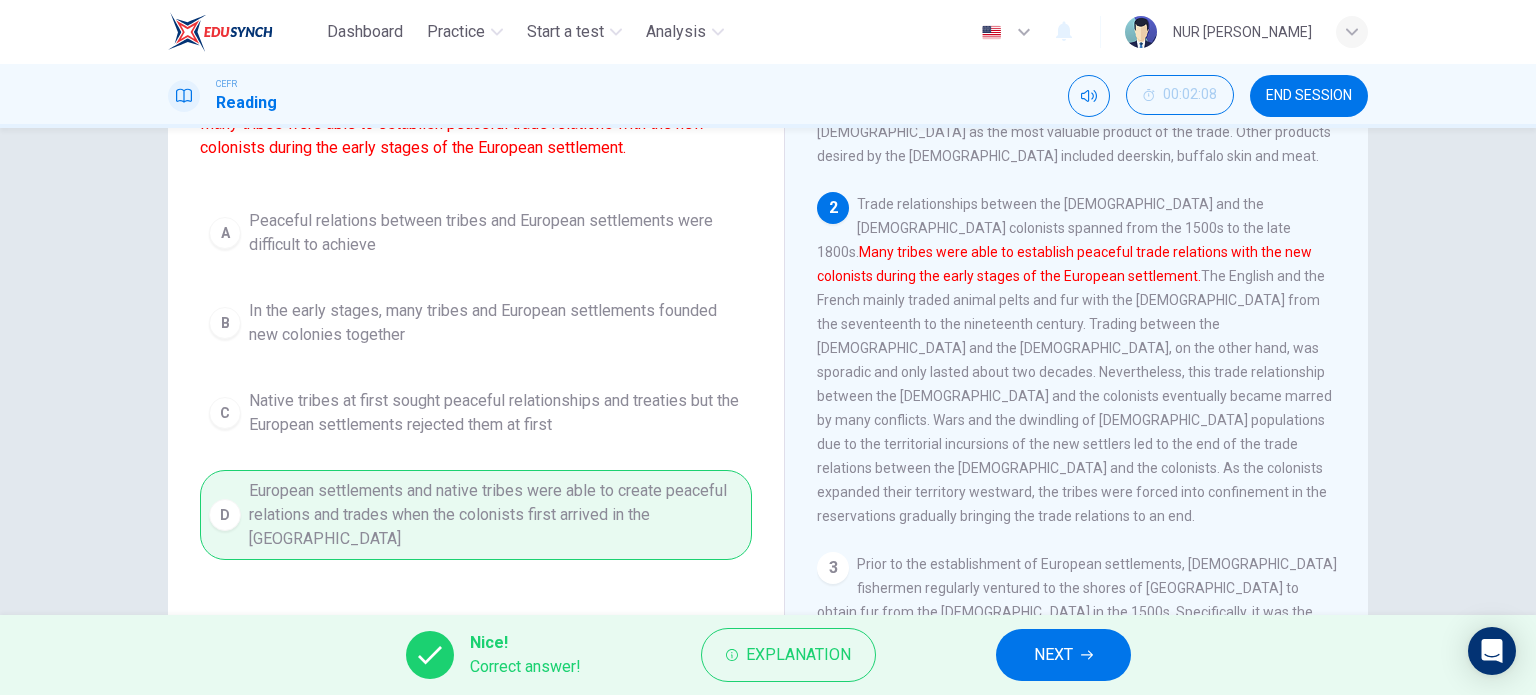 click on "NEXT" at bounding box center [1053, 655] 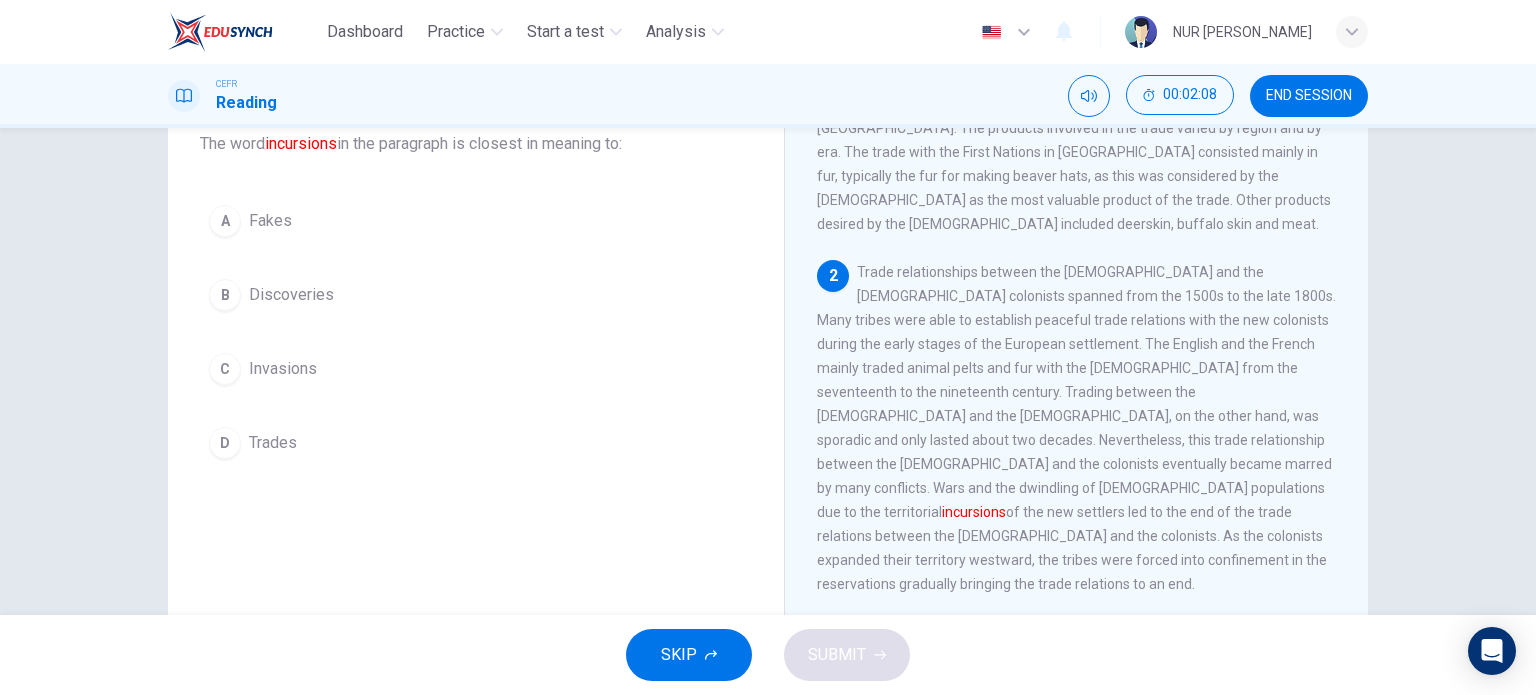 scroll, scrollTop: 100, scrollLeft: 0, axis: vertical 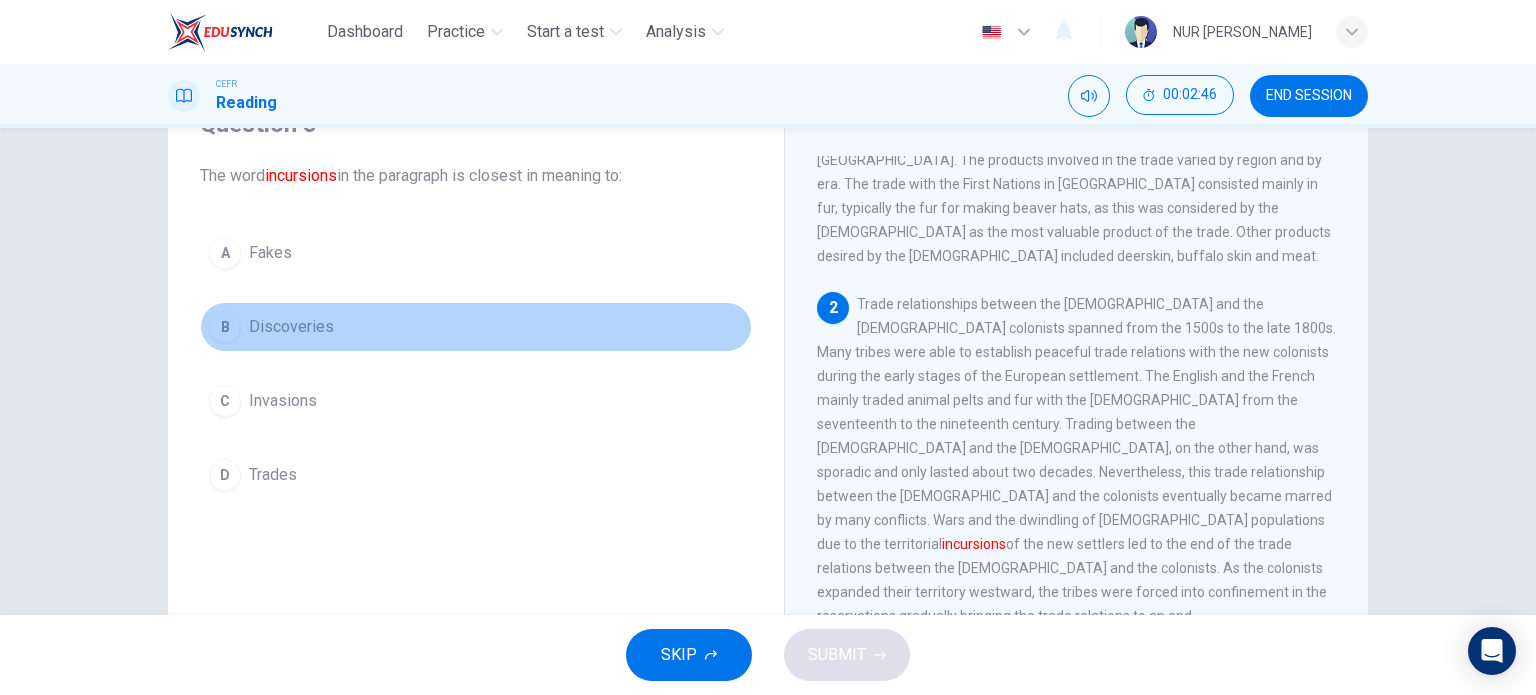 click on "Discoveries" at bounding box center (291, 327) 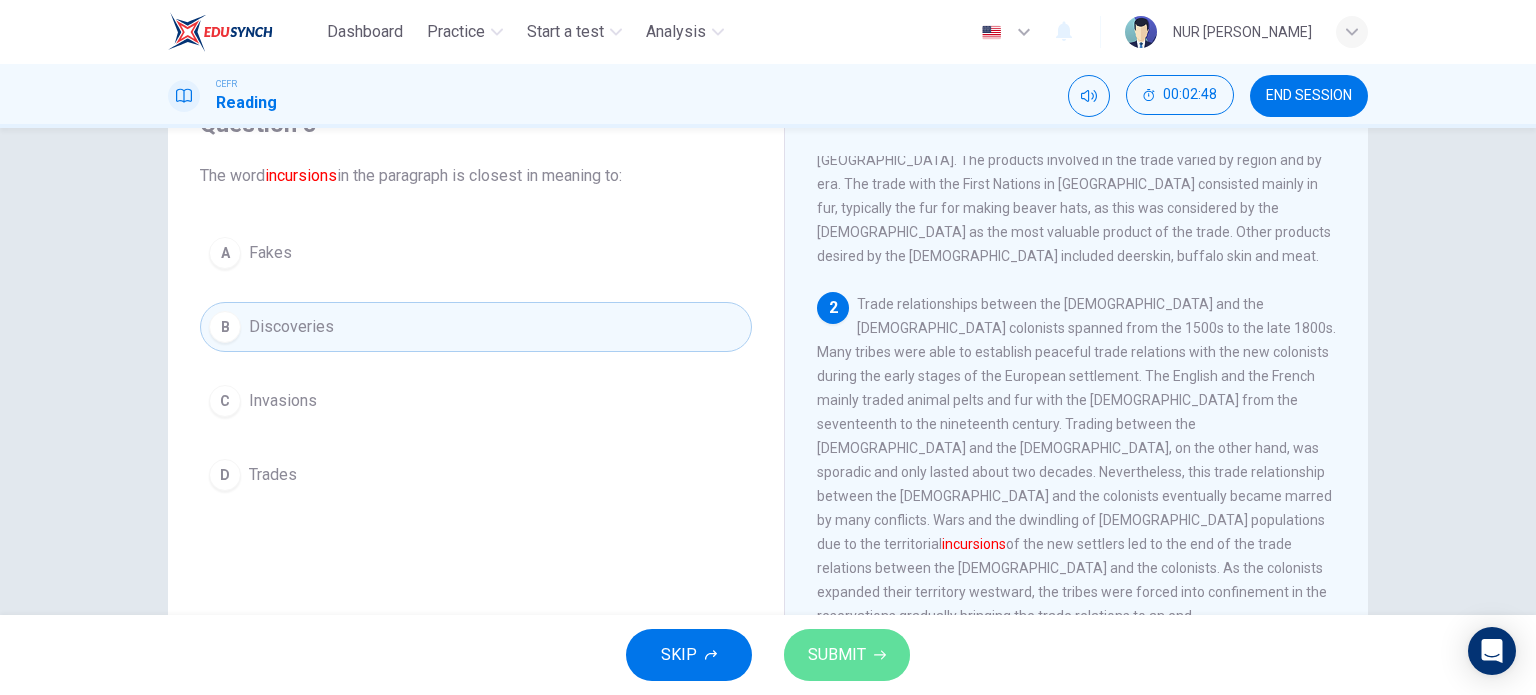 click on "SUBMIT" at bounding box center [847, 655] 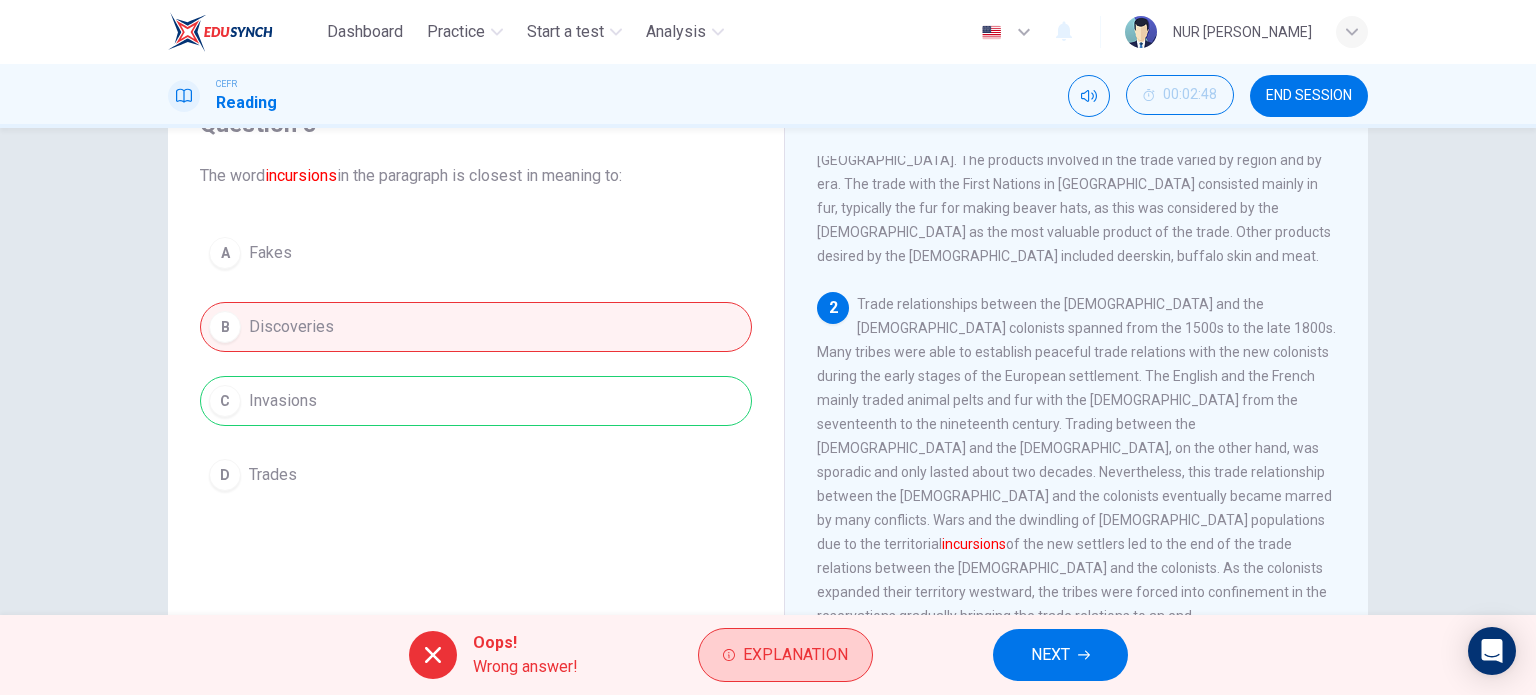 click on "Explanation" at bounding box center (785, 655) 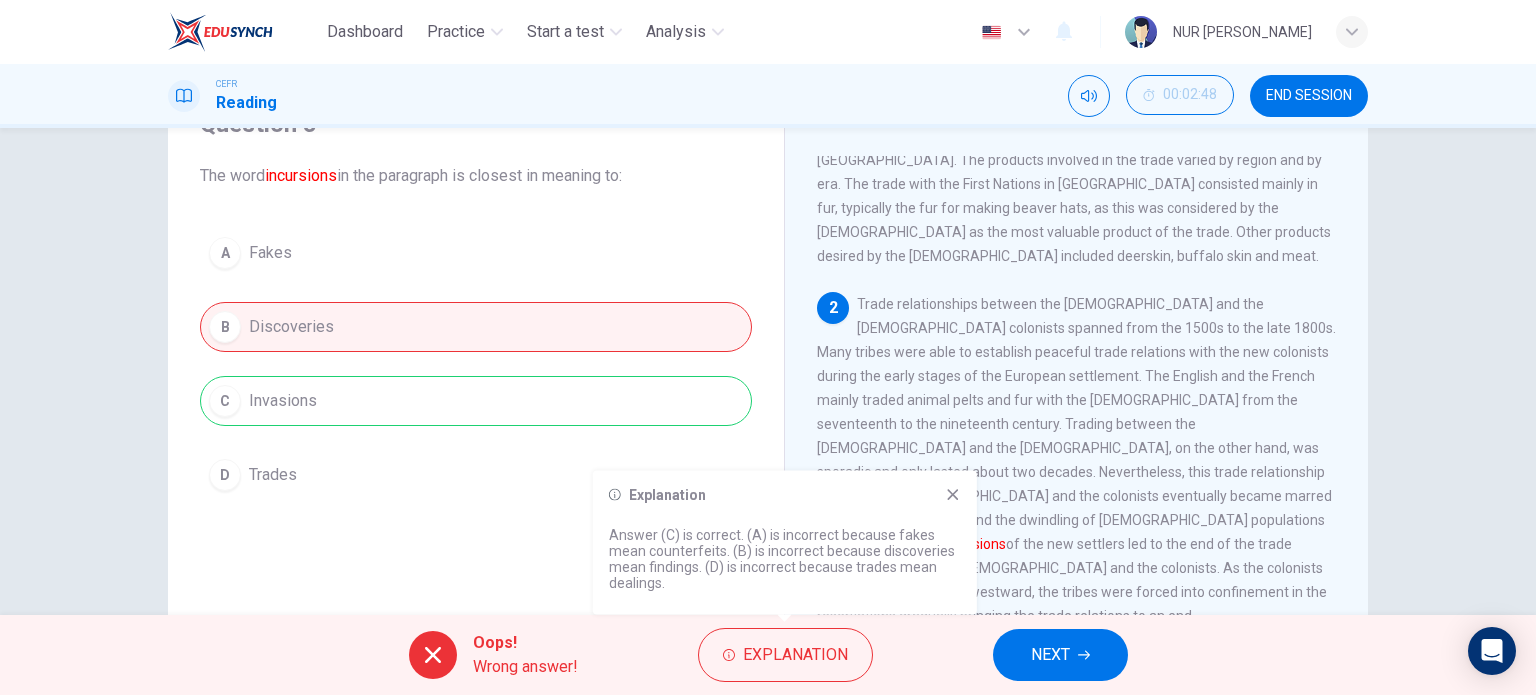 click on "NEXT" at bounding box center [1060, 655] 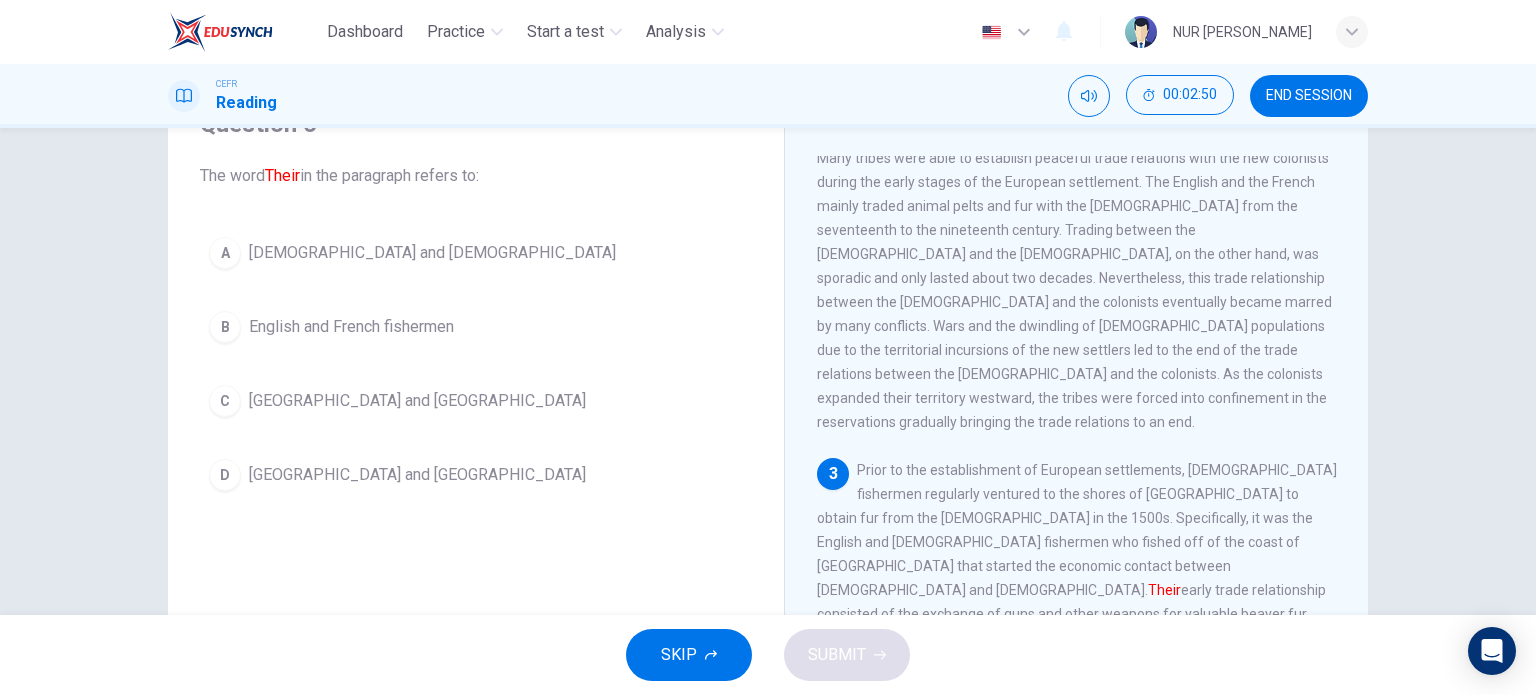 scroll, scrollTop: 600, scrollLeft: 0, axis: vertical 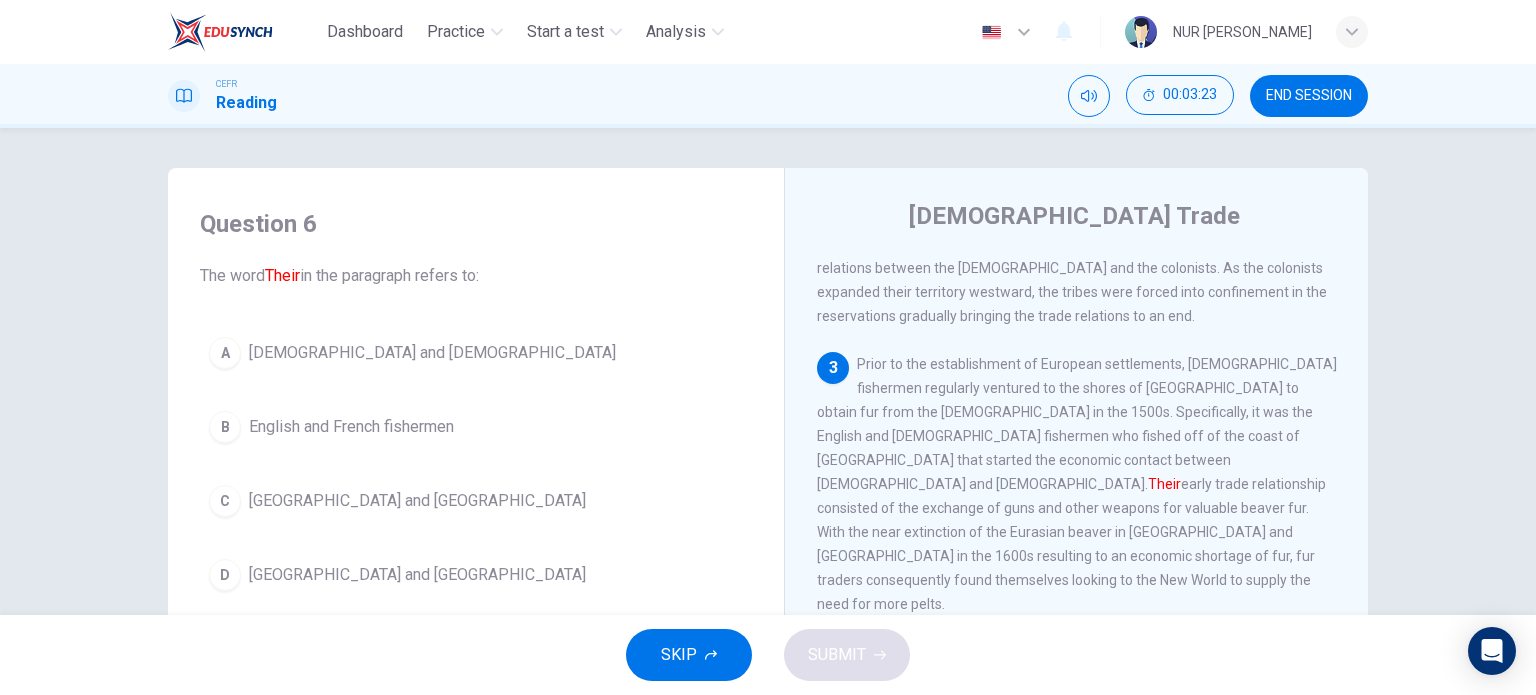 click on "[DEMOGRAPHIC_DATA] and [DEMOGRAPHIC_DATA]" at bounding box center [432, 353] 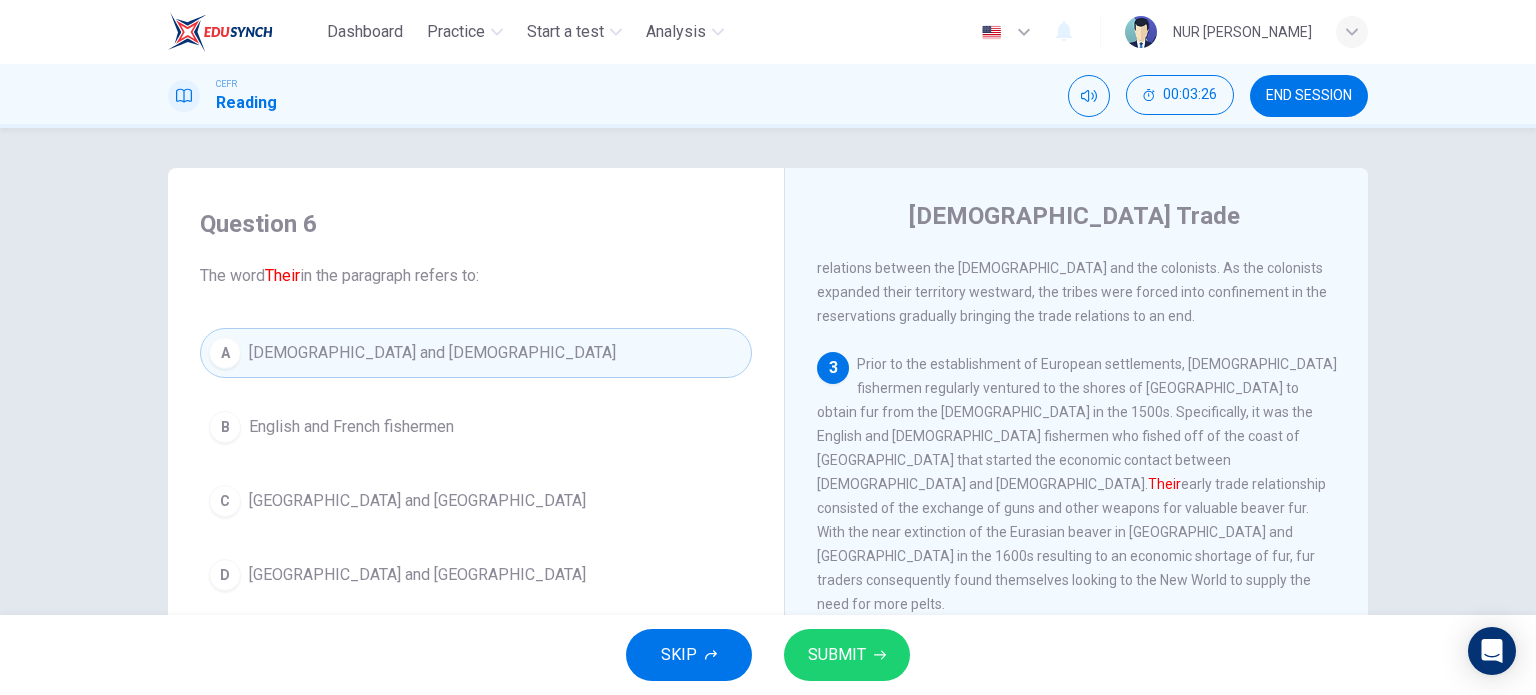 click on "SUBMIT" at bounding box center (847, 655) 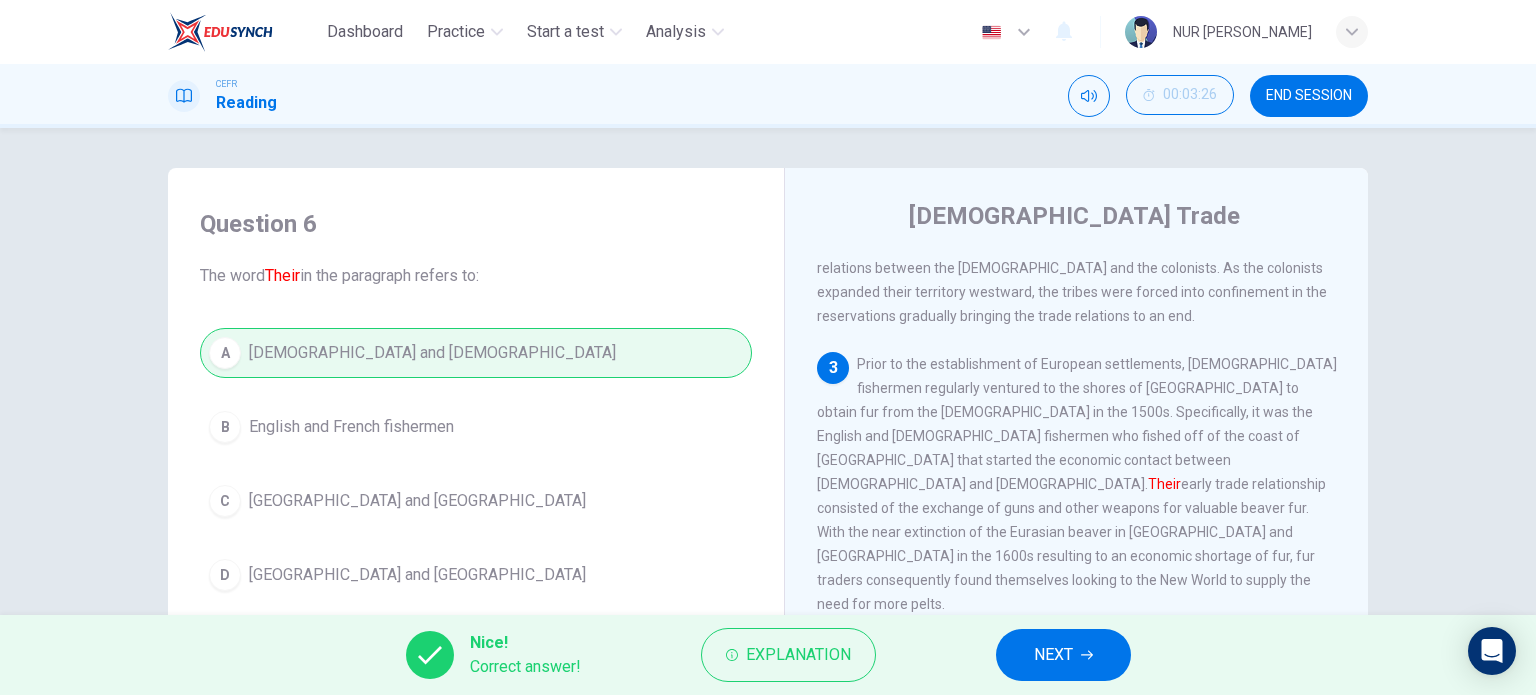 click on "NEXT" at bounding box center (1063, 655) 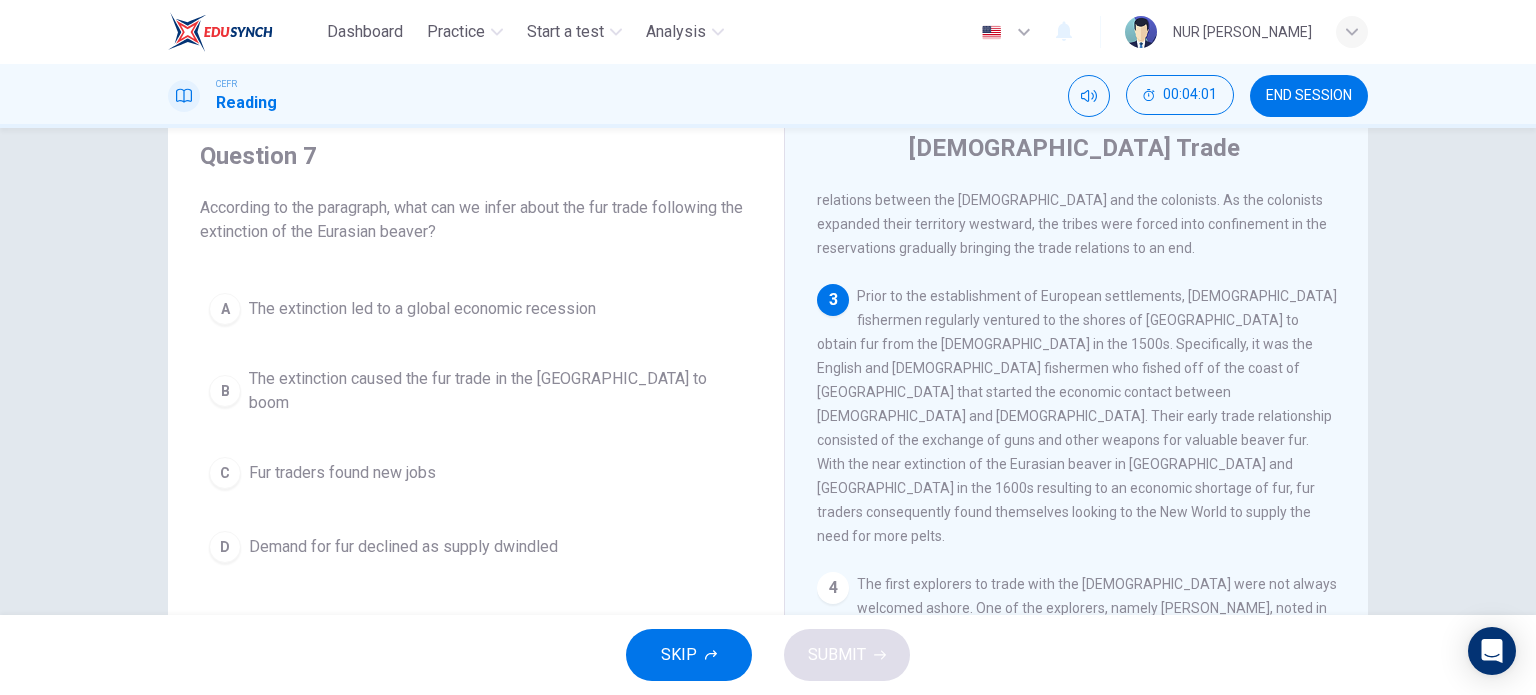 scroll, scrollTop: 100, scrollLeft: 0, axis: vertical 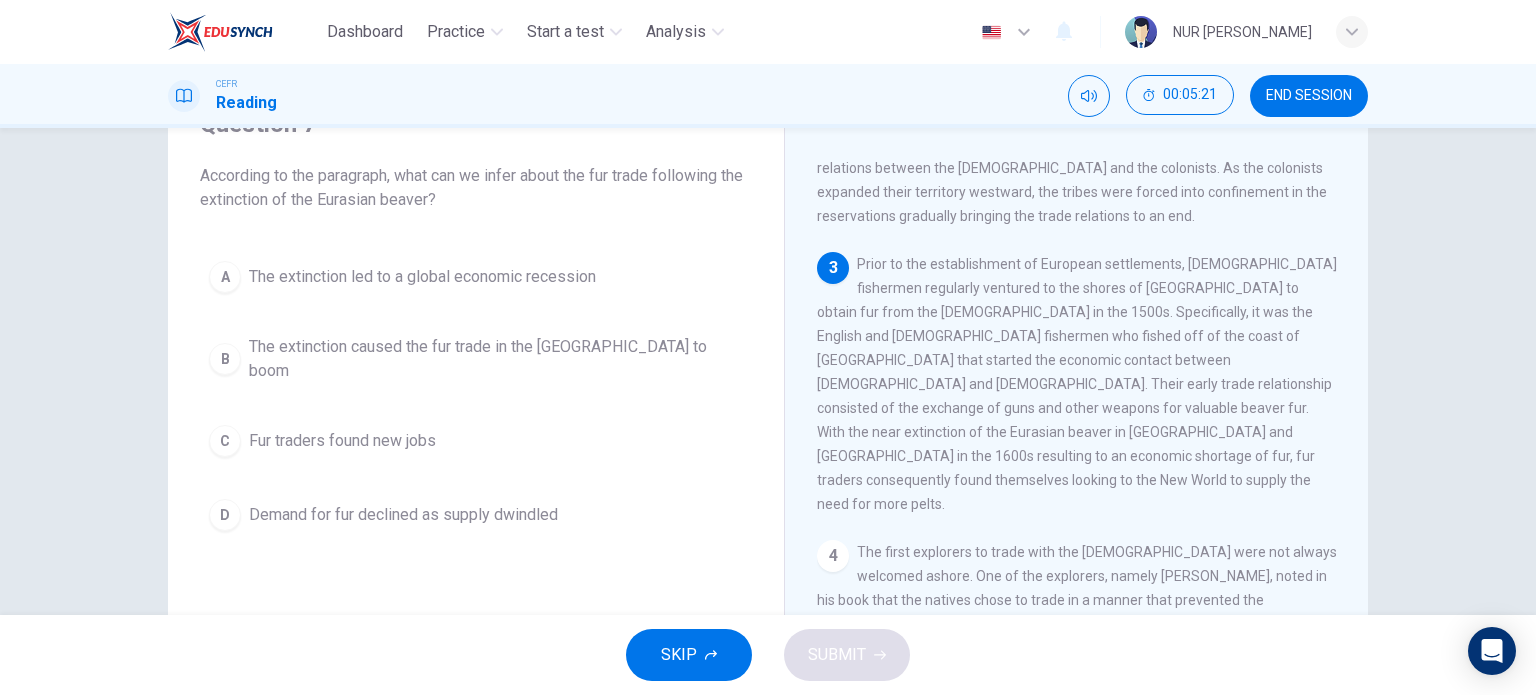 click on "D Demand for fur declined as supply dwindled" at bounding box center (476, 515) 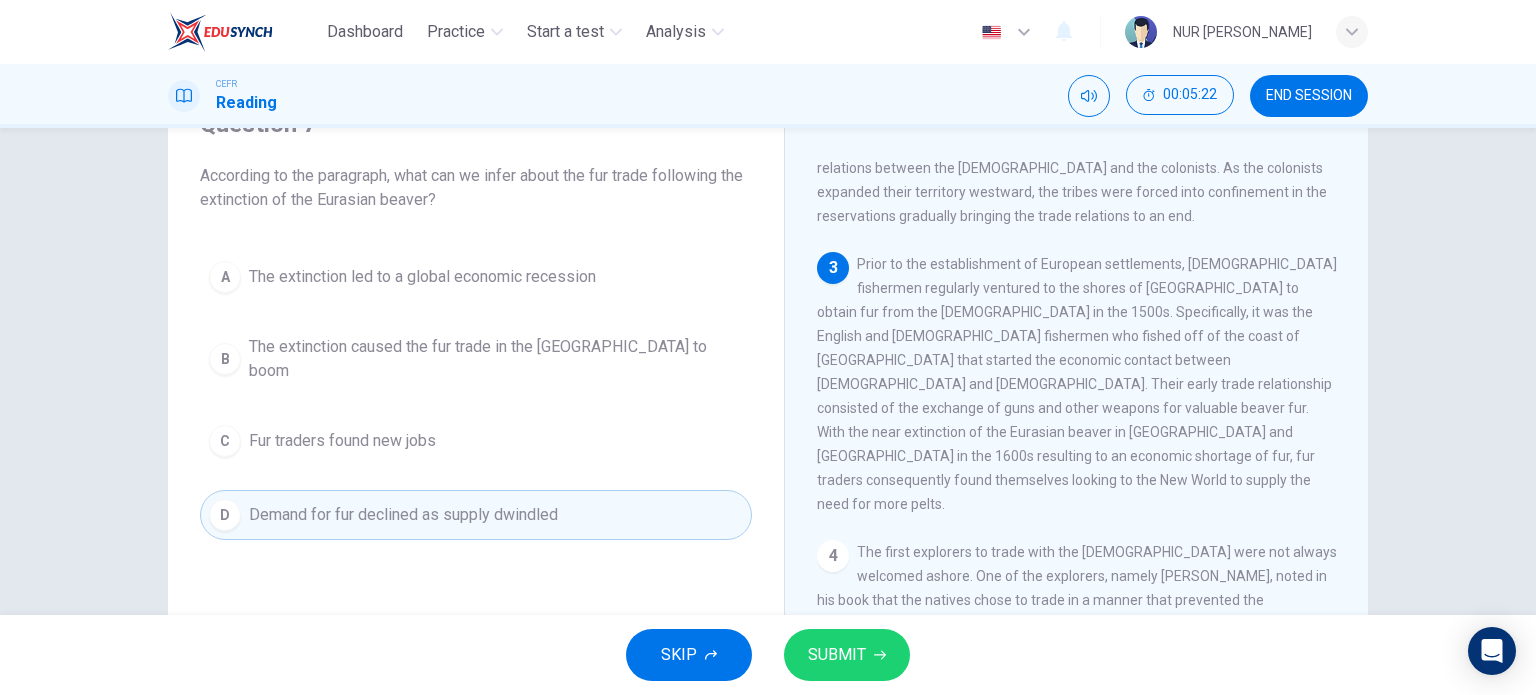 click on "SUBMIT" at bounding box center (837, 655) 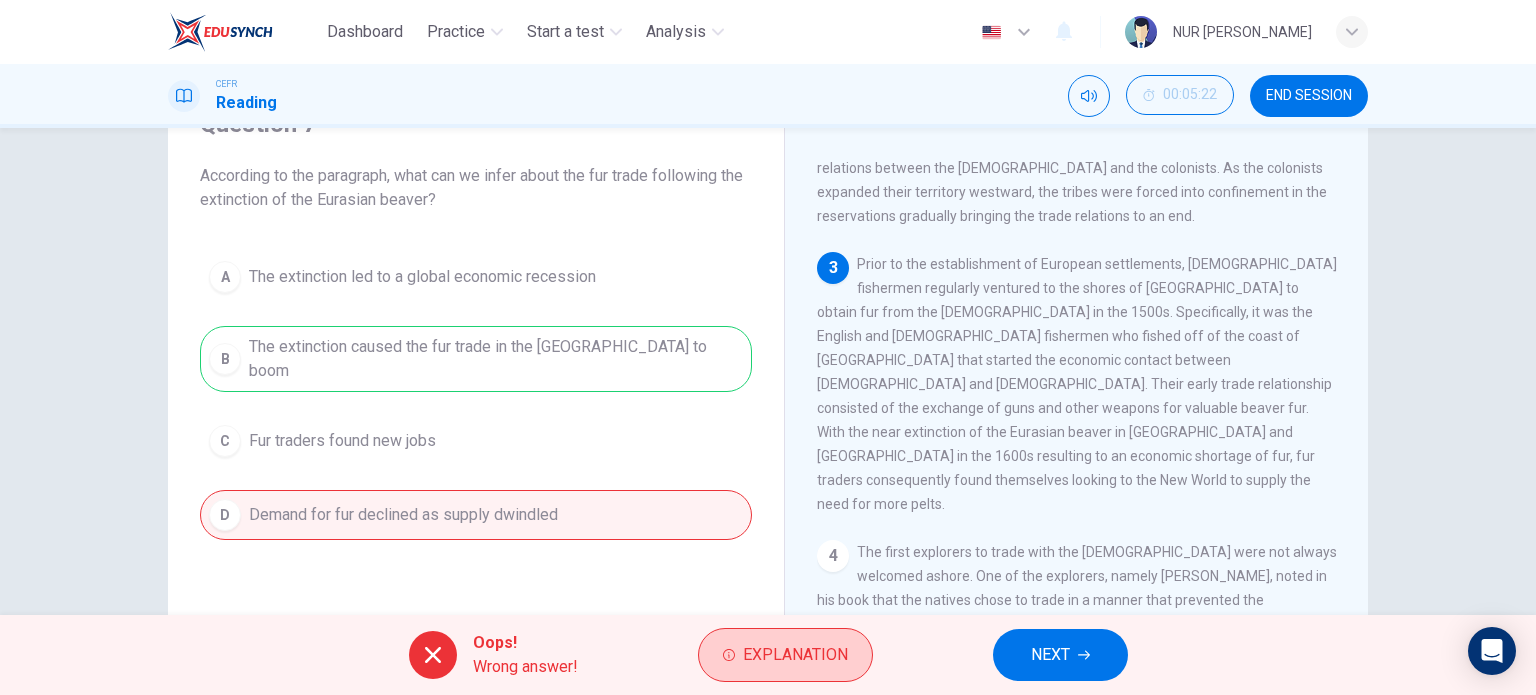 click on "Explanation" at bounding box center (795, 655) 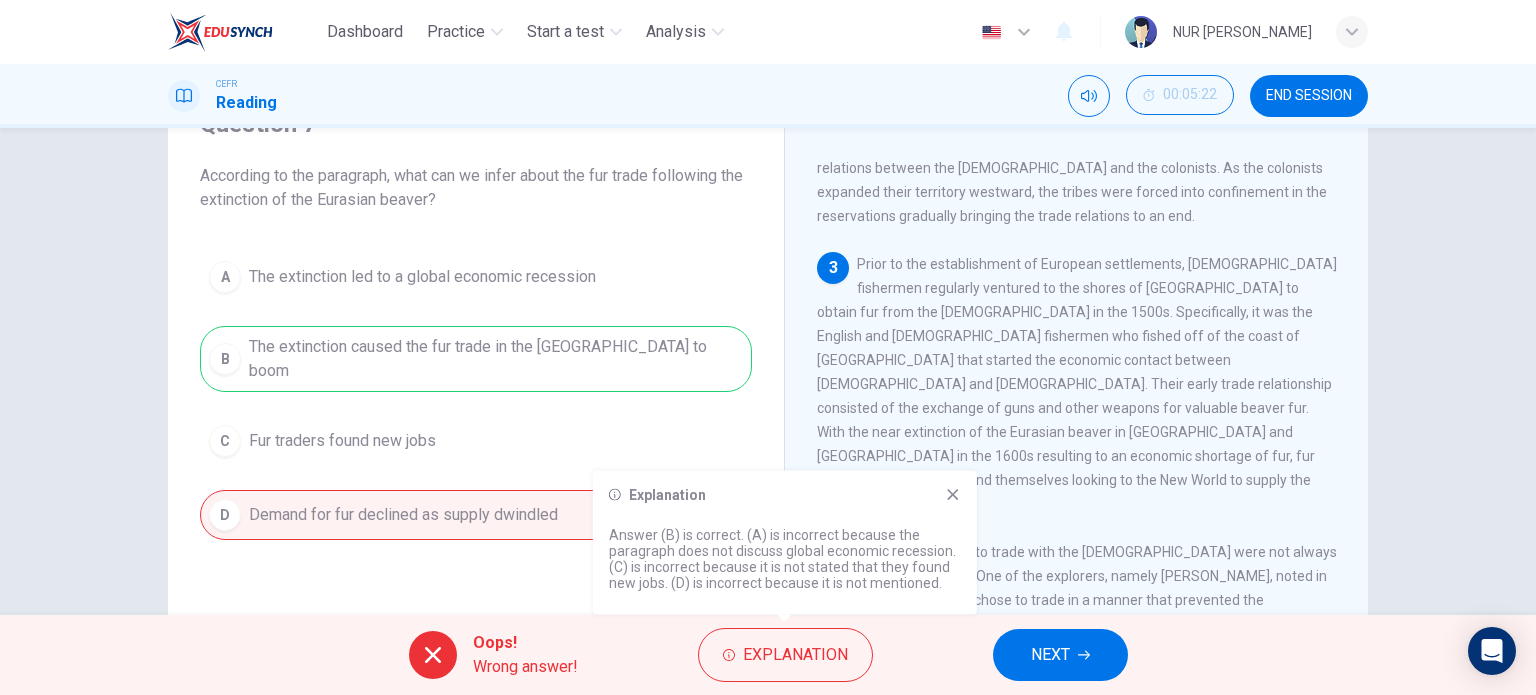 click on "Explanation" at bounding box center (785, 495) 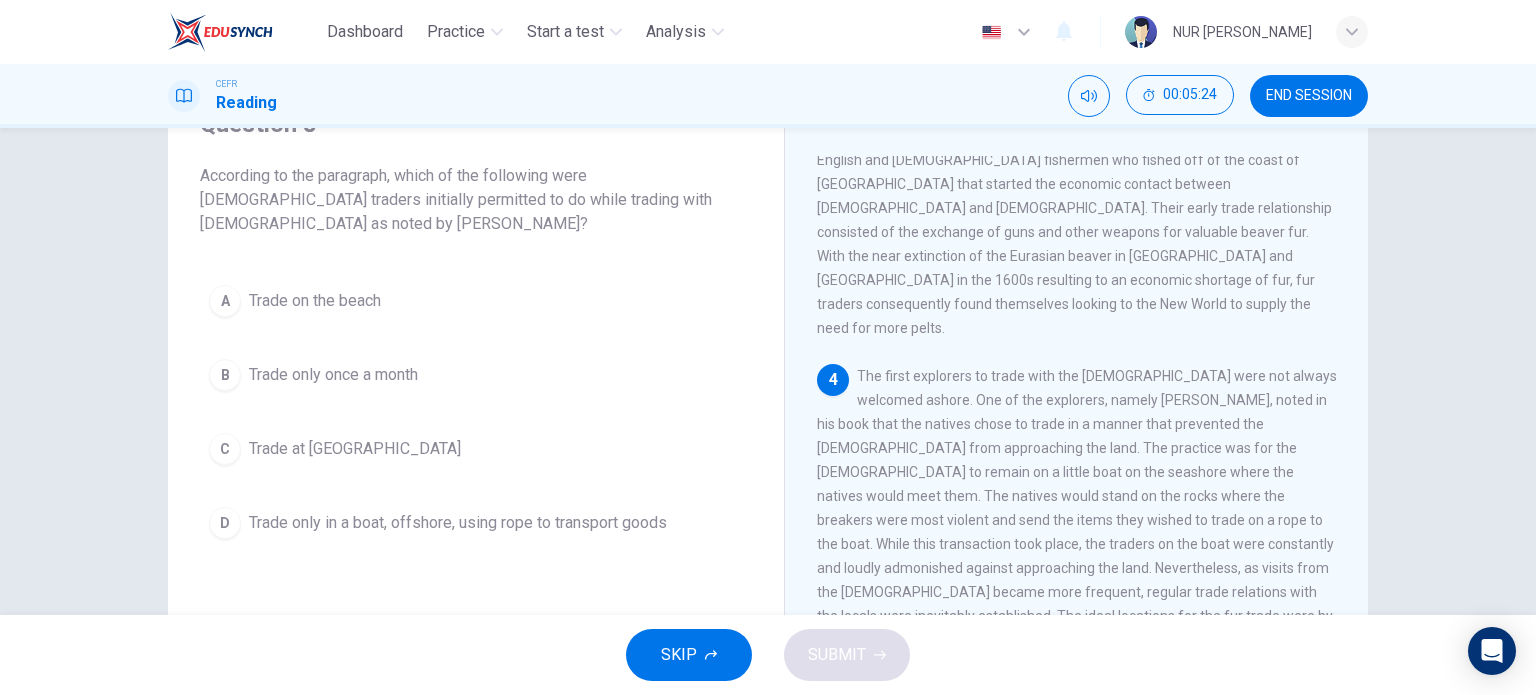scroll, scrollTop: 800, scrollLeft: 0, axis: vertical 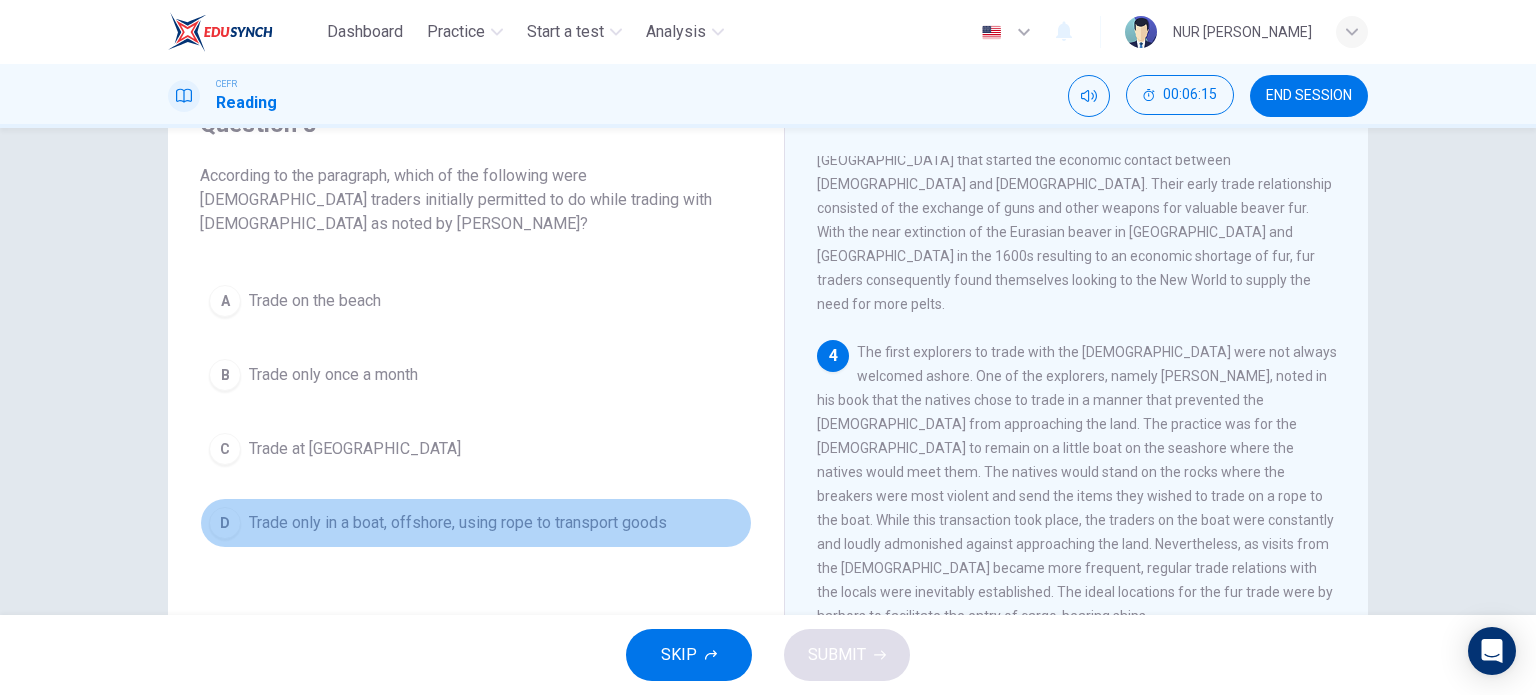 click on "Trade only in a boat, offshore, using rope to transport goods" at bounding box center [458, 523] 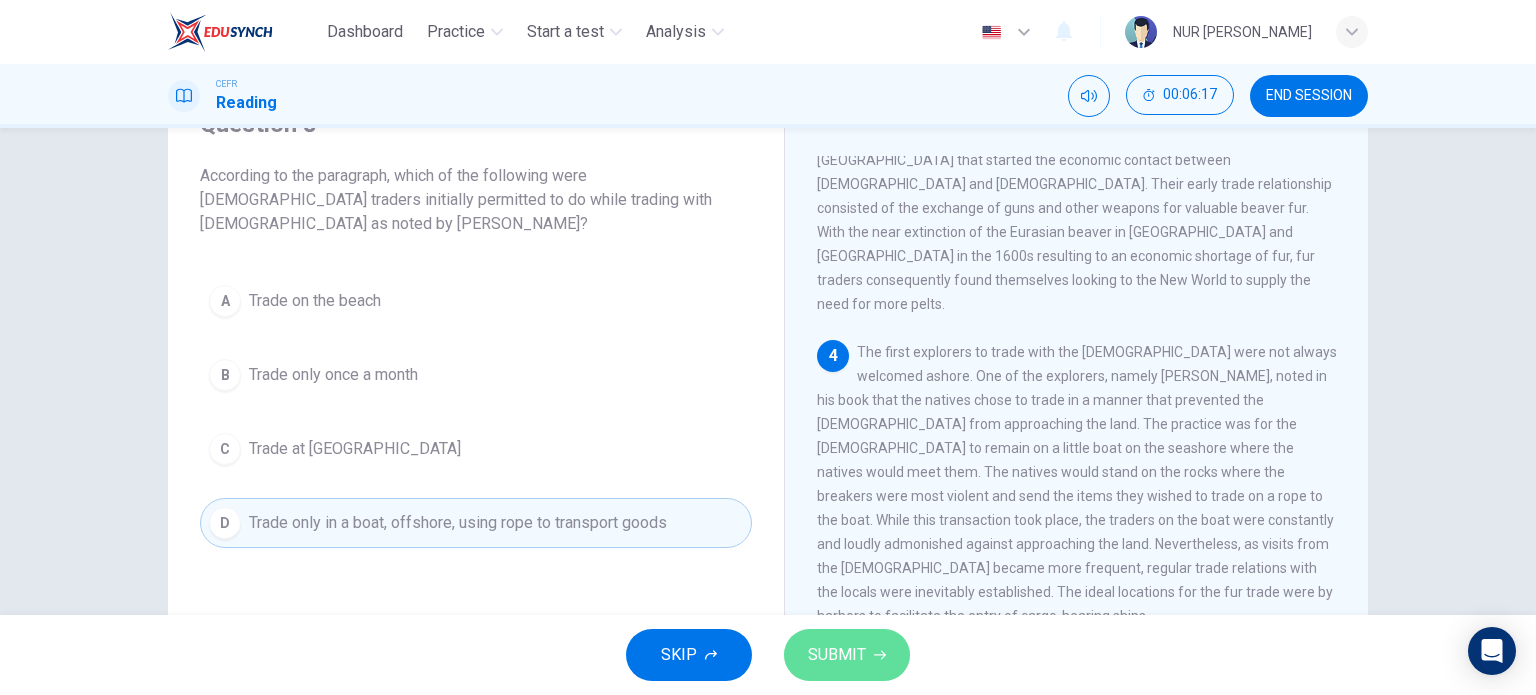click on "SUBMIT" at bounding box center (847, 655) 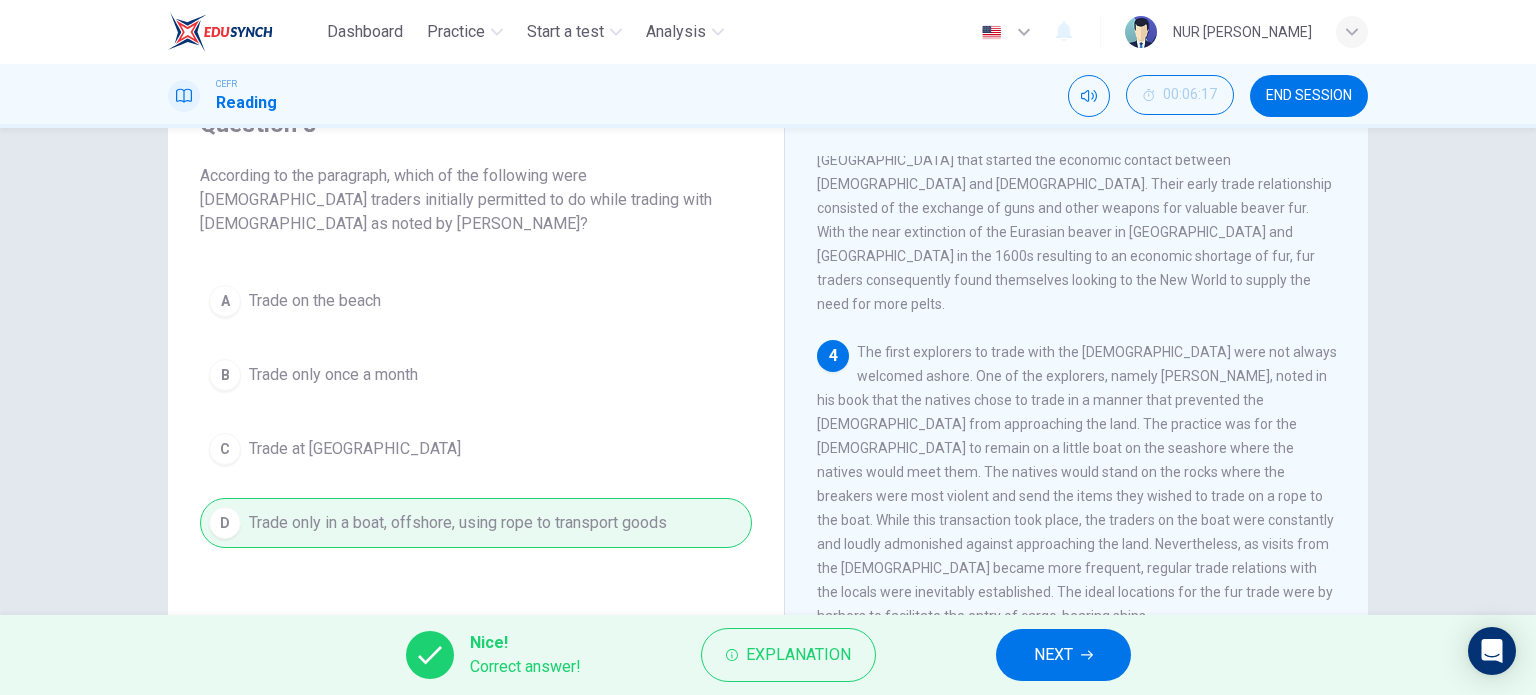 click on "NEXT" at bounding box center (1053, 655) 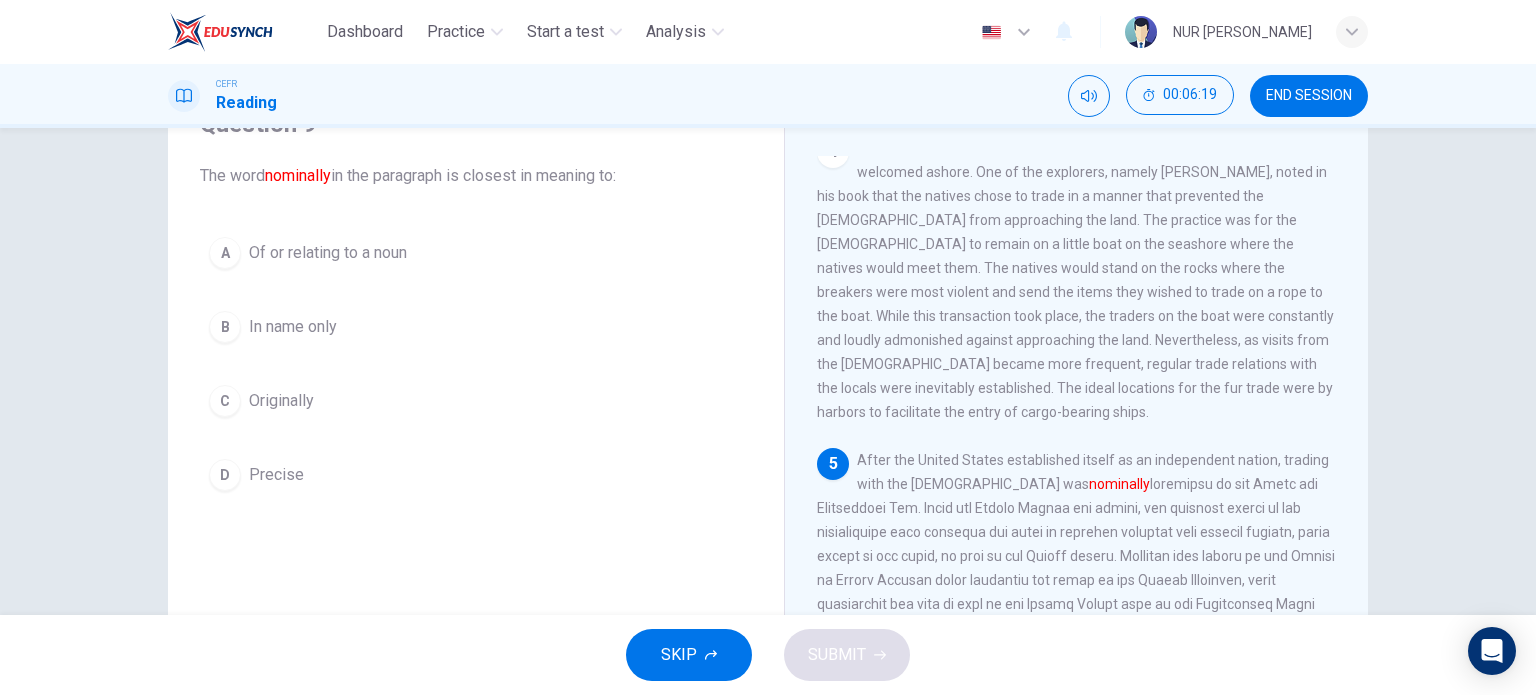 scroll, scrollTop: 1050, scrollLeft: 0, axis: vertical 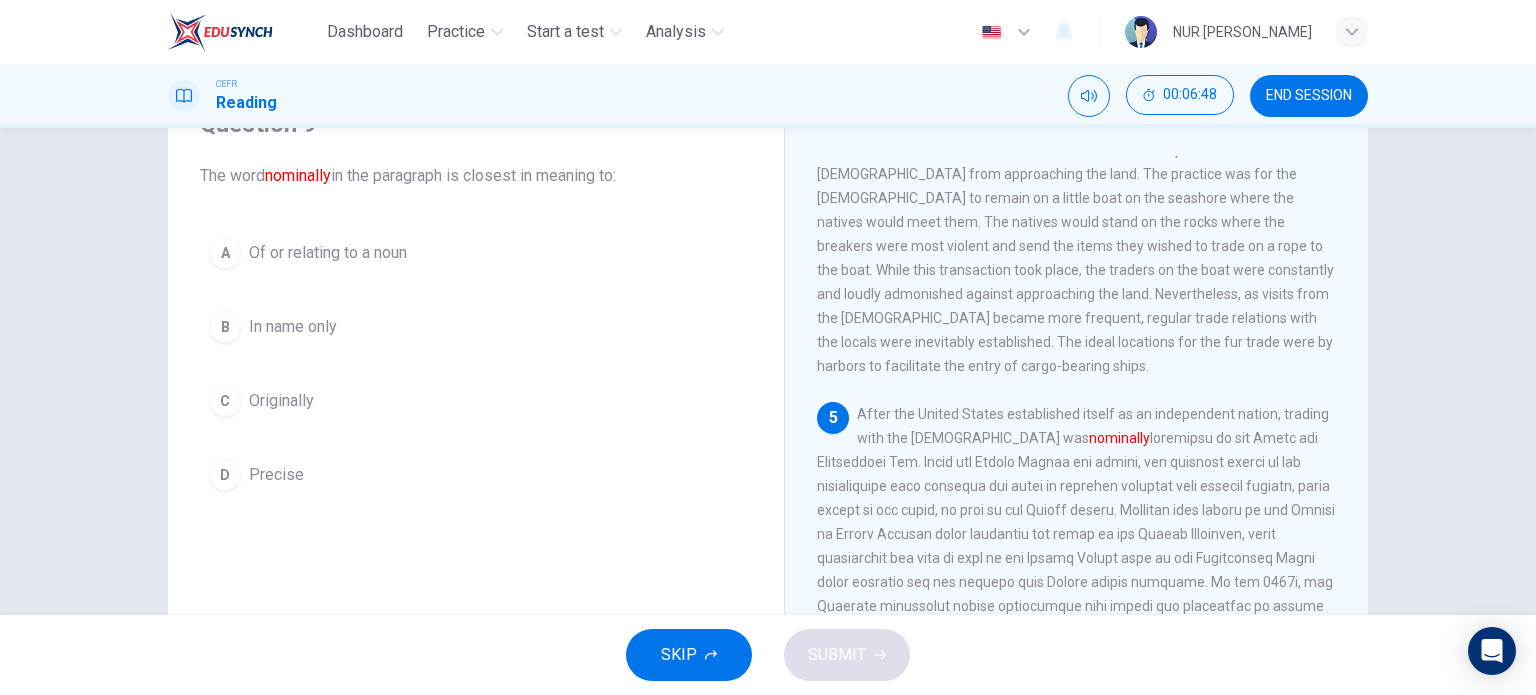 click on "Originally" at bounding box center [281, 401] 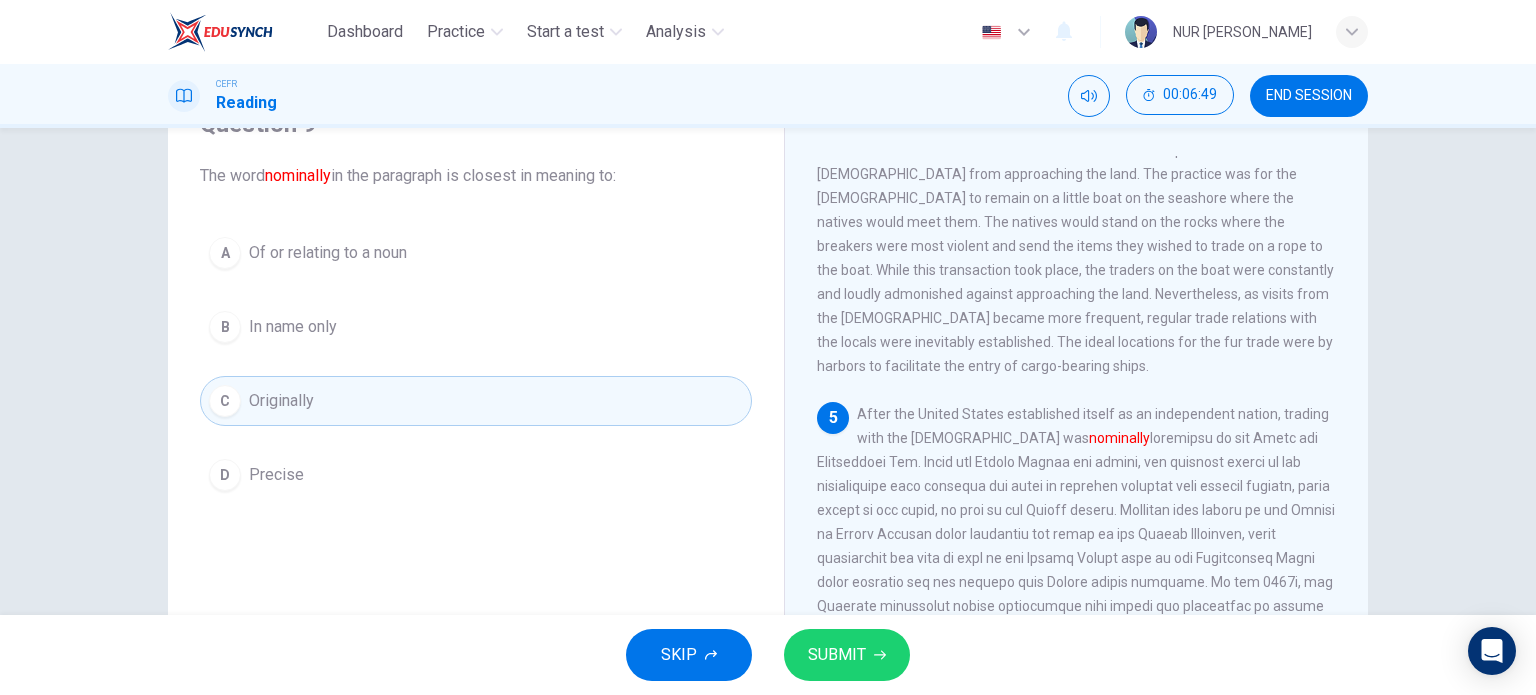 click on "SUBMIT" at bounding box center (847, 655) 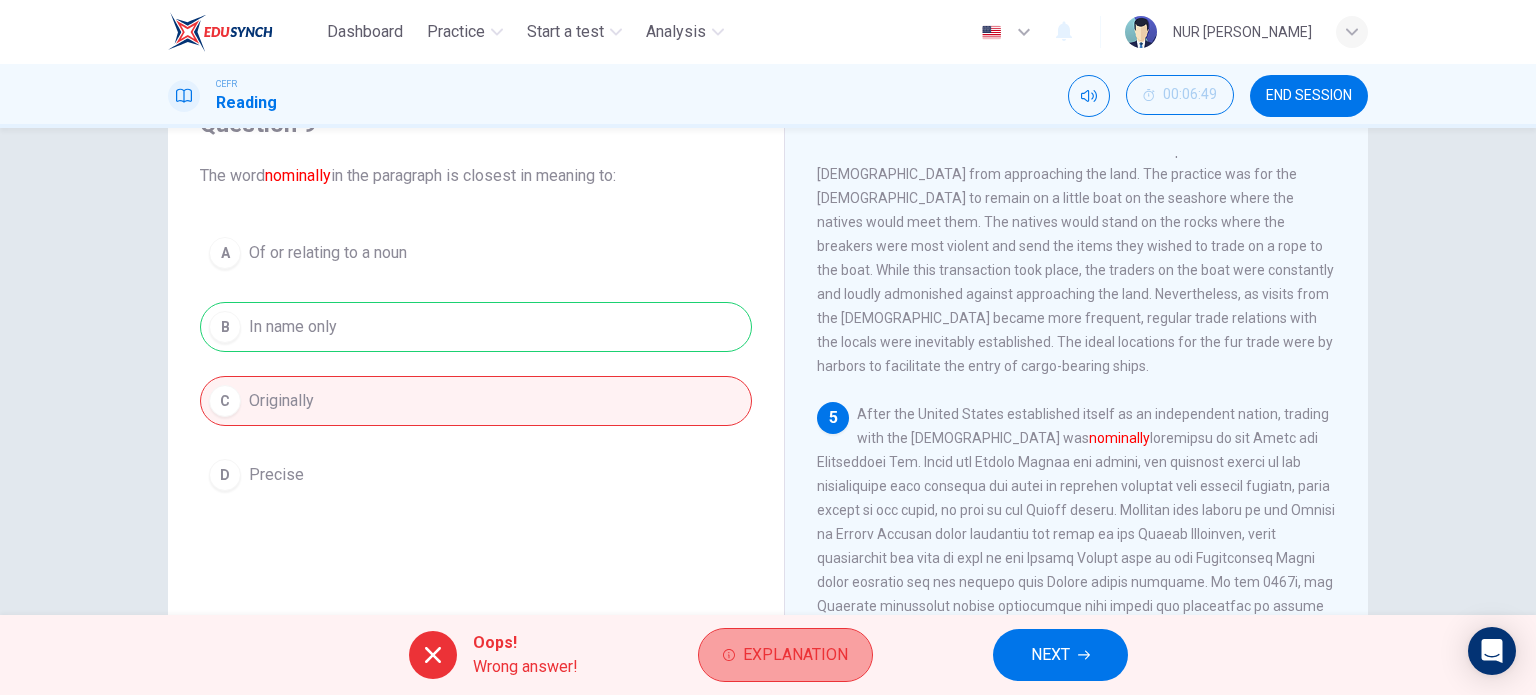 click on "Explanation" at bounding box center (785, 655) 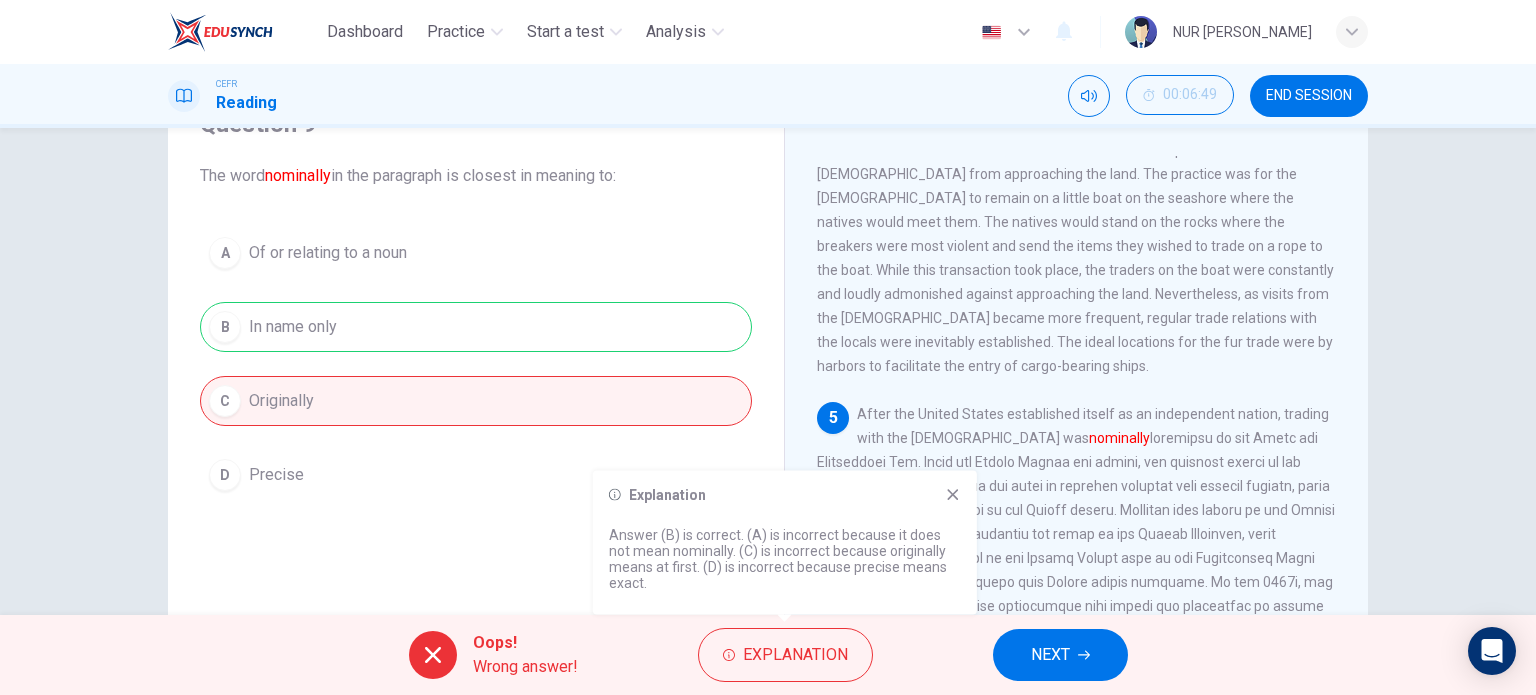 click on "Explanation Answer (B) is correct. (A) is incorrect because it does not mean nominally. (C) is incorrect because originally means at first. (D) is incorrect because precise means exact." at bounding box center [785, 543] 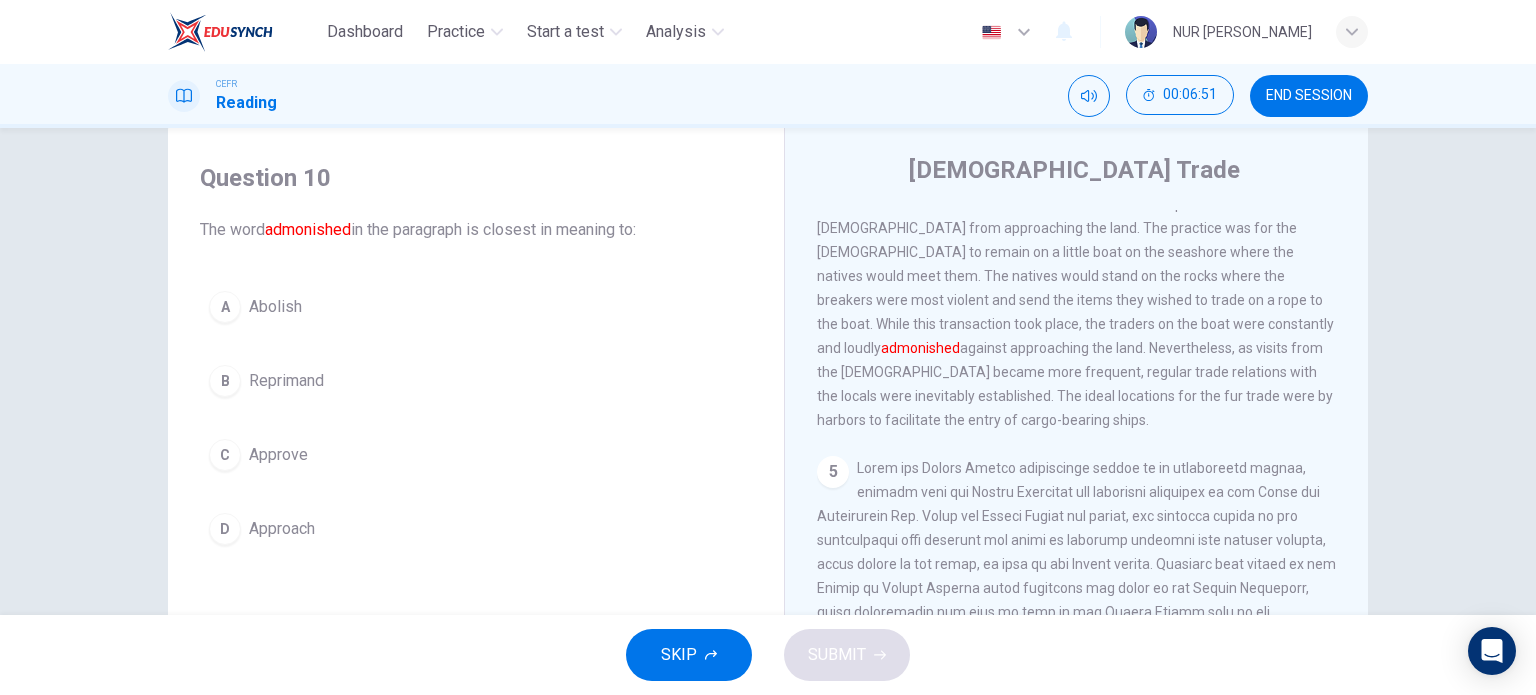 scroll, scrollTop: 0, scrollLeft: 0, axis: both 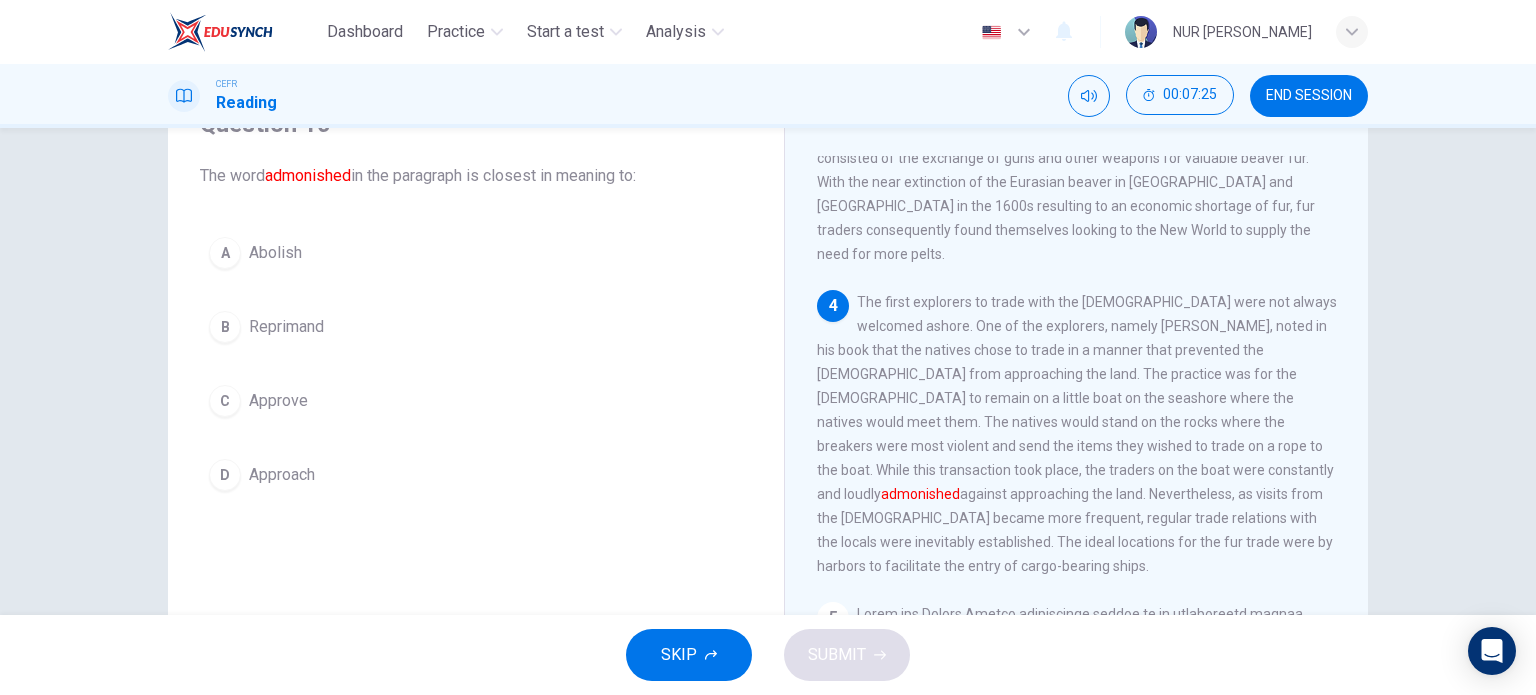 click on "B Reprimand" at bounding box center [476, 327] 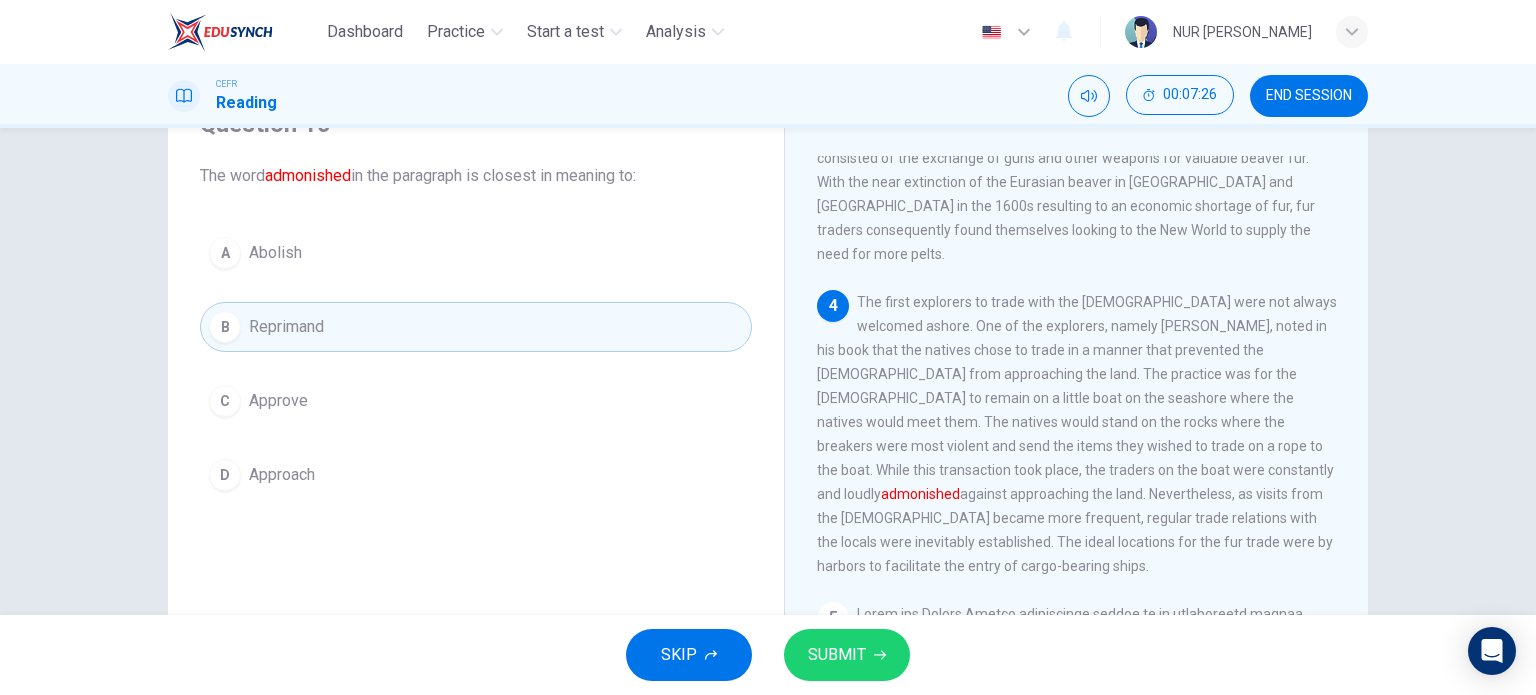 click on "SUBMIT" at bounding box center [847, 655] 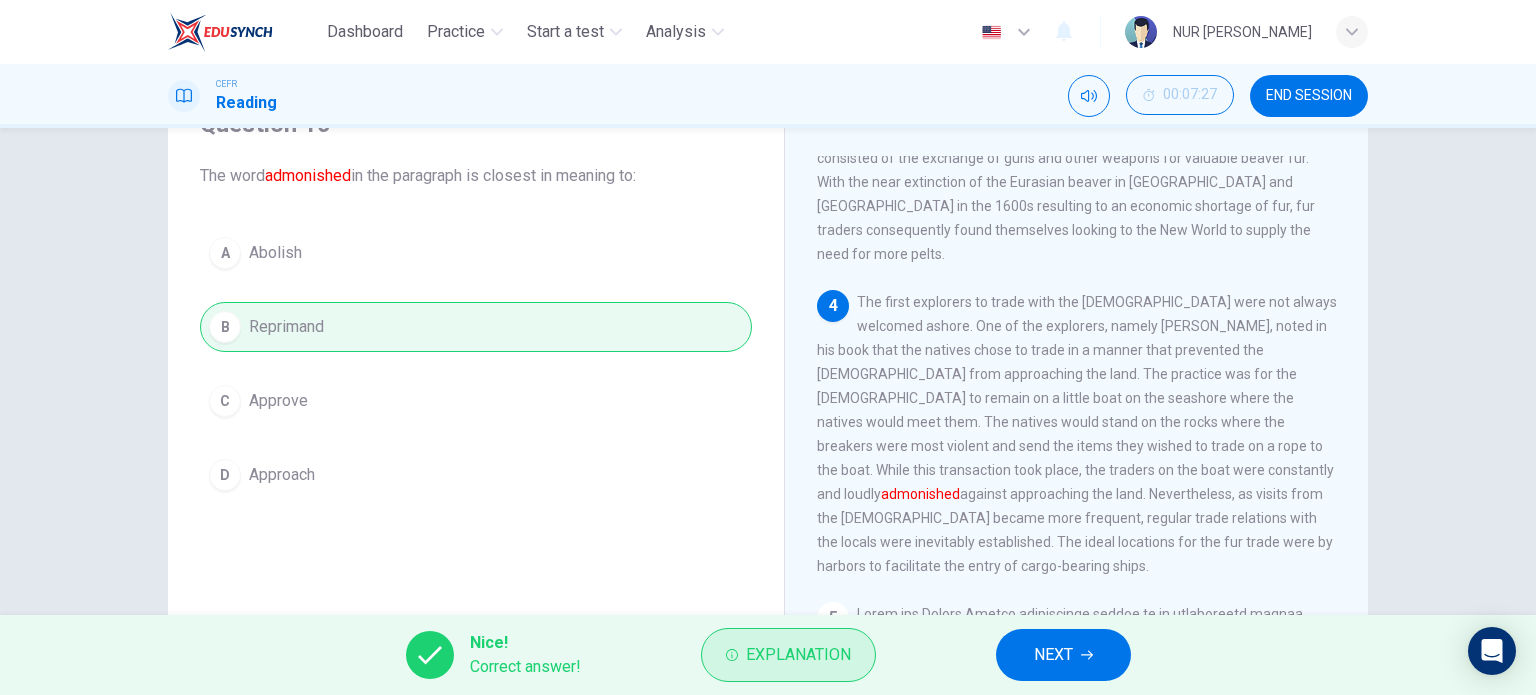 click on "Explanation" at bounding box center (798, 655) 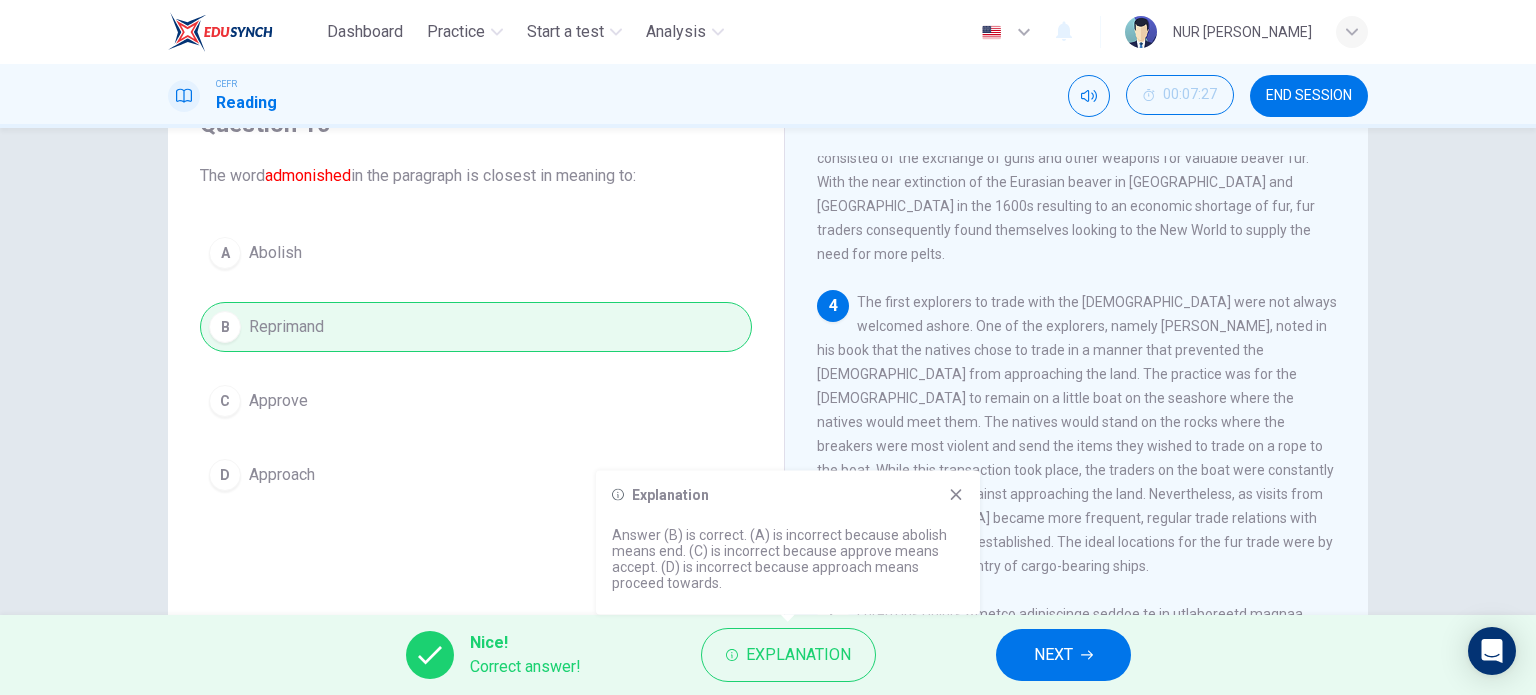 click on "Explanation" at bounding box center [788, 495] 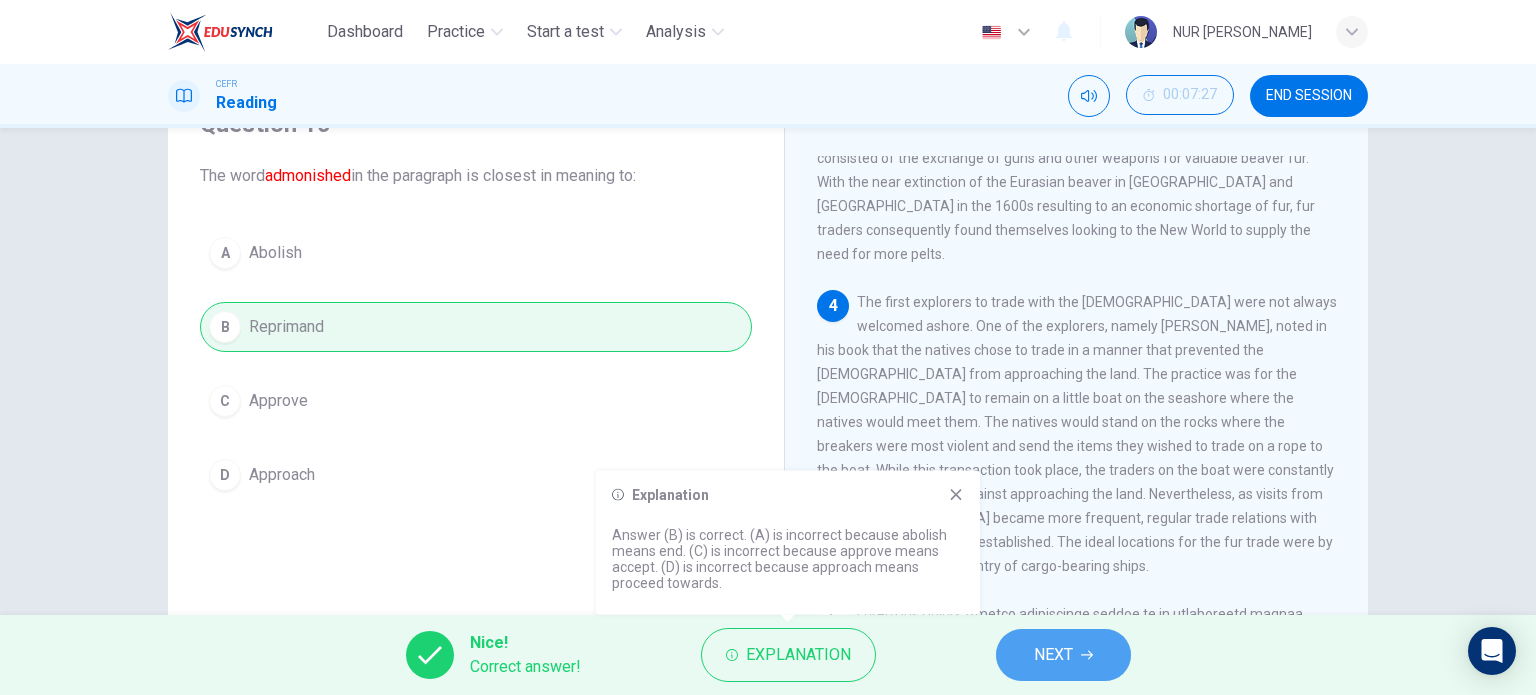 click on "NEXT" at bounding box center [1063, 655] 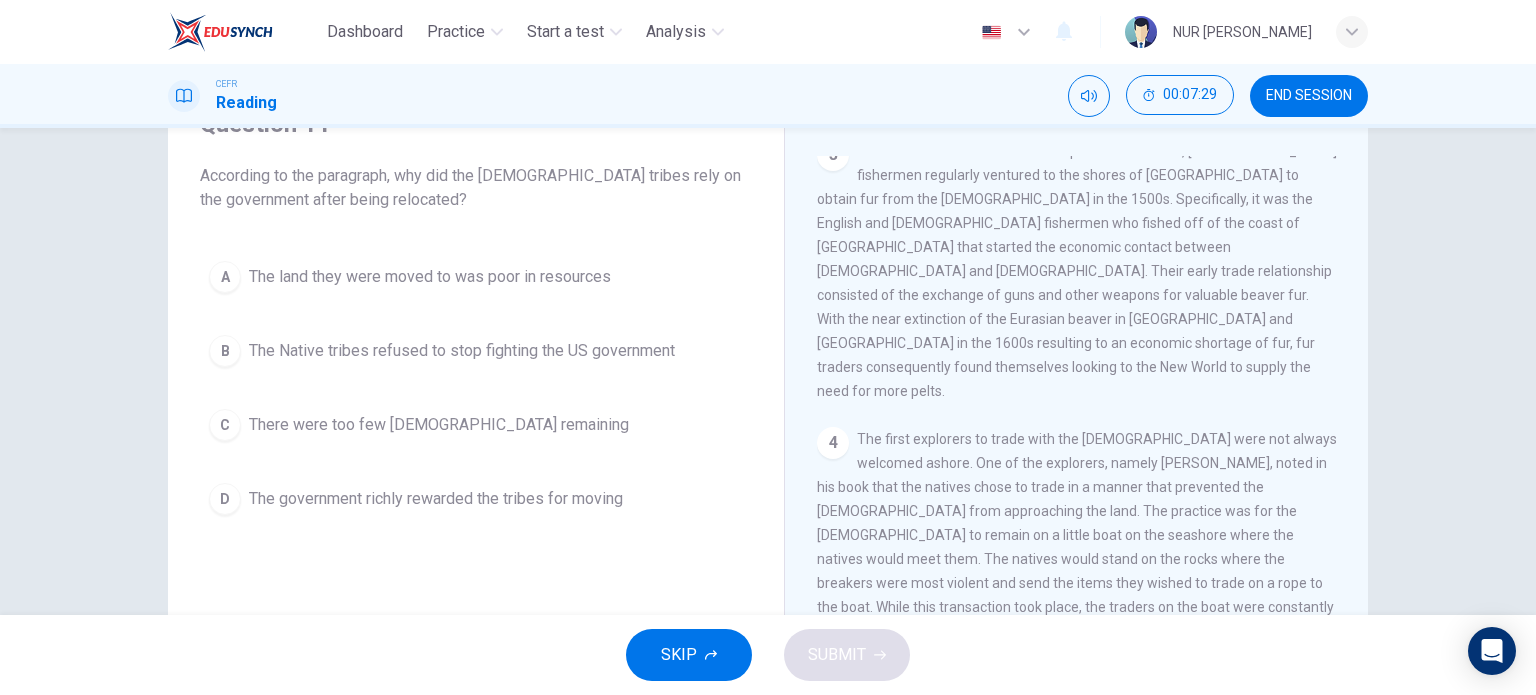 scroll, scrollTop: 1050, scrollLeft: 0, axis: vertical 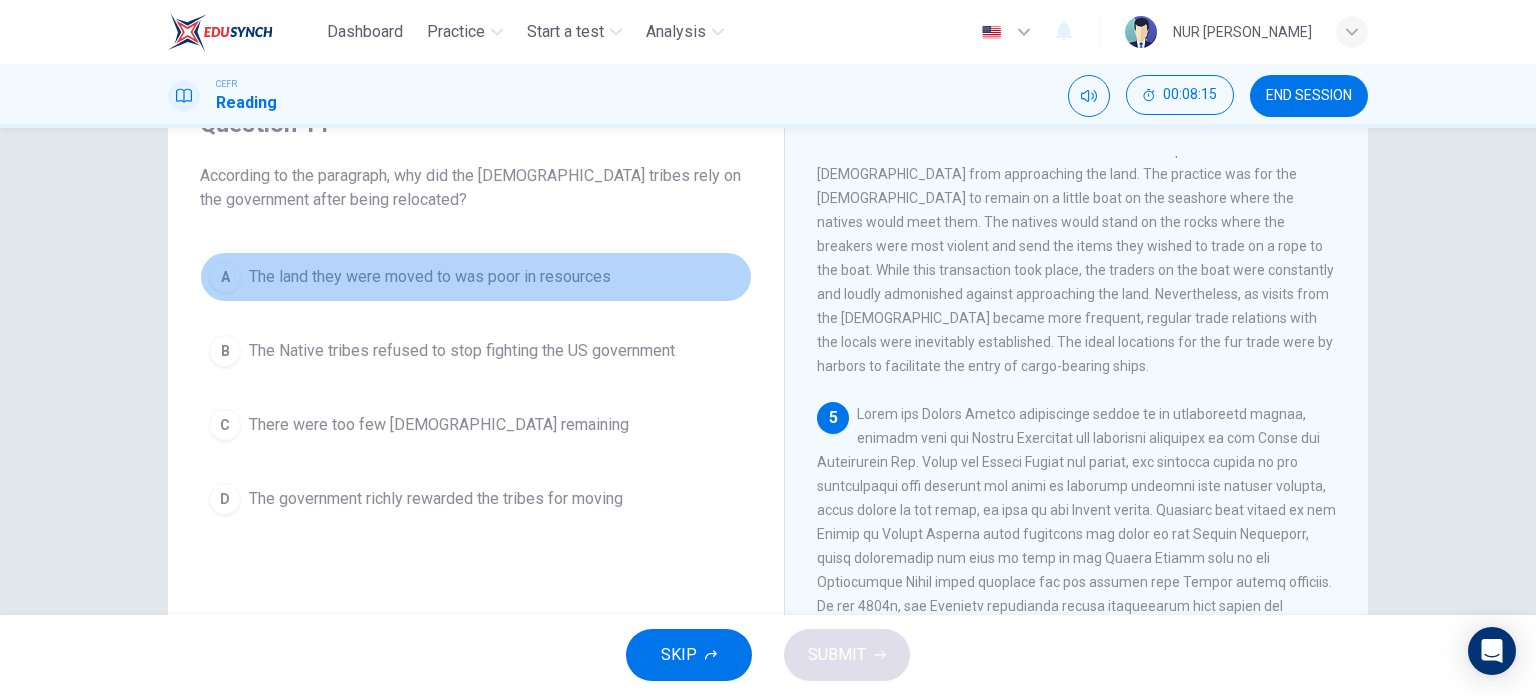 click on "A" at bounding box center (225, 277) 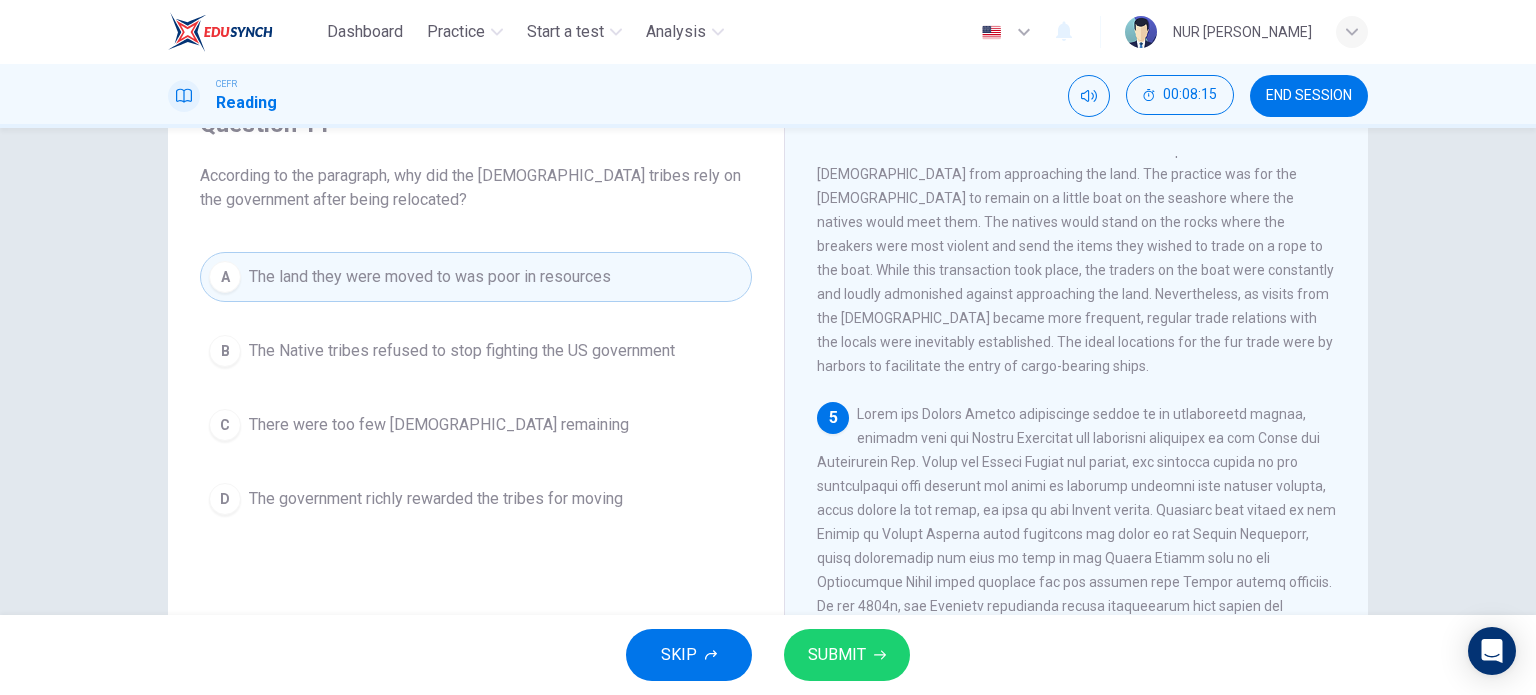 click on "SUBMIT" at bounding box center [847, 655] 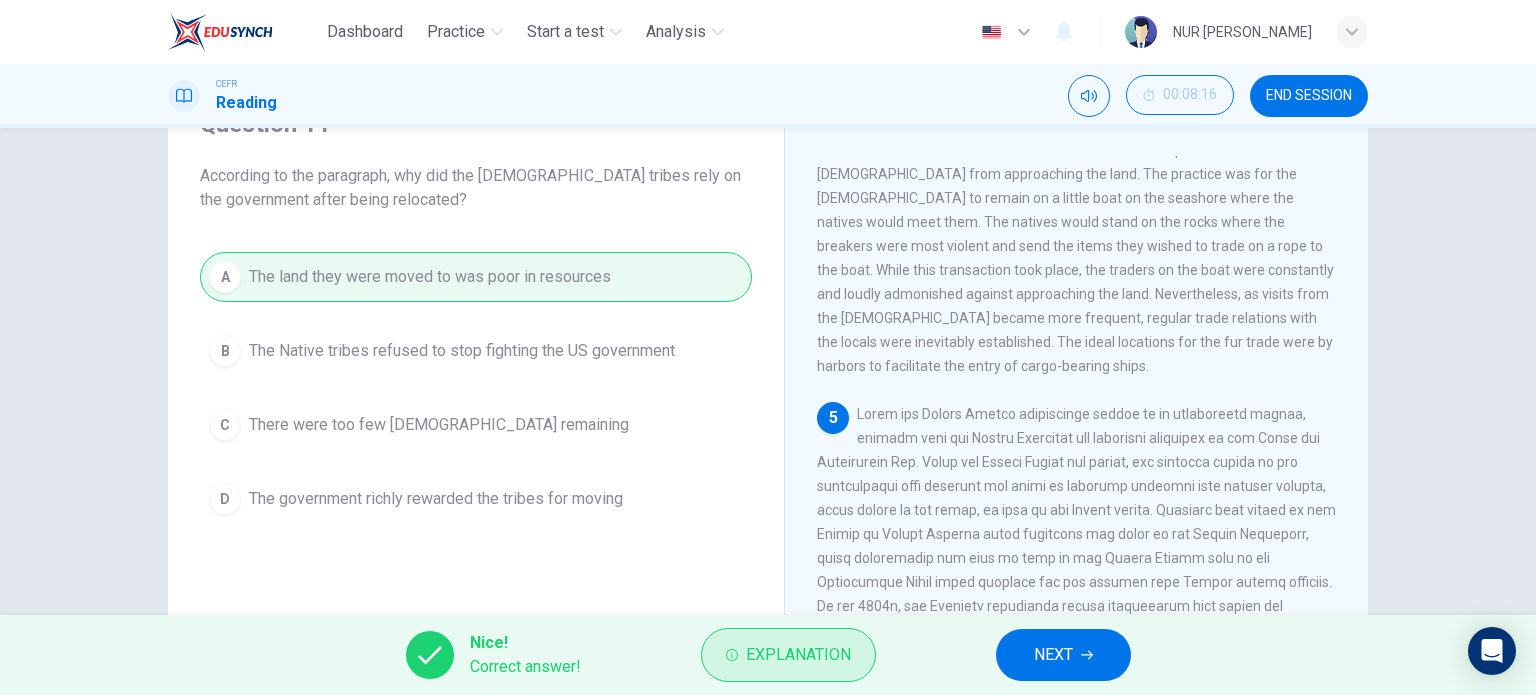 click on "Explanation" at bounding box center [798, 655] 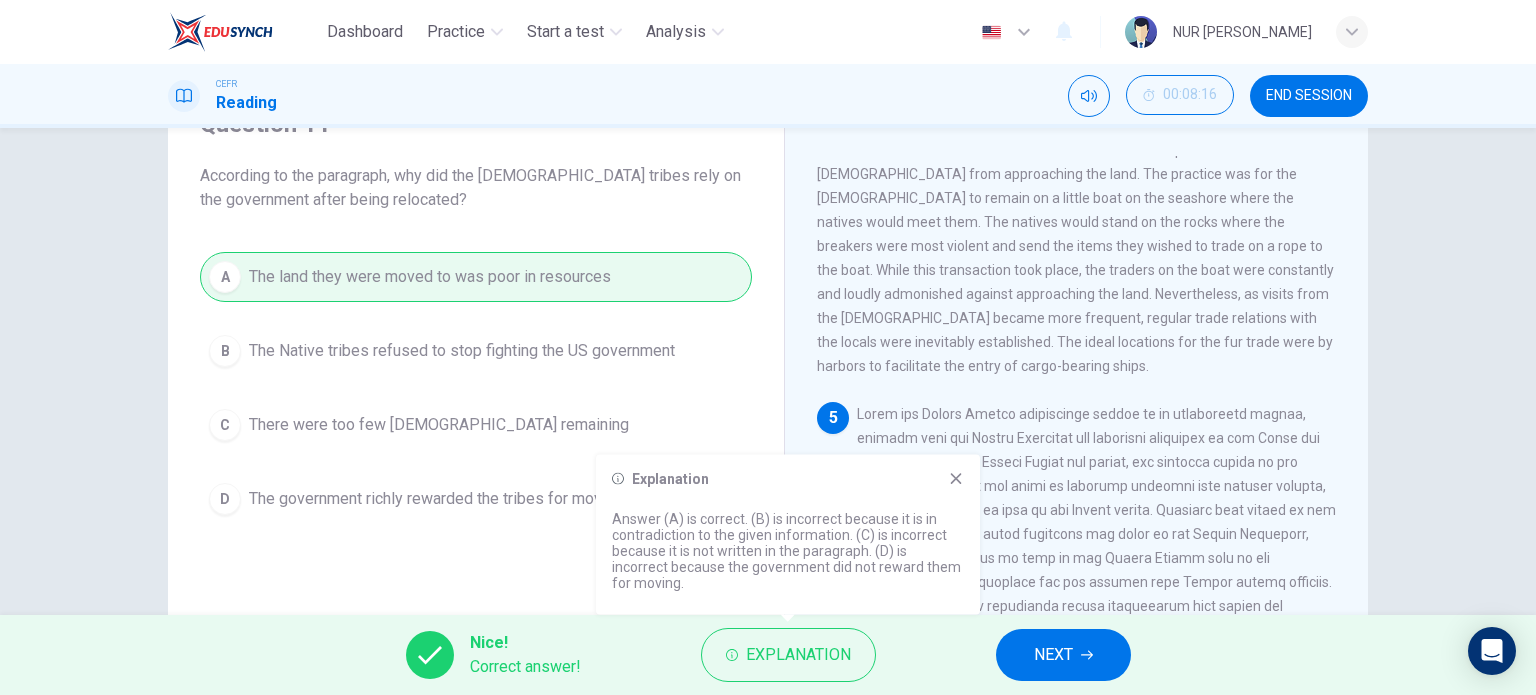 click on "NEXT" at bounding box center (1053, 655) 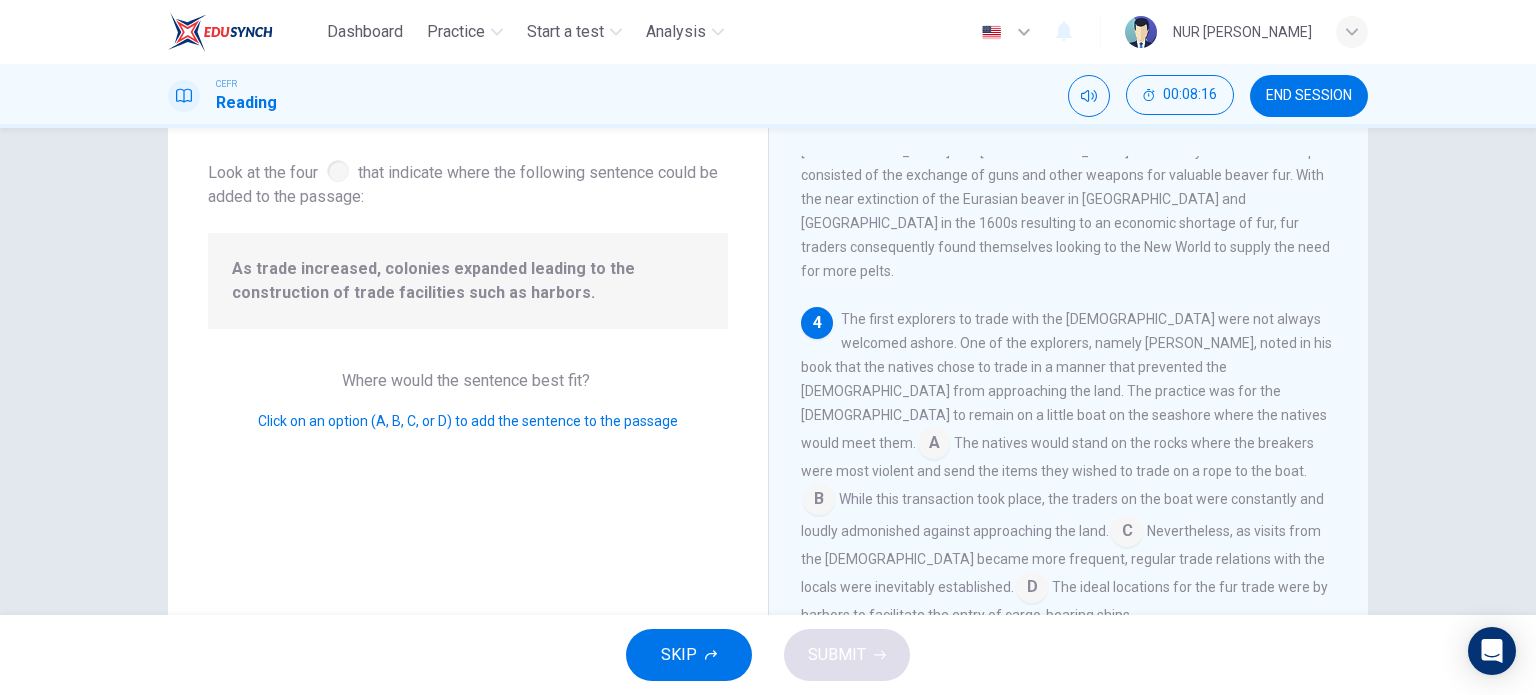 scroll, scrollTop: 810, scrollLeft: 0, axis: vertical 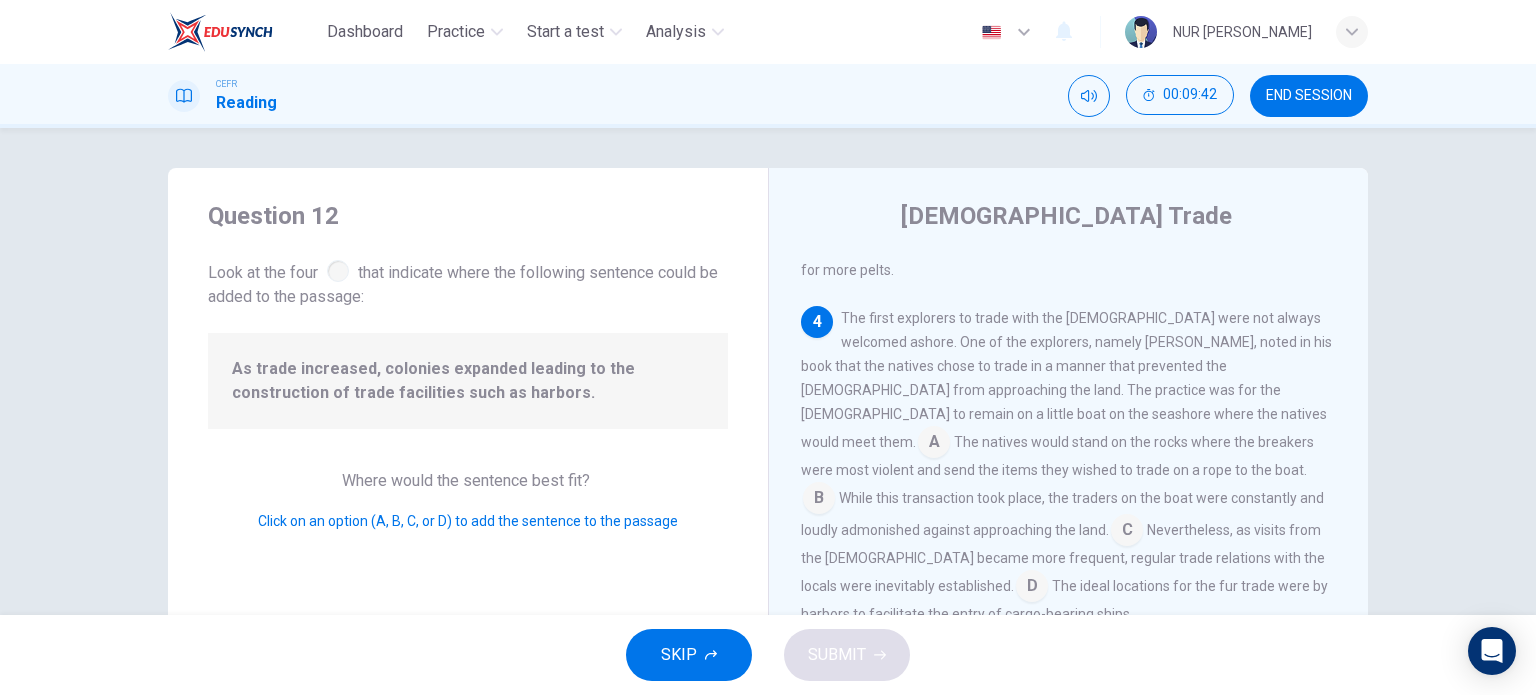 click at bounding box center (1032, 588) 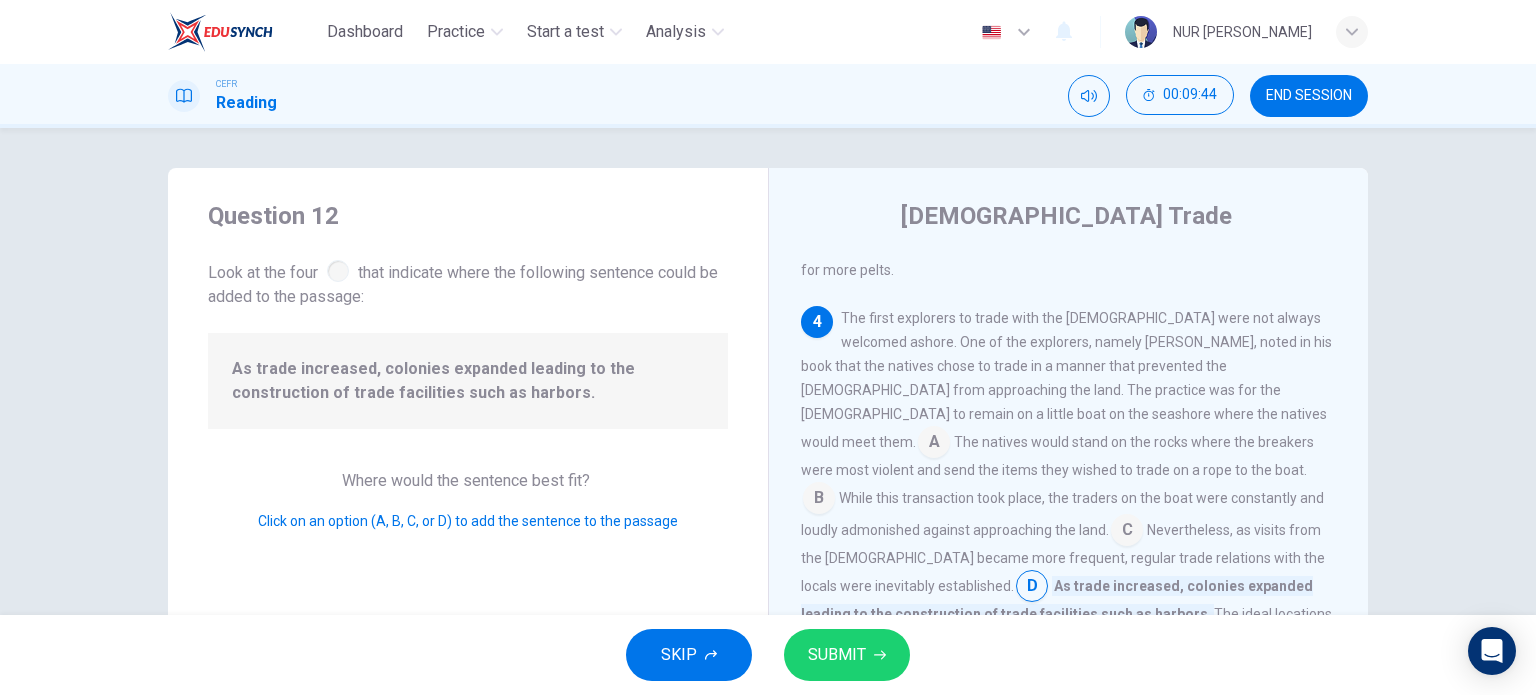 click on "SUBMIT" at bounding box center (847, 655) 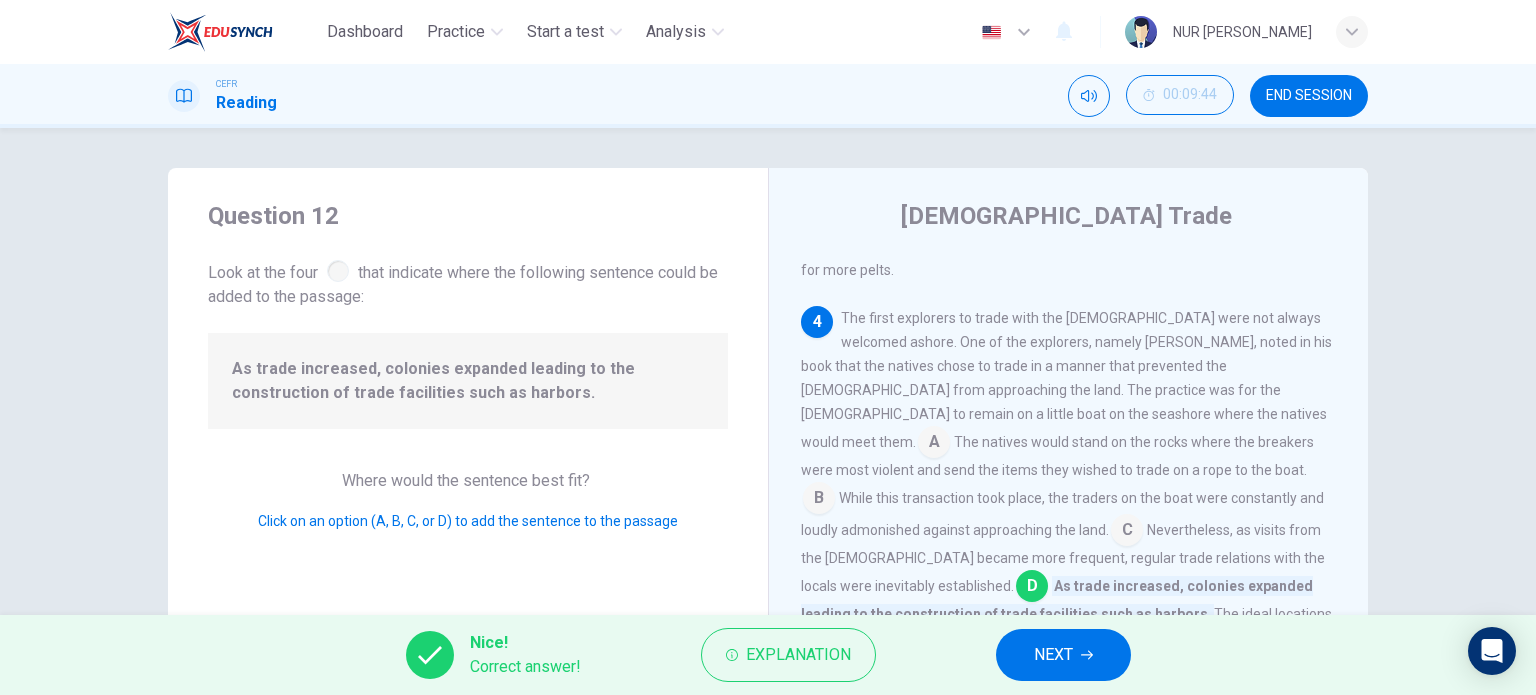 click on "NEXT" at bounding box center [1063, 655] 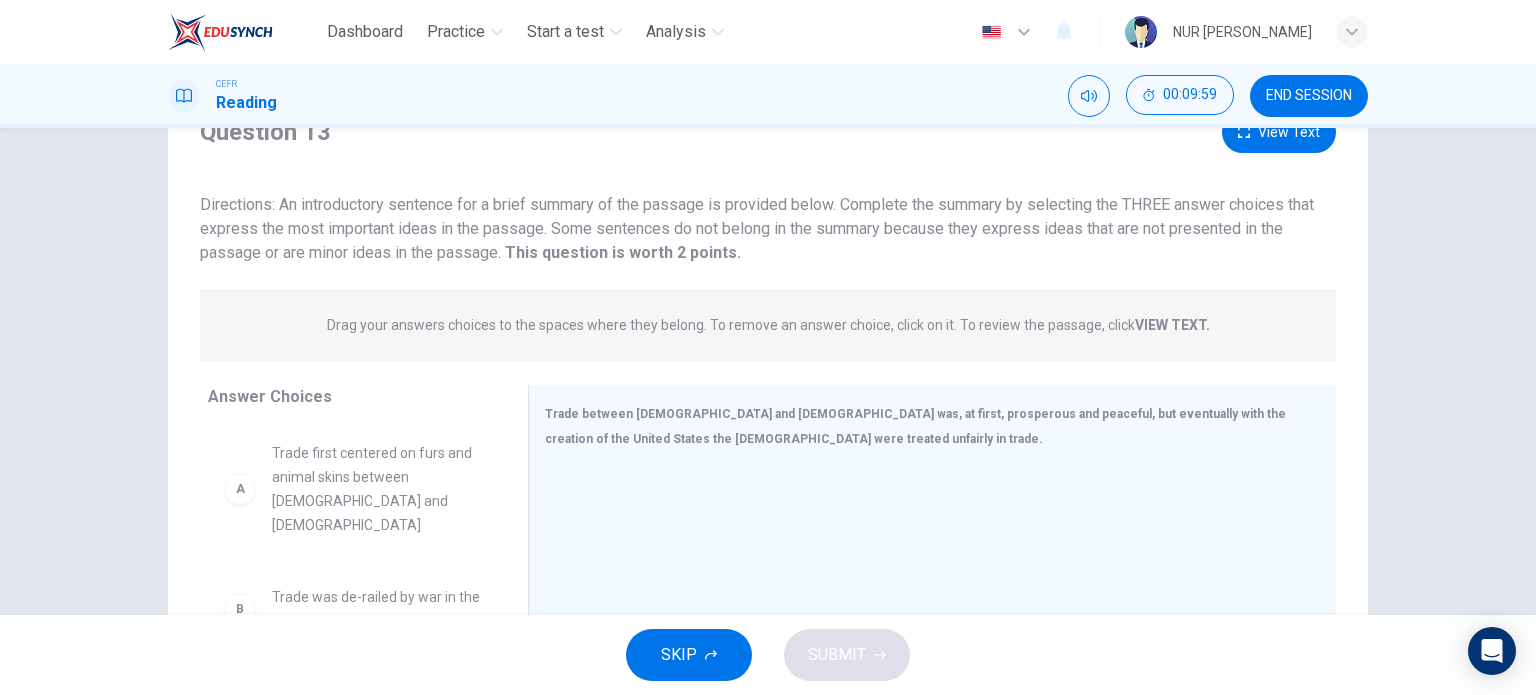 scroll, scrollTop: 0, scrollLeft: 0, axis: both 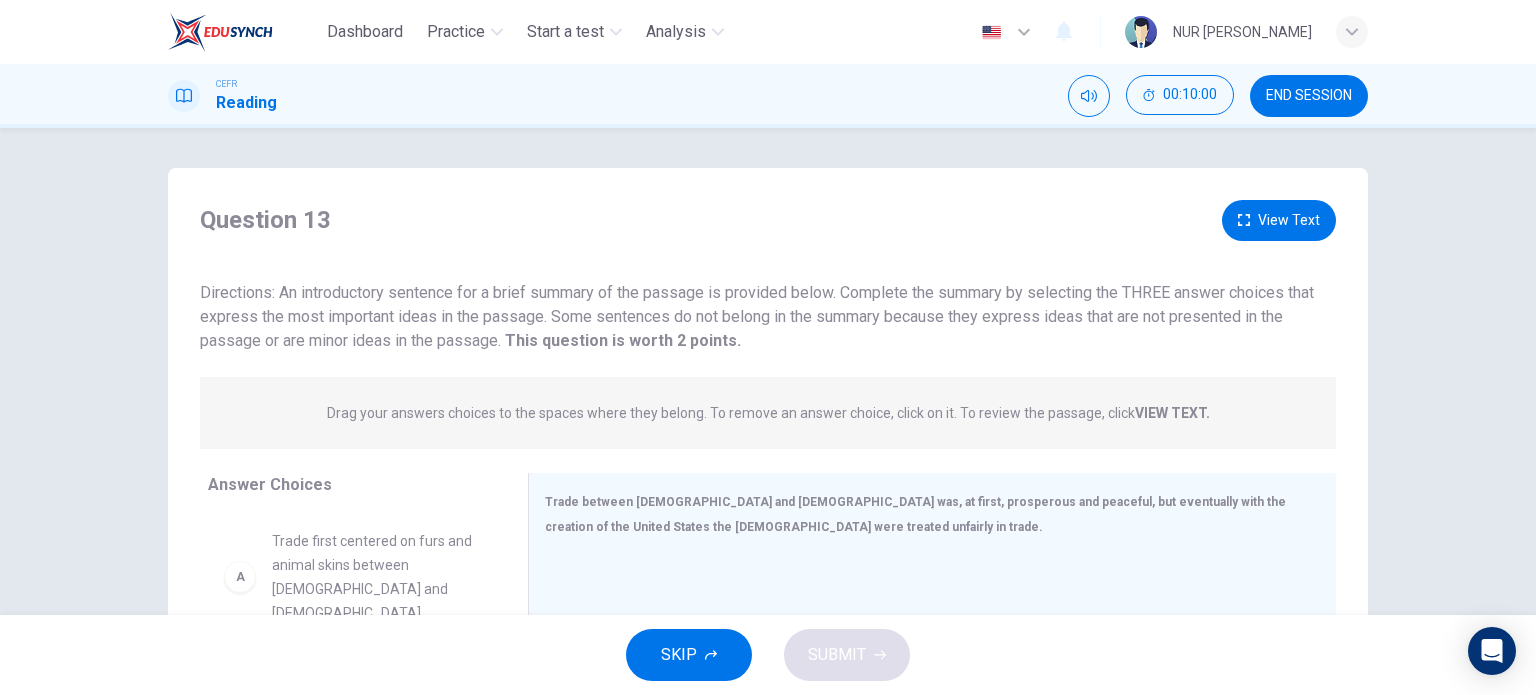 click on "View Text" at bounding box center (1279, 220) 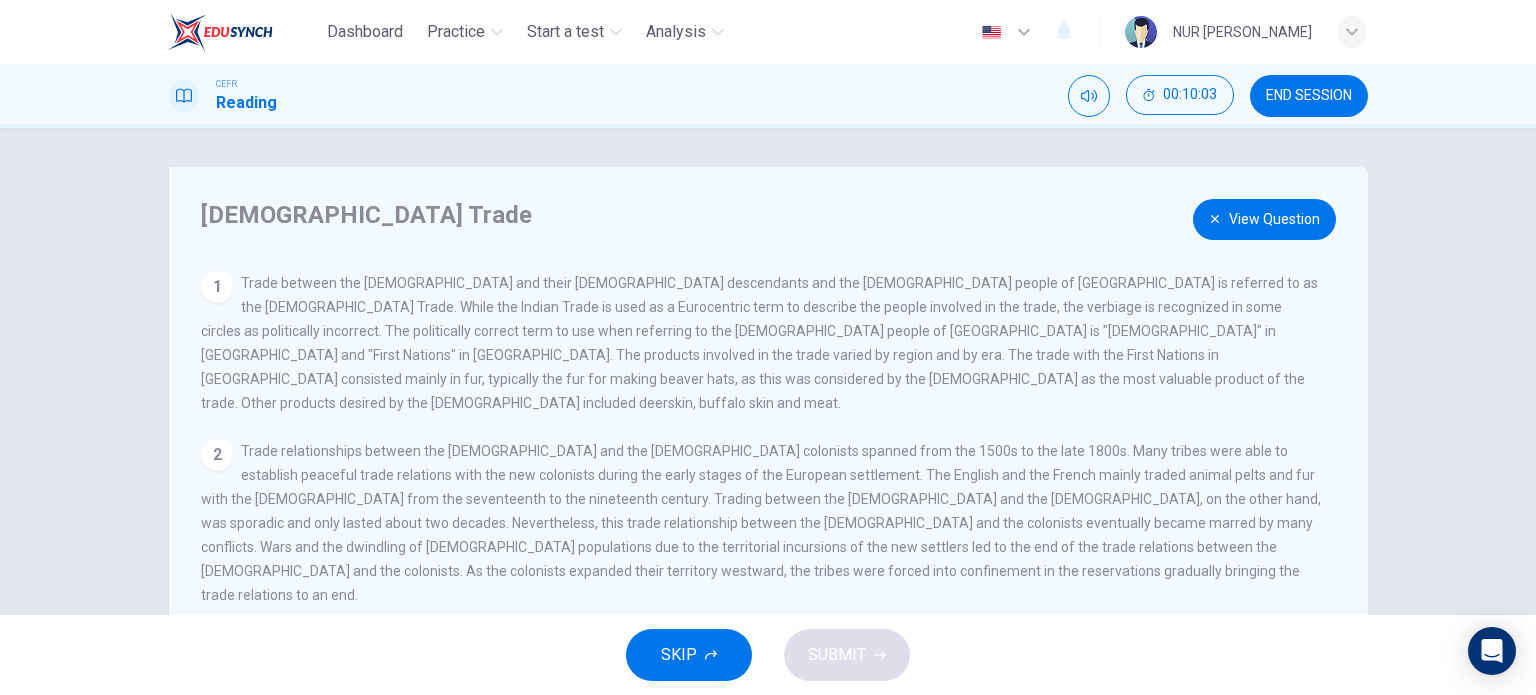 scroll, scrollTop: 0, scrollLeft: 0, axis: both 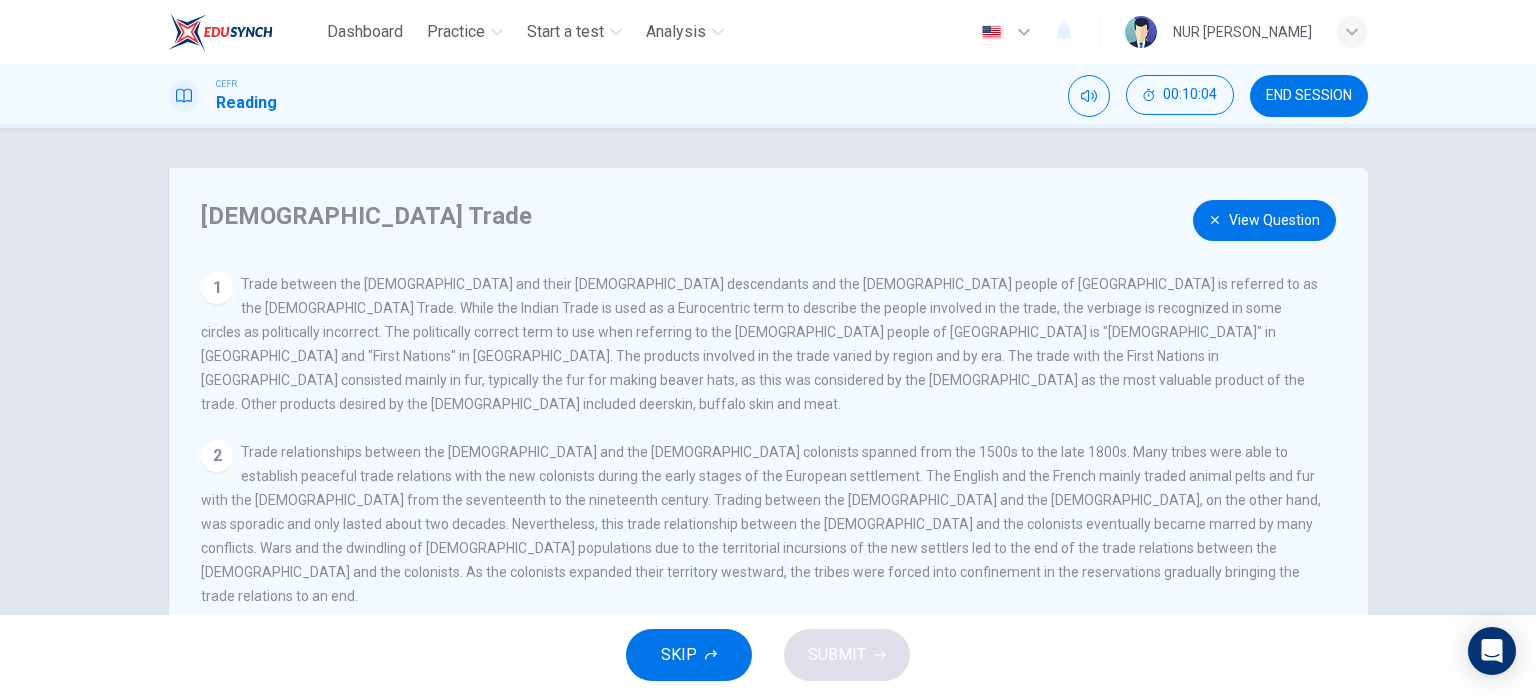 click on "View Question" at bounding box center (1264, 220) 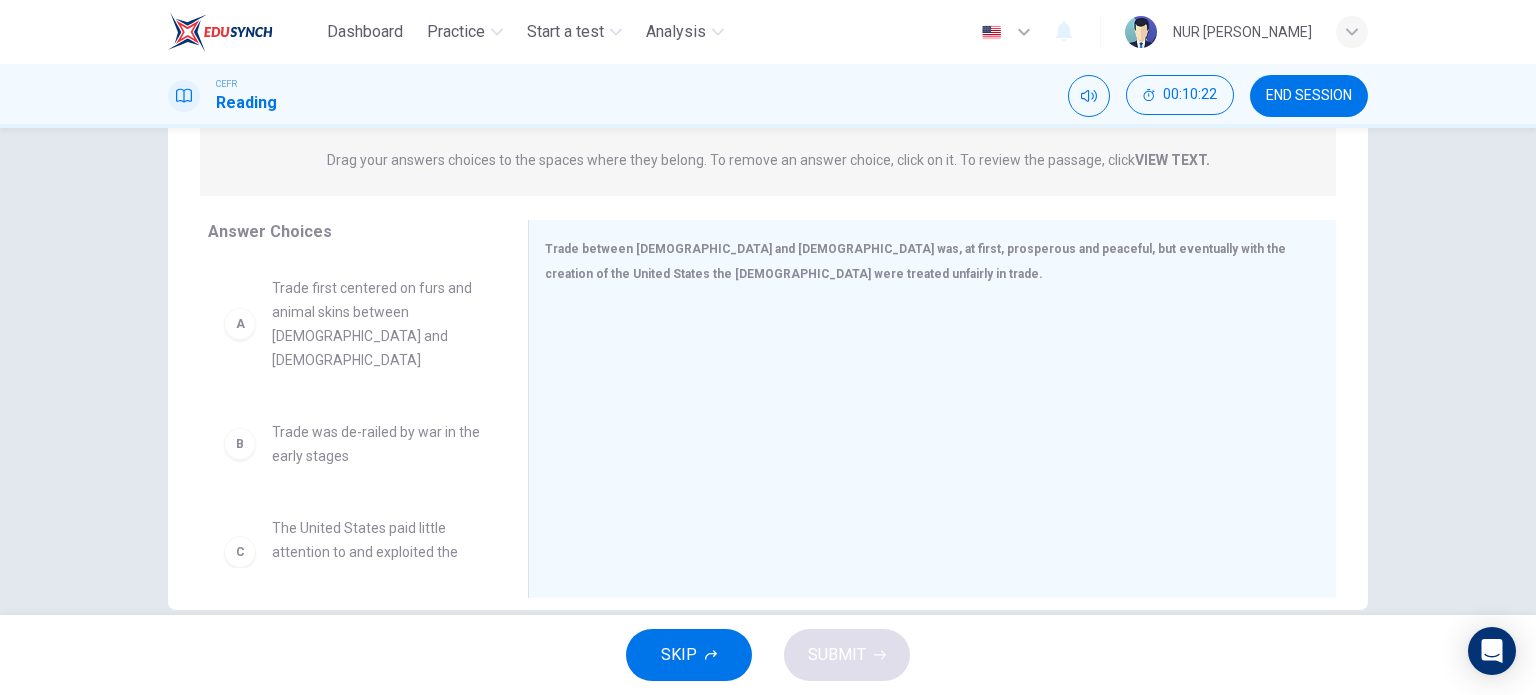 scroll, scrollTop: 288, scrollLeft: 0, axis: vertical 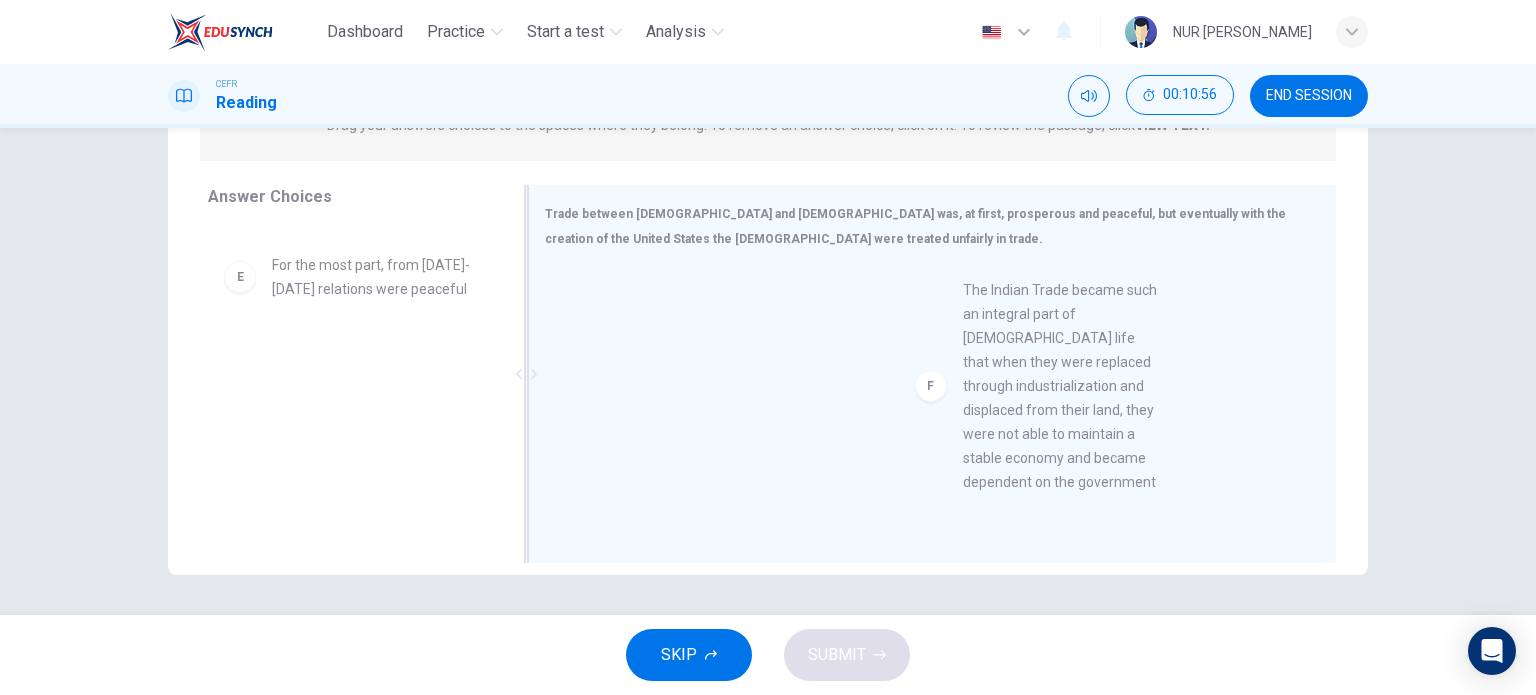 drag, startPoint x: 375, startPoint y: 431, endPoint x: 1072, endPoint y: 407, distance: 697.4131 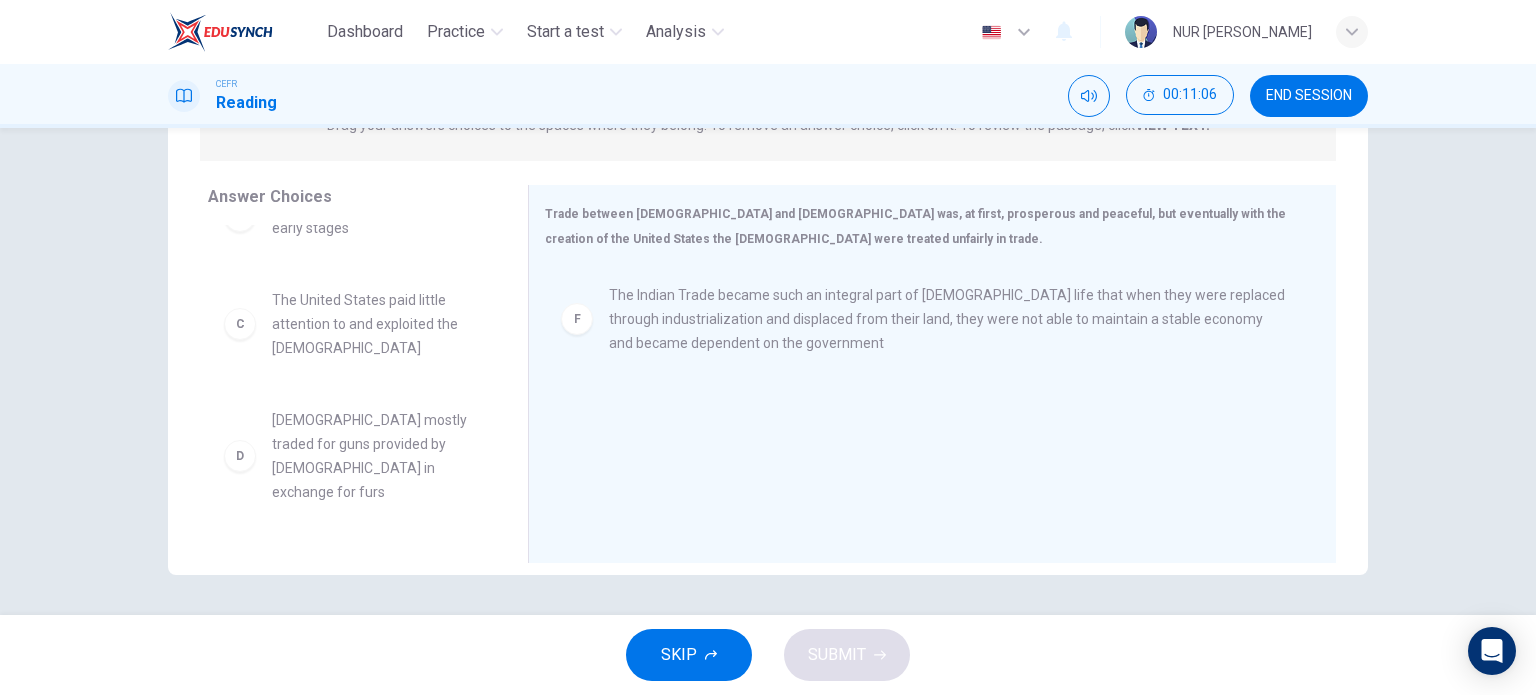 scroll, scrollTop: 200, scrollLeft: 0, axis: vertical 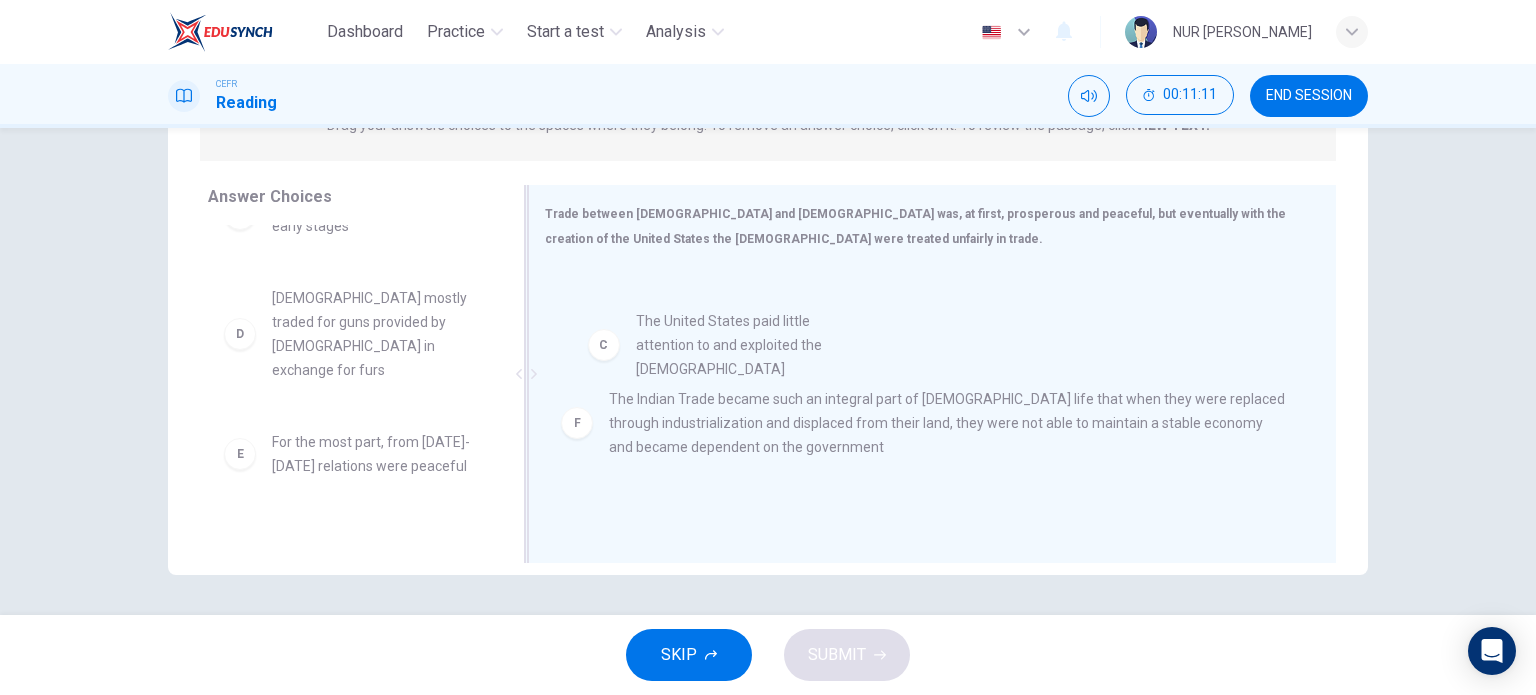 drag, startPoint x: 377, startPoint y: 296, endPoint x: 751, endPoint y: 348, distance: 377.59766 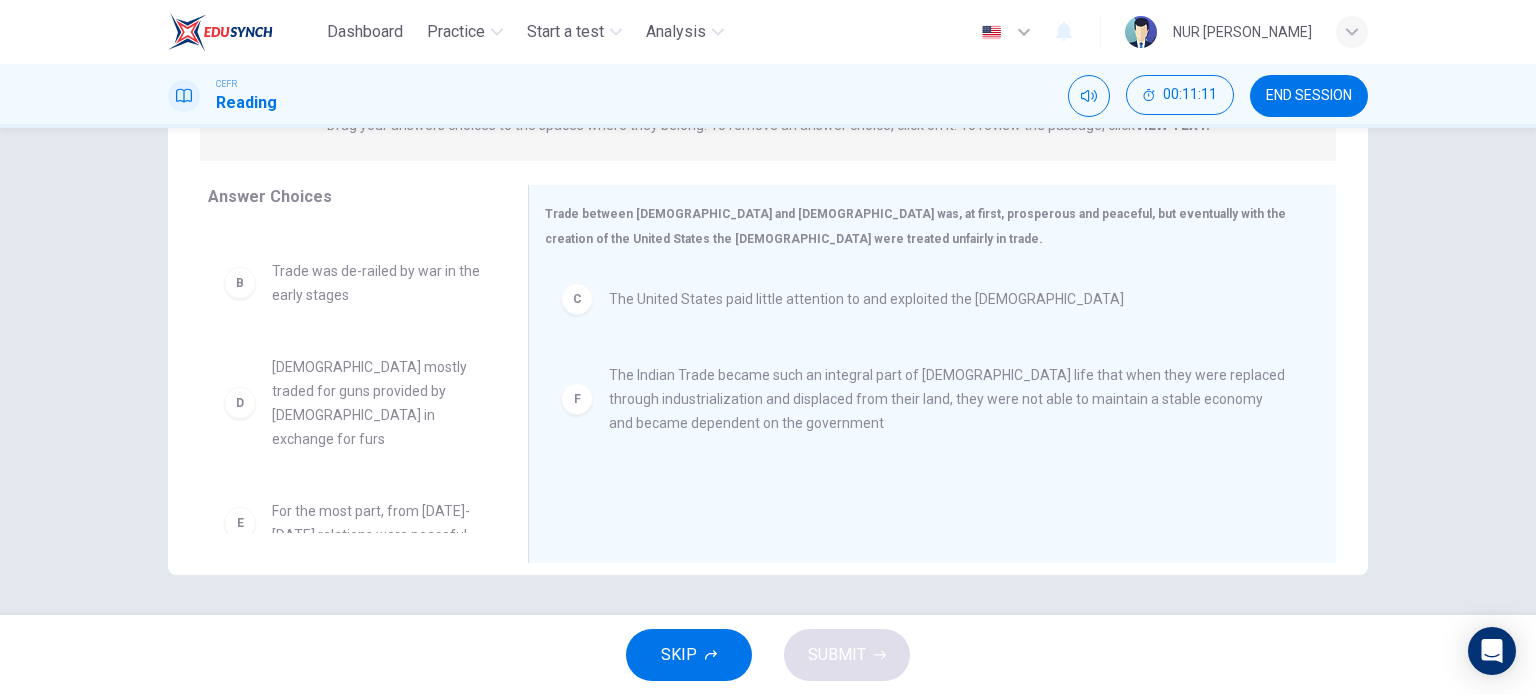 scroll, scrollTop: 108, scrollLeft: 0, axis: vertical 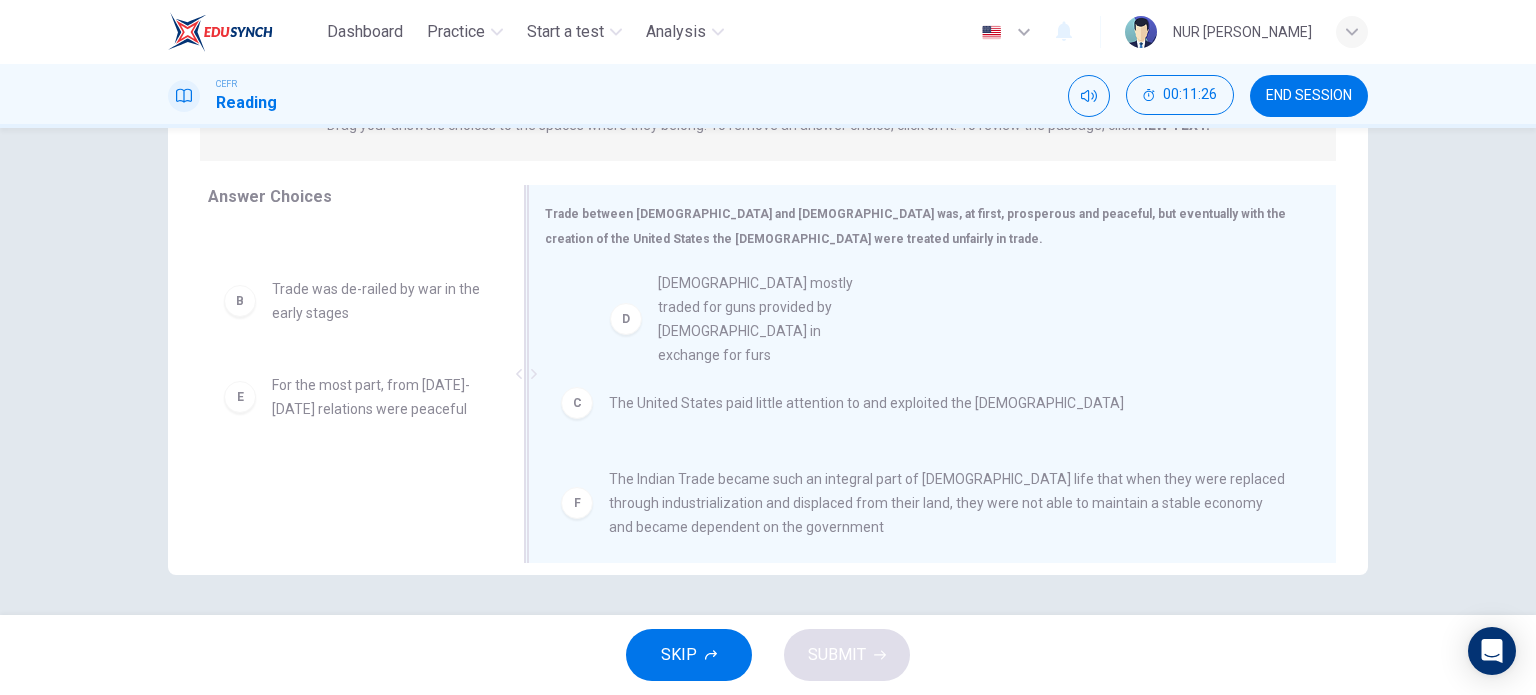 drag, startPoint x: 400, startPoint y: 406, endPoint x: 799, endPoint y: 323, distance: 407.5414 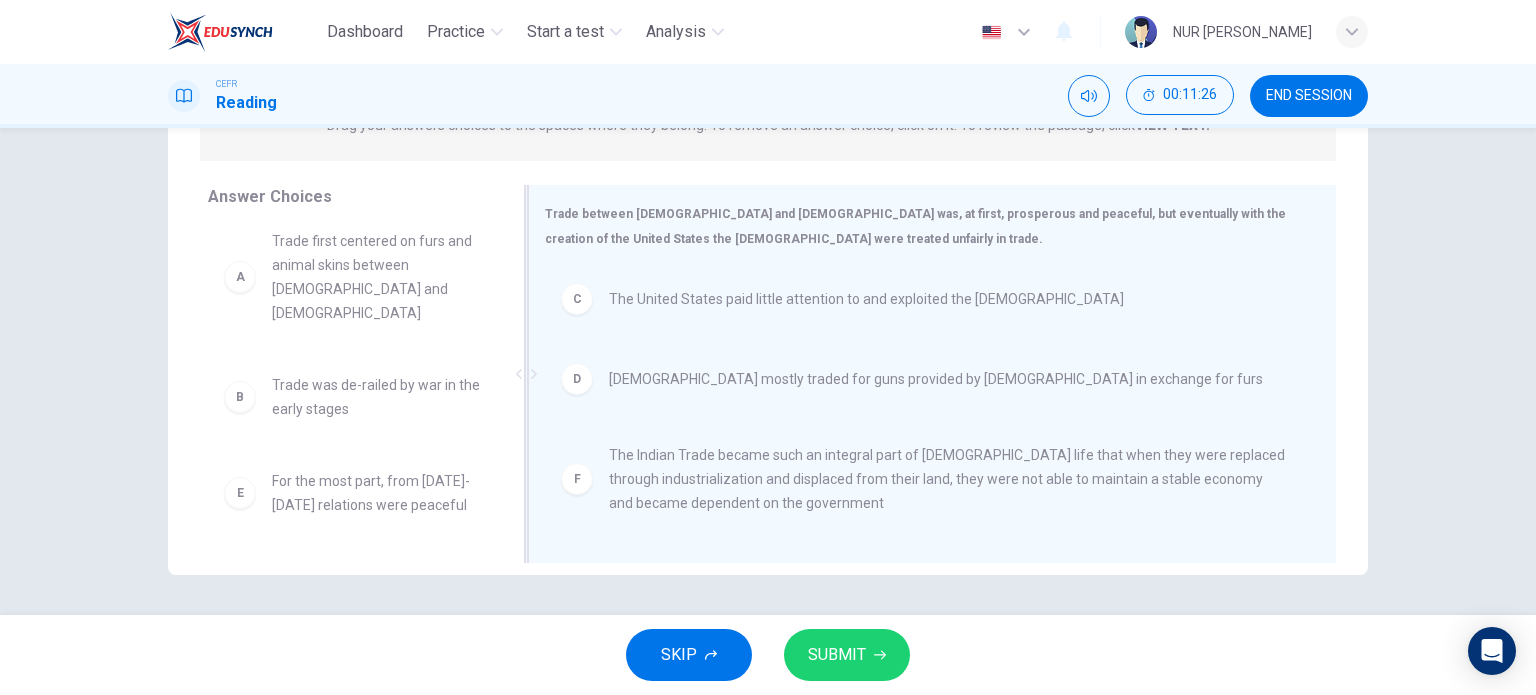 scroll, scrollTop: 0, scrollLeft: 0, axis: both 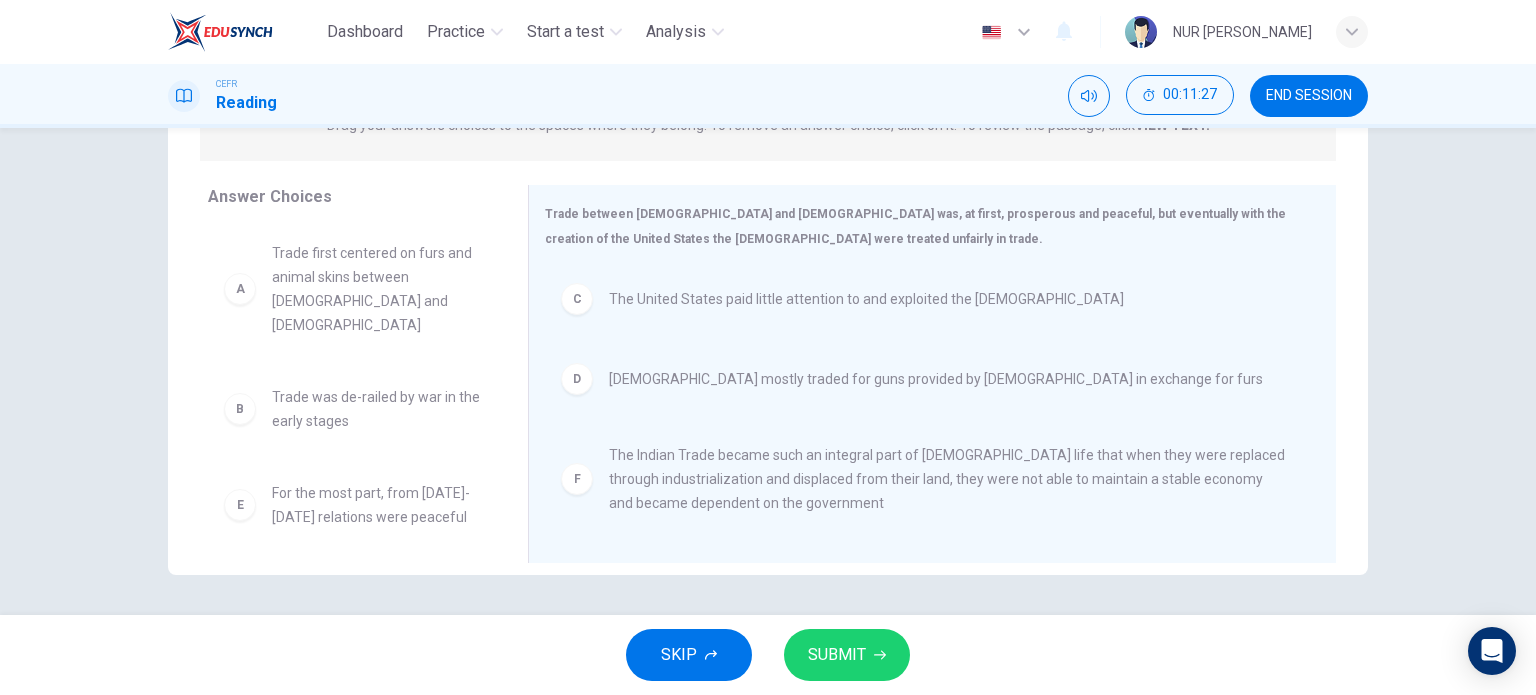 click 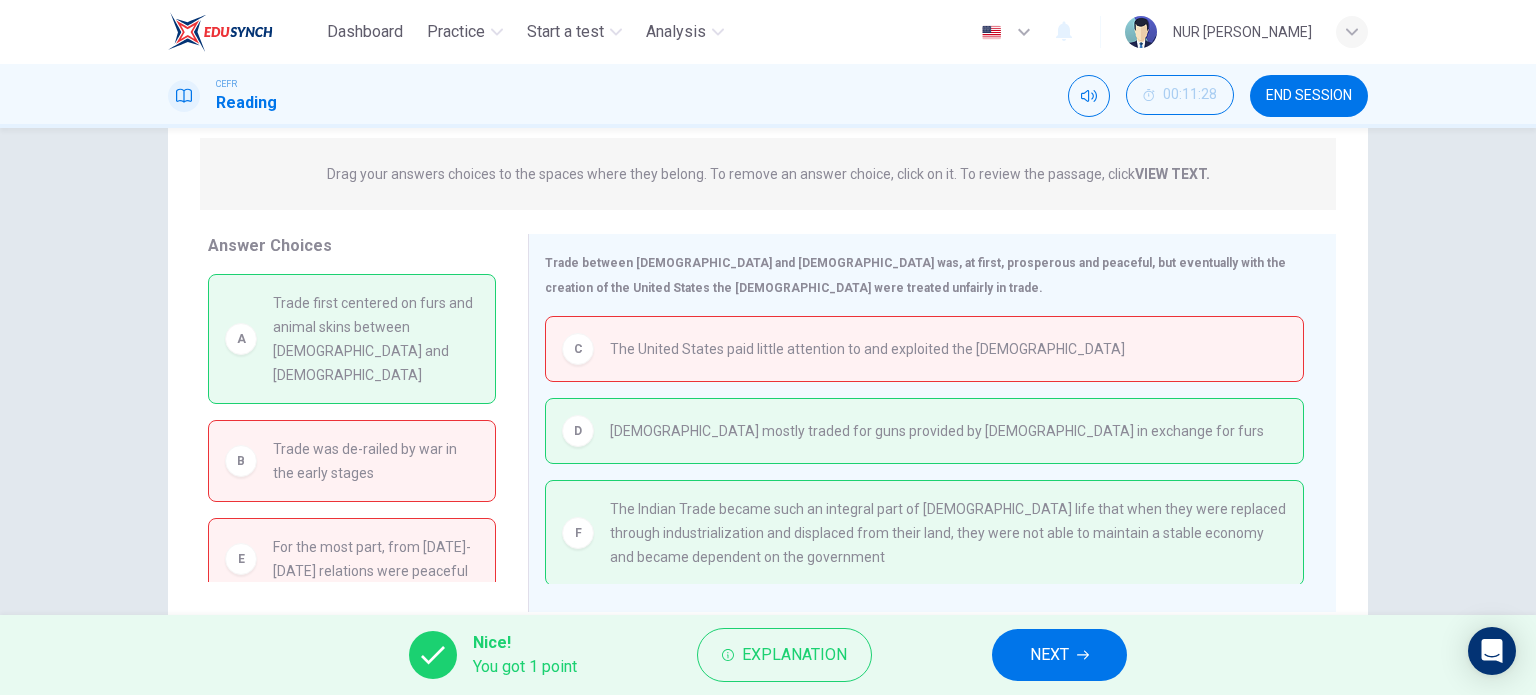 scroll, scrollTop: 288, scrollLeft: 0, axis: vertical 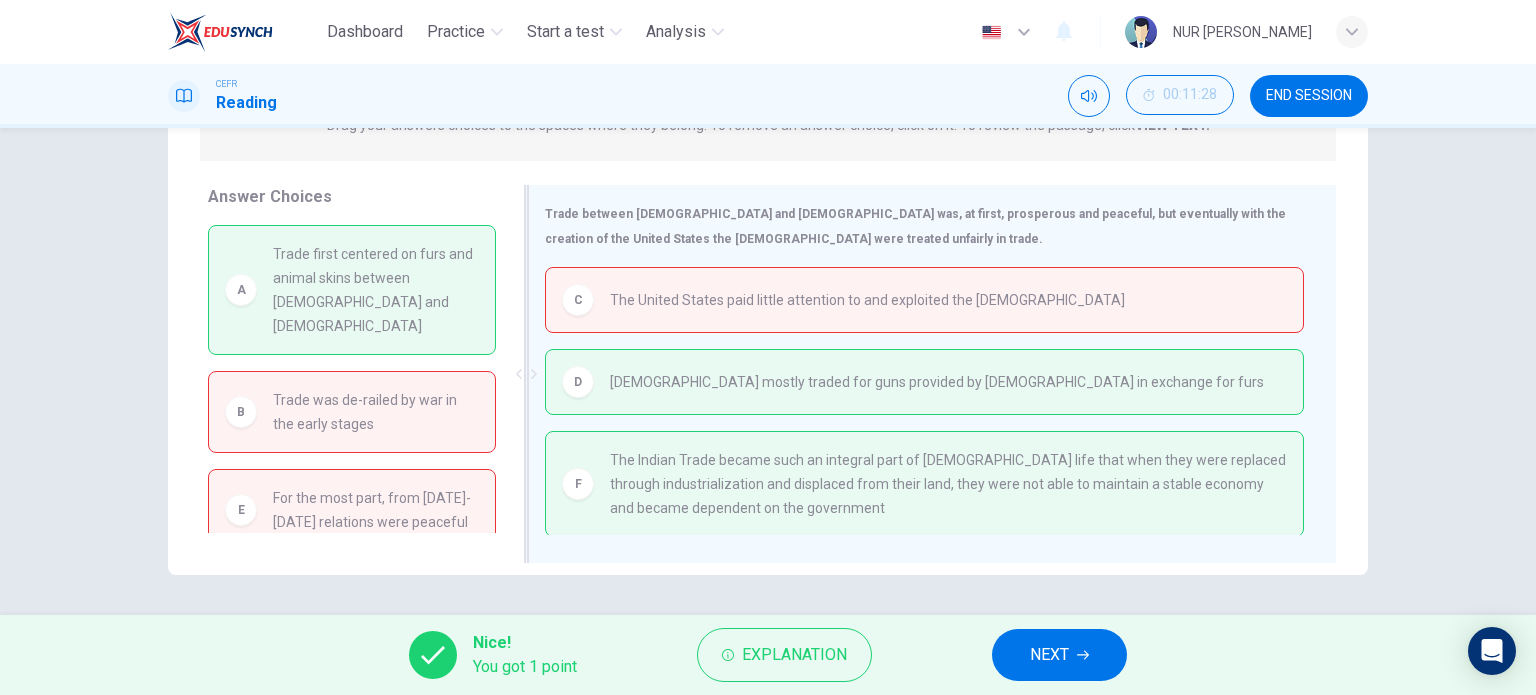 drag, startPoint x: 429, startPoint y: 264, endPoint x: 512, endPoint y: 289, distance: 86.683334 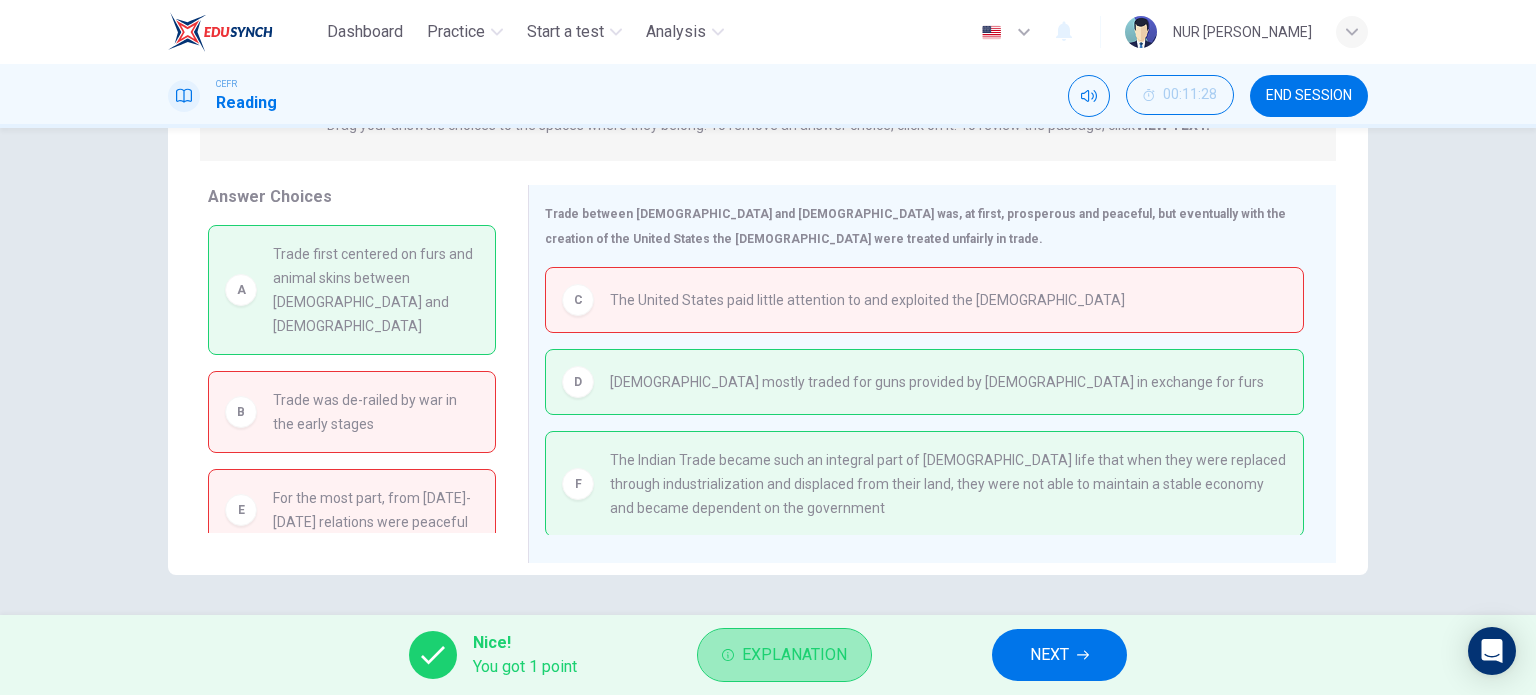 click on "Explanation" at bounding box center (794, 655) 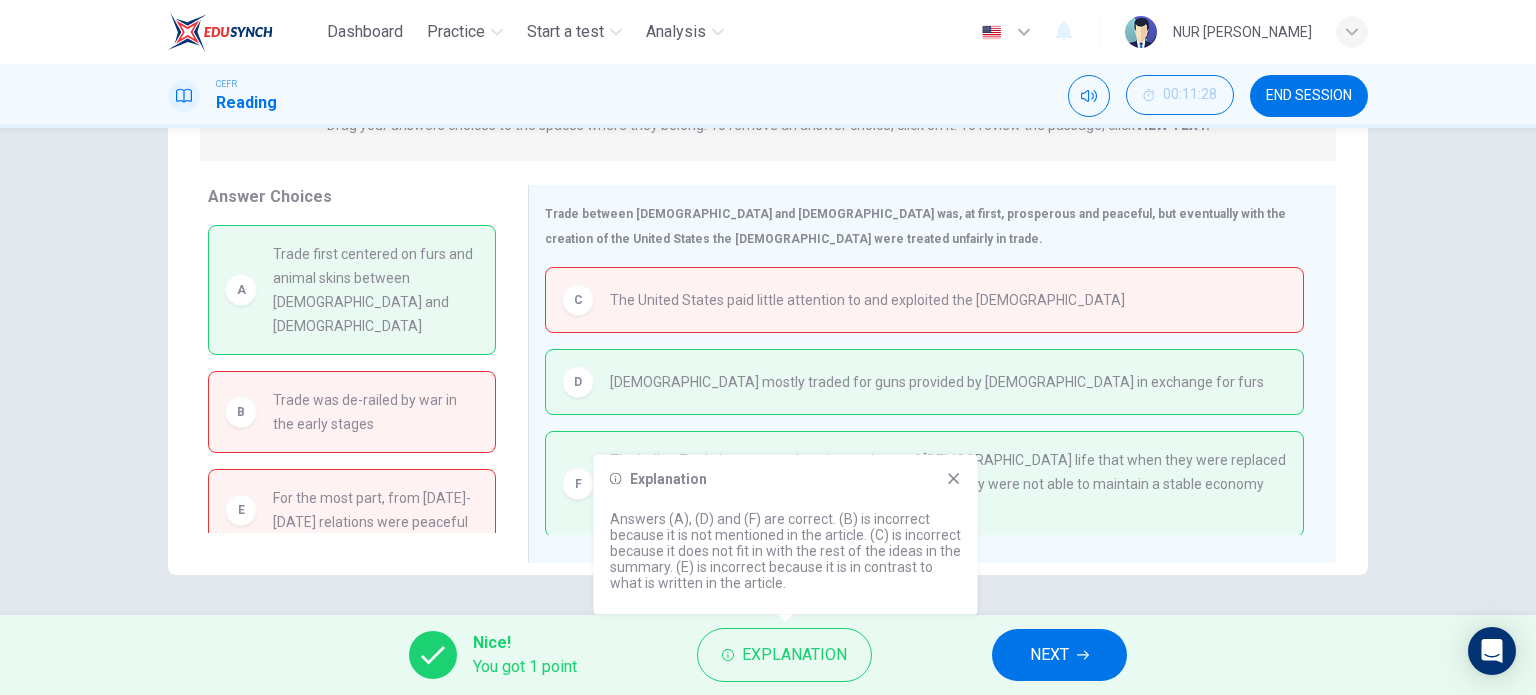 click 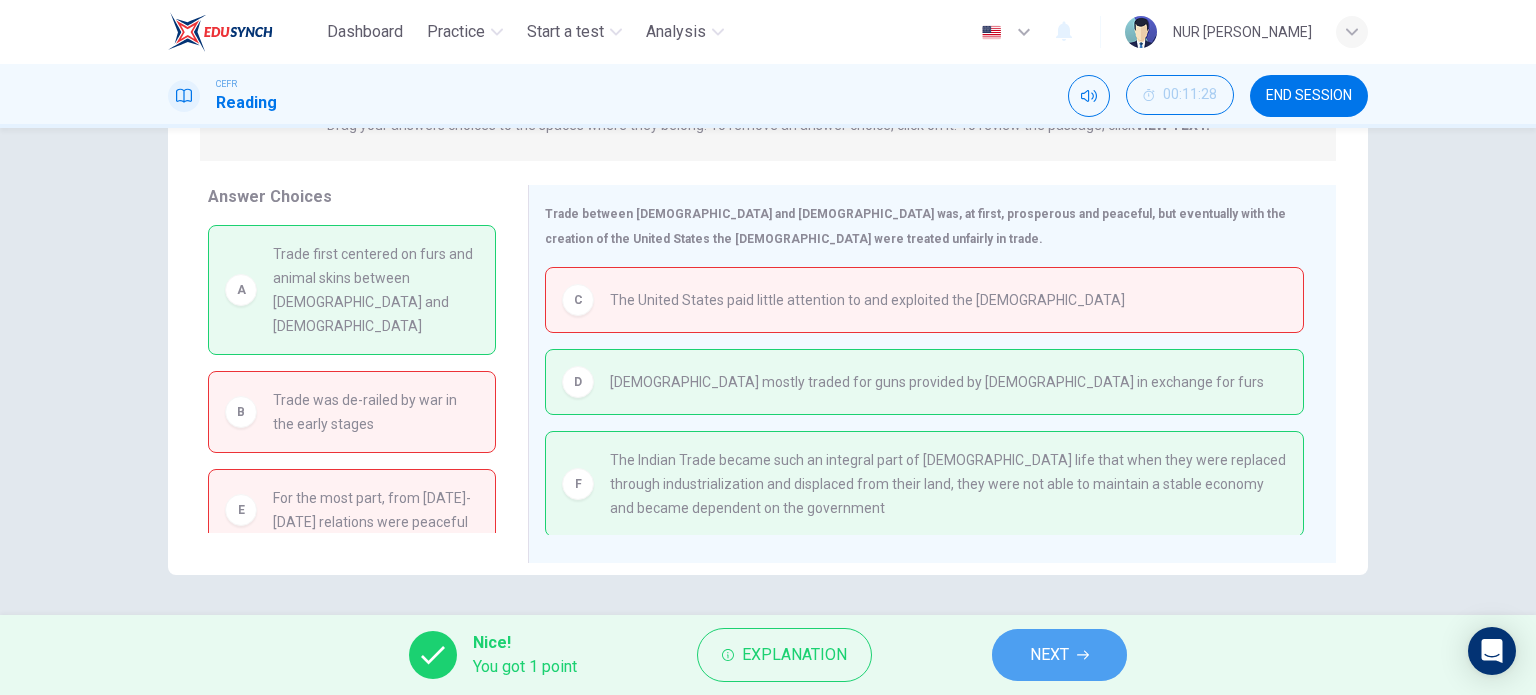 click on "NEXT" at bounding box center (1059, 655) 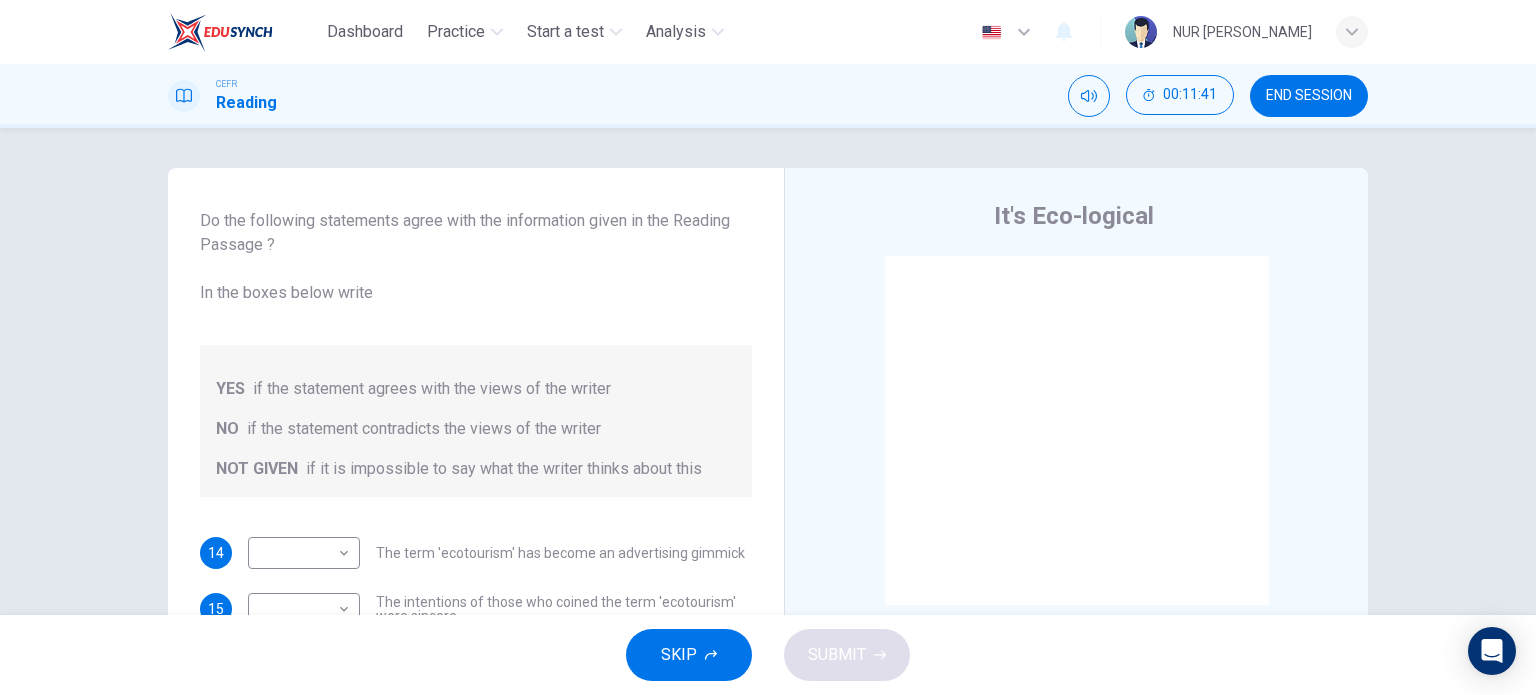 scroll, scrollTop: 80, scrollLeft: 0, axis: vertical 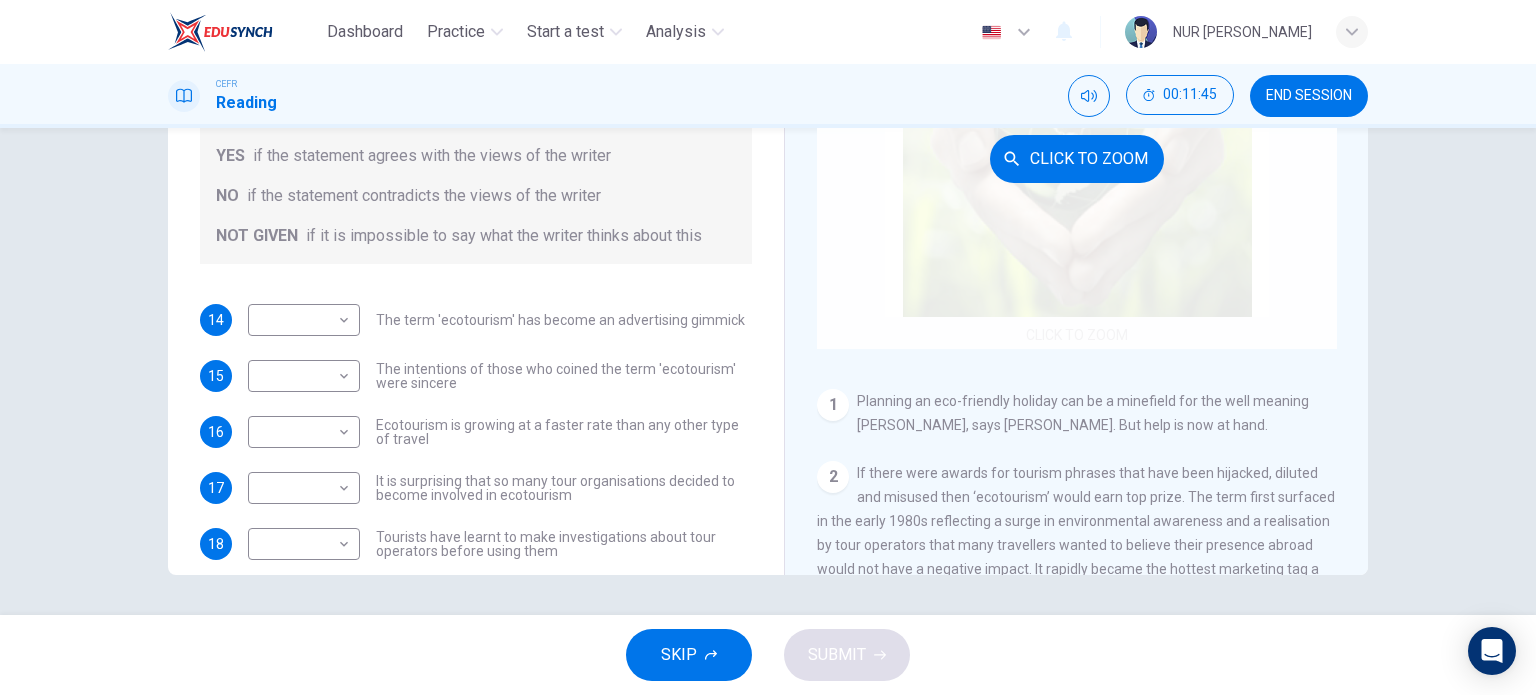 click on "Click to Zoom" at bounding box center (1077, 158) 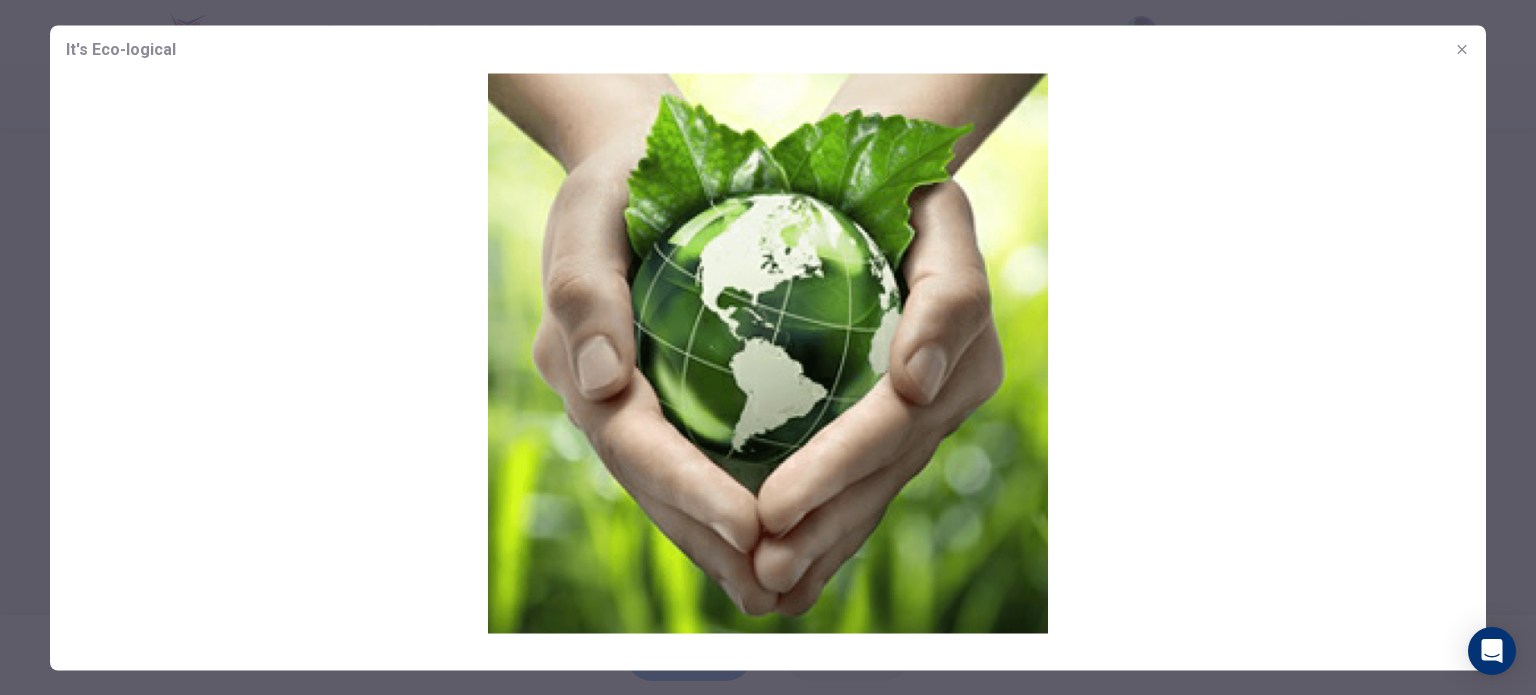 click at bounding box center (1462, 49) 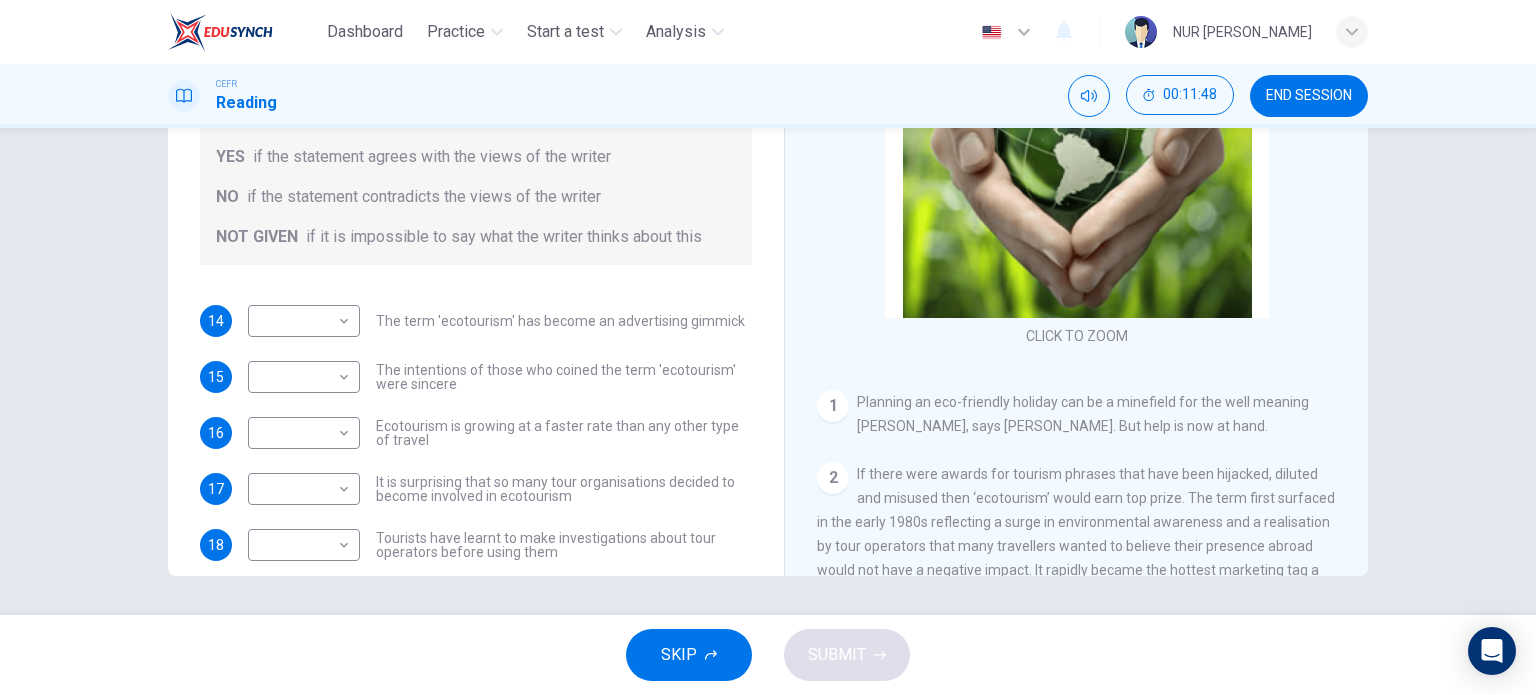 scroll, scrollTop: 288, scrollLeft: 0, axis: vertical 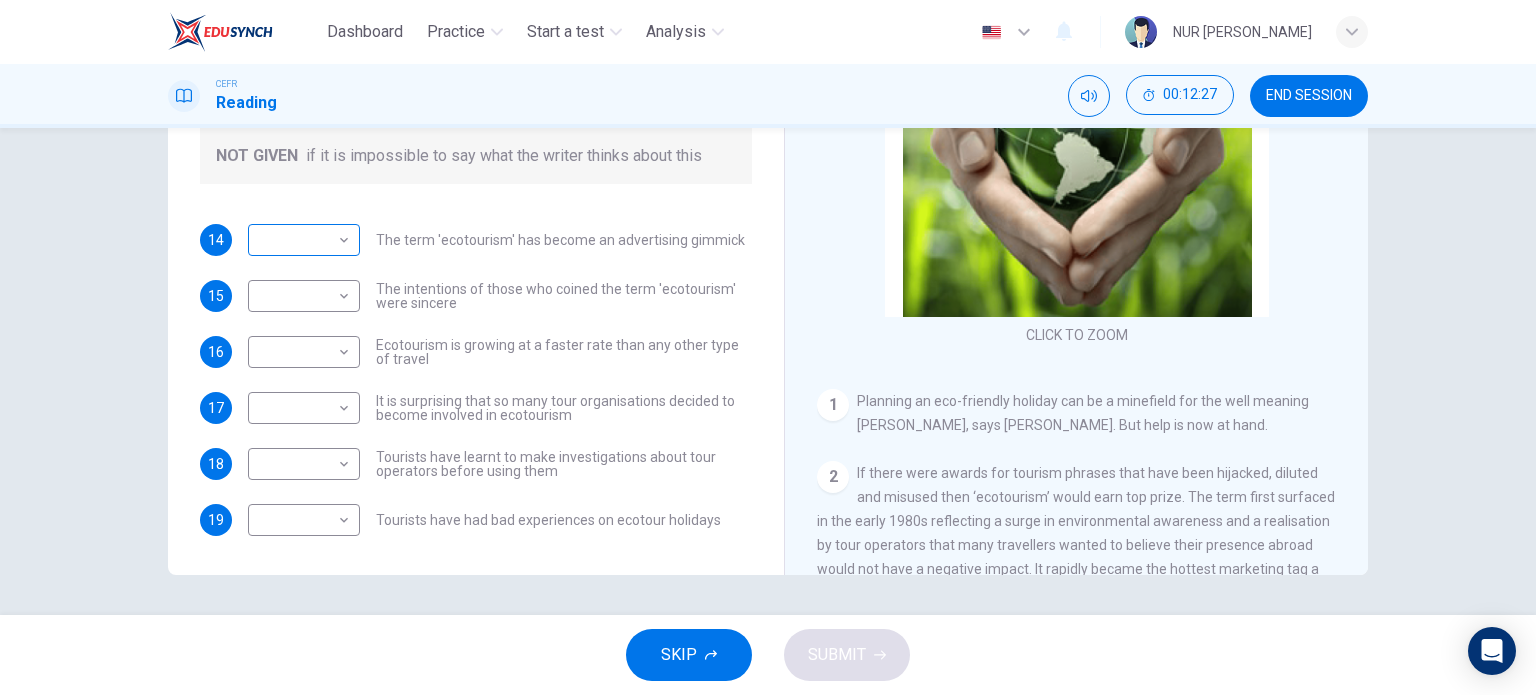 click on "Dashboard Practice Start a test Analysis English en ​ NUR [PERSON_NAME] CEFR Reading 00:12:27 END SESSION Questions 14 - 19 Do the following statements agree with the information given in the Reading Passage ?
In the boxes below write YES if the statement agrees with the views of the writer NO if the statement contradicts the views of the writer NOT GIVEN if it is impossible to say what the writer thinks about this 14 ​ ​ The term 'ecotourism' has become an advertising gimmick 15 ​ ​ The intentions of those who coined the term 'ecotourism' were sincere 16 ​ ​ Ecotourism is growing at a faster rate than any other type of travel 17 ​ ​ It is surprising that so many tour organisations decided to become involved in ecotourism 18 ​ ​ Tourists have learnt to make investigations about tour operators before using them 19 ​ ​ Tourists have had bad experiences on ecotour holidays It's Eco-logical CLICK TO ZOOM Click to Zoom 1 2 3 4 5 6 7 8 SKIP SUBMIT Dashboard Practice Analysis" at bounding box center (768, 347) 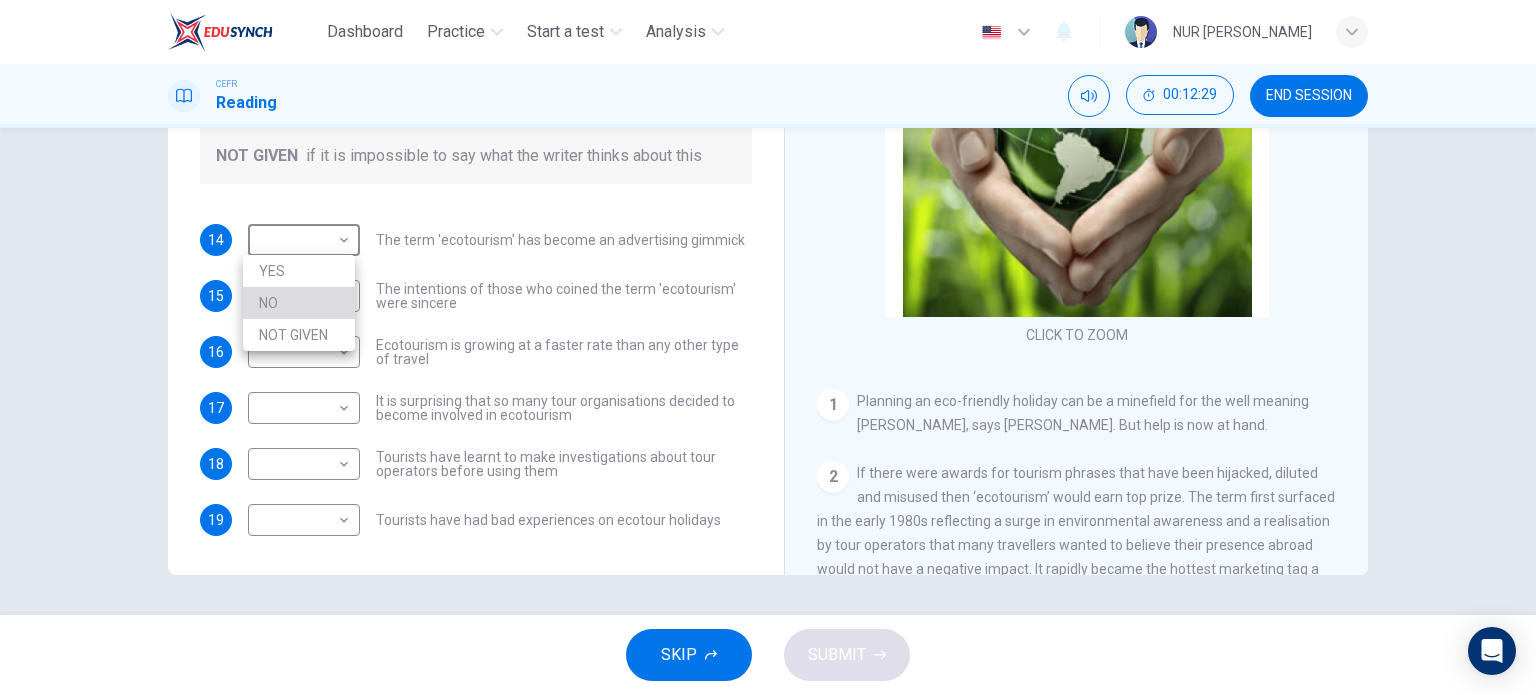 click on "NO" at bounding box center (299, 303) 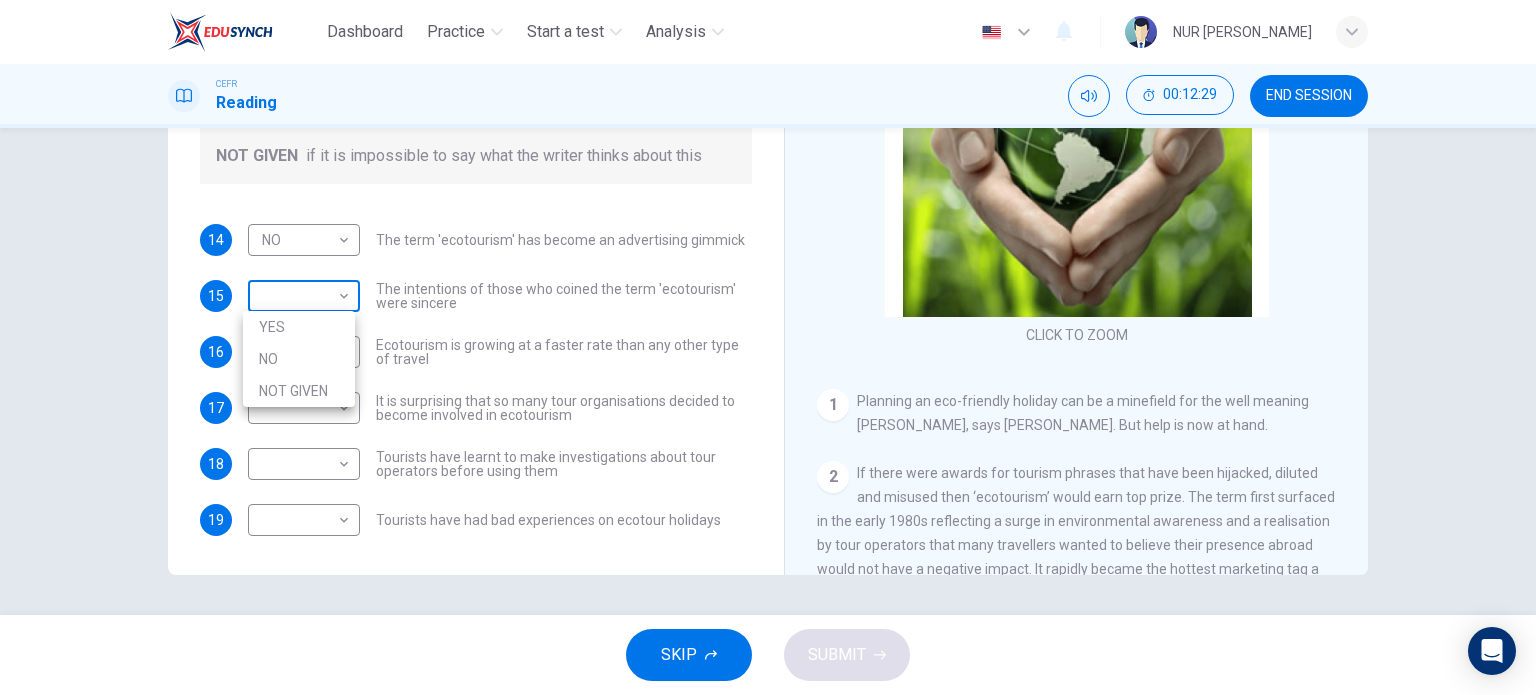 click on "Dashboard Practice Start a test Analysis English en ​ NUR [PERSON_NAME] CEFR Reading 00:12:29 END SESSION Questions 14 - 19 Do the following statements agree with the information given in the Reading Passage ?
In the boxes below write YES if the statement agrees with the views of the writer NO if the statement contradicts the views of the writer NOT GIVEN if it is impossible to say what the writer thinks about this 14 NO NO ​ The term 'ecotourism' has become an advertising gimmick 15 ​ ​ The intentions of those who coined the term 'ecotourism' were sincere 16 ​ ​ Ecotourism is growing at a faster rate than any other type of travel 17 ​ ​ It is surprising that so many tour organisations decided to become involved in ecotourism 18 ​ ​ Tourists have learnt to make investigations about tour operators before using them 19 ​ ​ Tourists have had bad experiences on ecotour holidays It's Eco-logical CLICK TO ZOOM Click to Zoom 1 2 3 4 5 6 7 8 SKIP SUBMIT Dashboard Practice 2025" at bounding box center [768, 347] 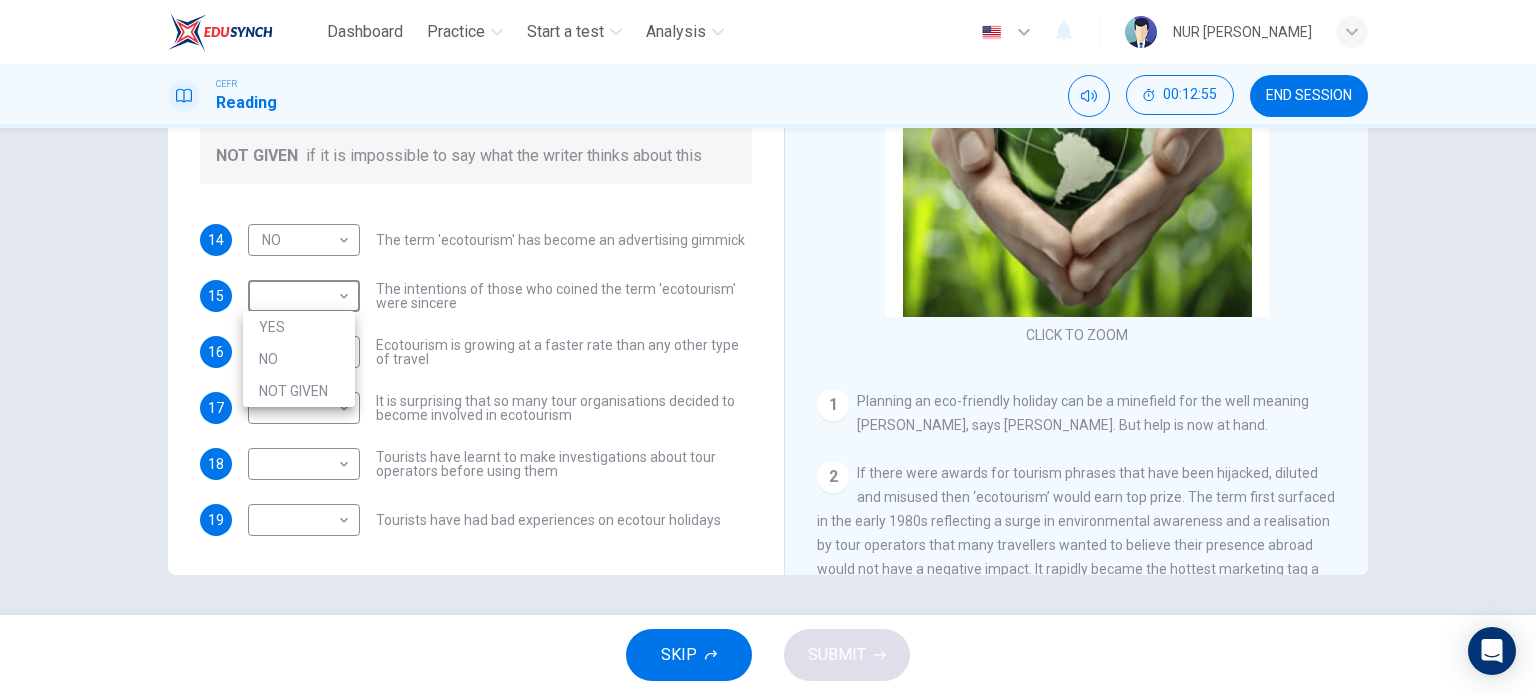 click at bounding box center [768, 347] 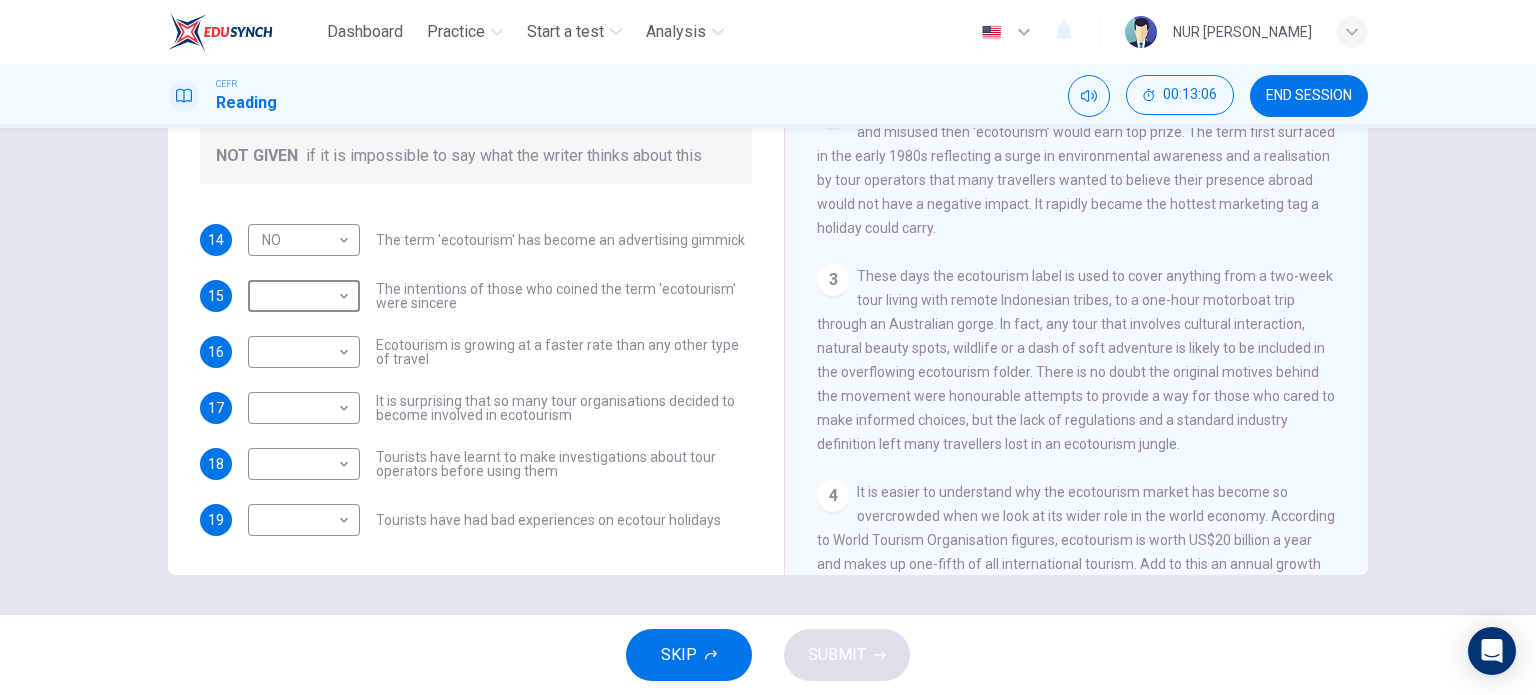 scroll, scrollTop: 400, scrollLeft: 0, axis: vertical 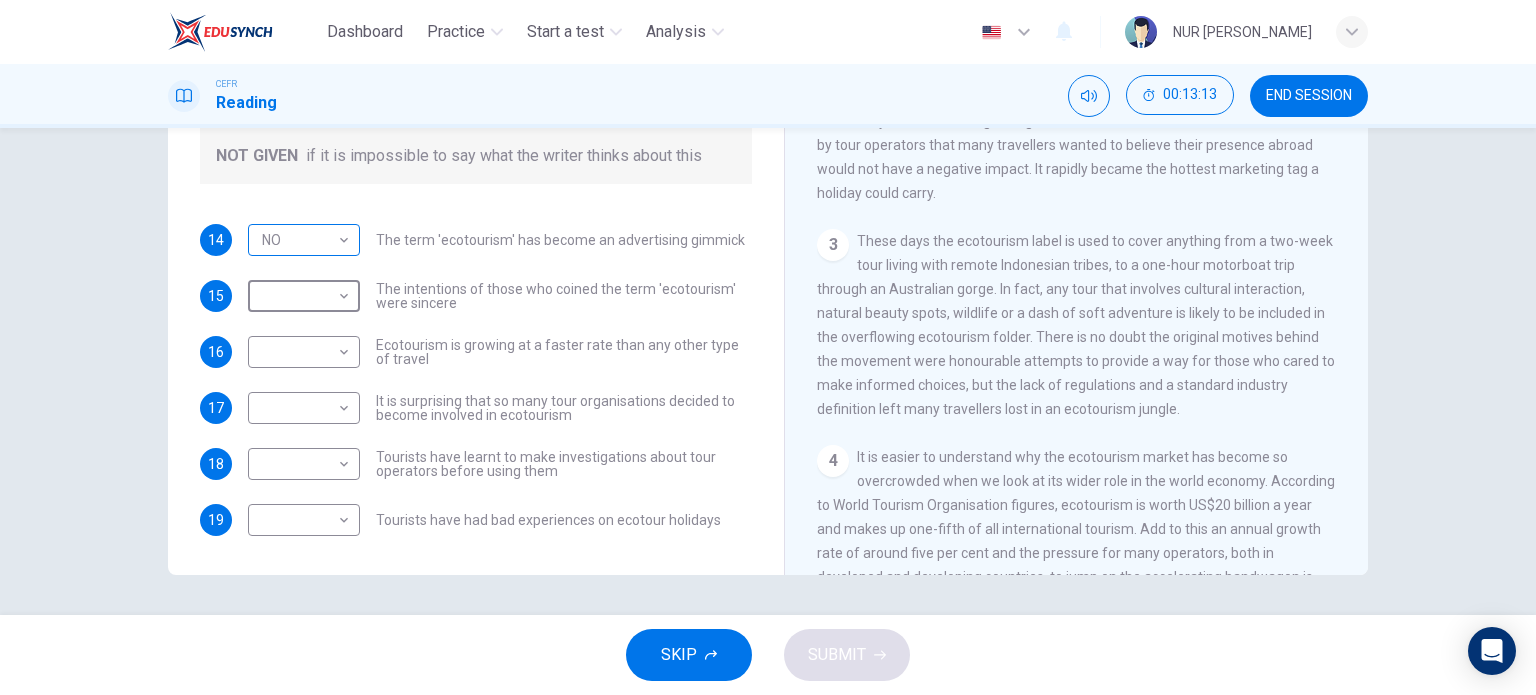 click on "Dashboard Practice Start a test Analysis English en ​ NUR [PERSON_NAME] CEFR Reading 00:13:13 END SESSION Questions 14 - 19 Do the following statements agree with the information given in the Reading Passage ?
In the boxes below write YES if the statement agrees with the views of the writer NO if the statement contradicts the views of the writer NOT GIVEN if it is impossible to say what the writer thinks about this 14 NO NO ​ The term 'ecotourism' has become an advertising gimmick 15 ​ ​ The intentions of those who coined the term 'ecotourism' were sincere 16 ​ ​ Ecotourism is growing at a faster rate than any other type of travel 17 ​ ​ It is surprising that so many tour organisations decided to become involved in ecotourism 18 ​ ​ Tourists have learnt to make investigations about tour operators before using them 19 ​ ​ Tourists have had bad experiences on ecotour holidays It's Eco-logical CLICK TO ZOOM Click to Zoom 1 2 3 4 5 6 7 8 SKIP SUBMIT Dashboard Practice 2025" at bounding box center [768, 347] 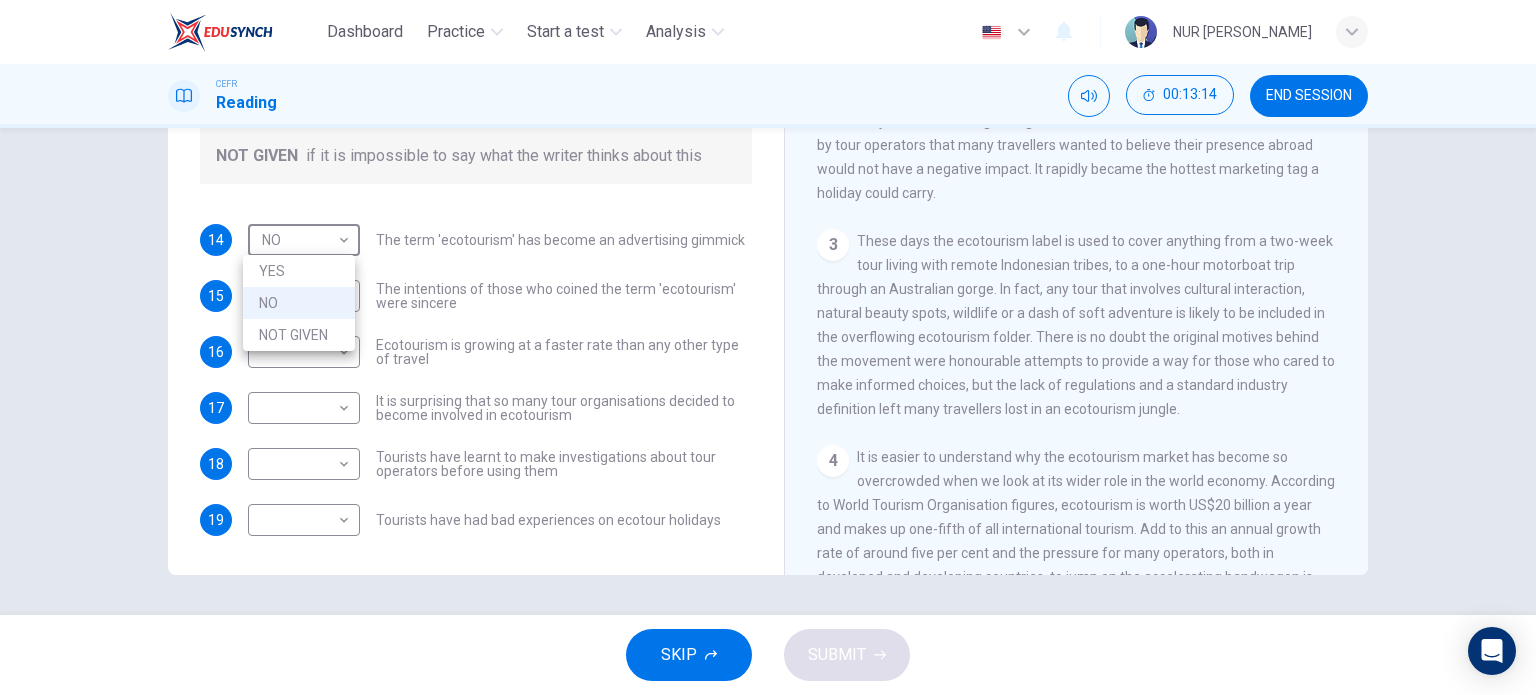 click on "YES" at bounding box center (299, 271) 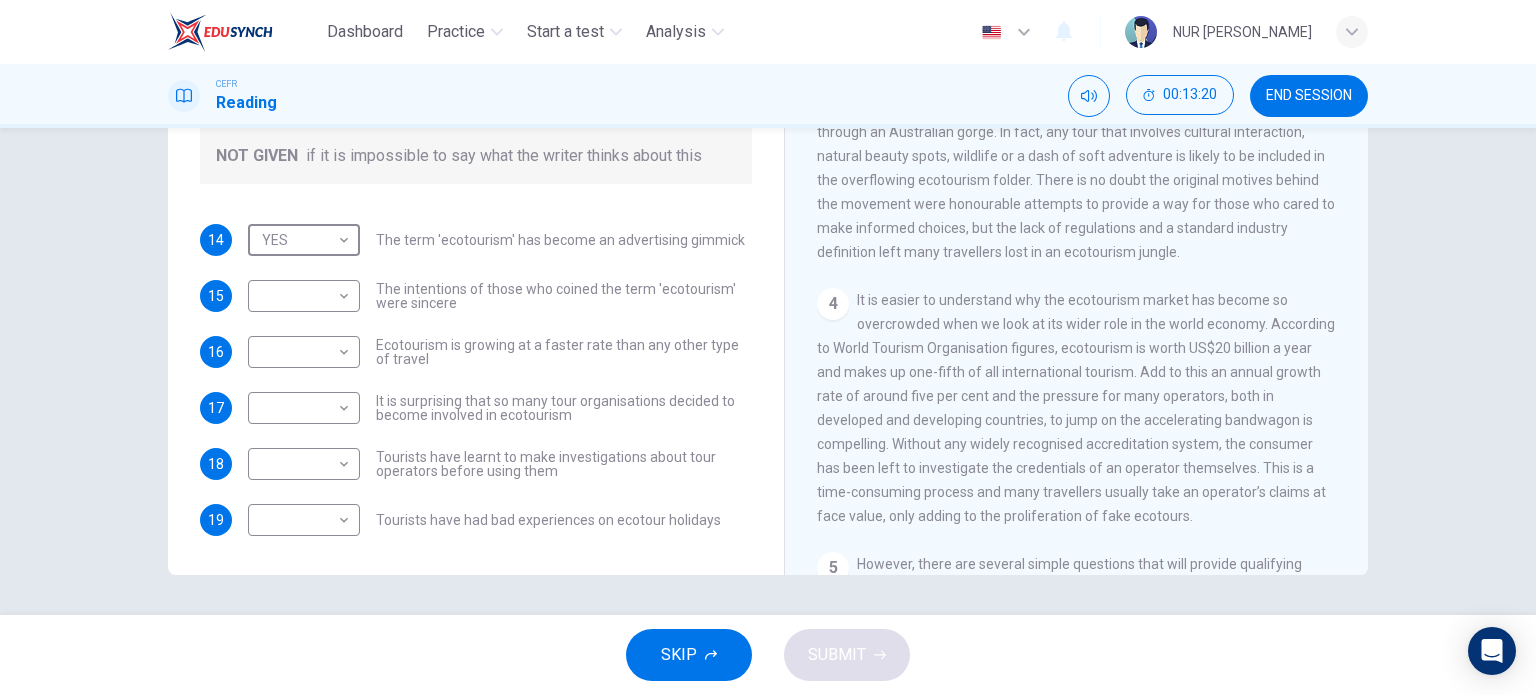 scroll, scrollTop: 600, scrollLeft: 0, axis: vertical 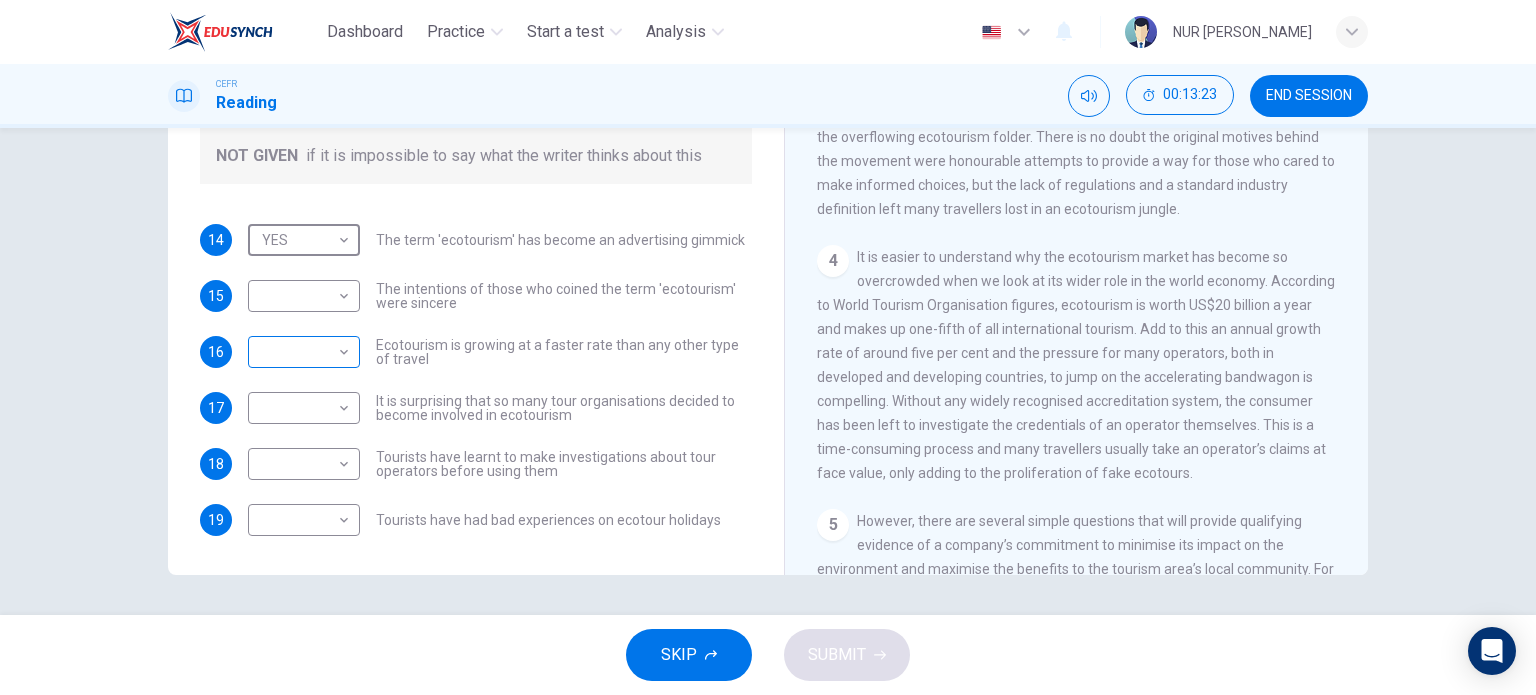 click on "Dashboard Practice Start a test Analysis English en ​ NUR [PERSON_NAME] CEFR Reading 00:13:23 END SESSION Questions 14 - 19 Do the following statements agree with the information given in the Reading Passage ?
In the boxes below write YES if the statement agrees with the views of the writer NO if the statement contradicts the views of the writer NOT GIVEN if it is impossible to say what the writer thinks about this 14 YES YES ​ The term 'ecotourism' has become an advertising gimmick 15 ​ ​ The intentions of those who coined the term 'ecotourism' were sincere 16 ​ ​ Ecotourism is growing at a faster rate than any other type of travel 17 ​ ​ It is surprising that so many tour organisations decided to become involved in ecotourism 18 ​ ​ Tourists have learnt to make investigations about tour operators before using them 19 ​ ​ Tourists have had bad experiences on ecotour holidays It's Eco-logical CLICK TO ZOOM Click to Zoom 1 2 3 4 5 6 7 8 SKIP SUBMIT Dashboard Practice 2025" at bounding box center [768, 347] 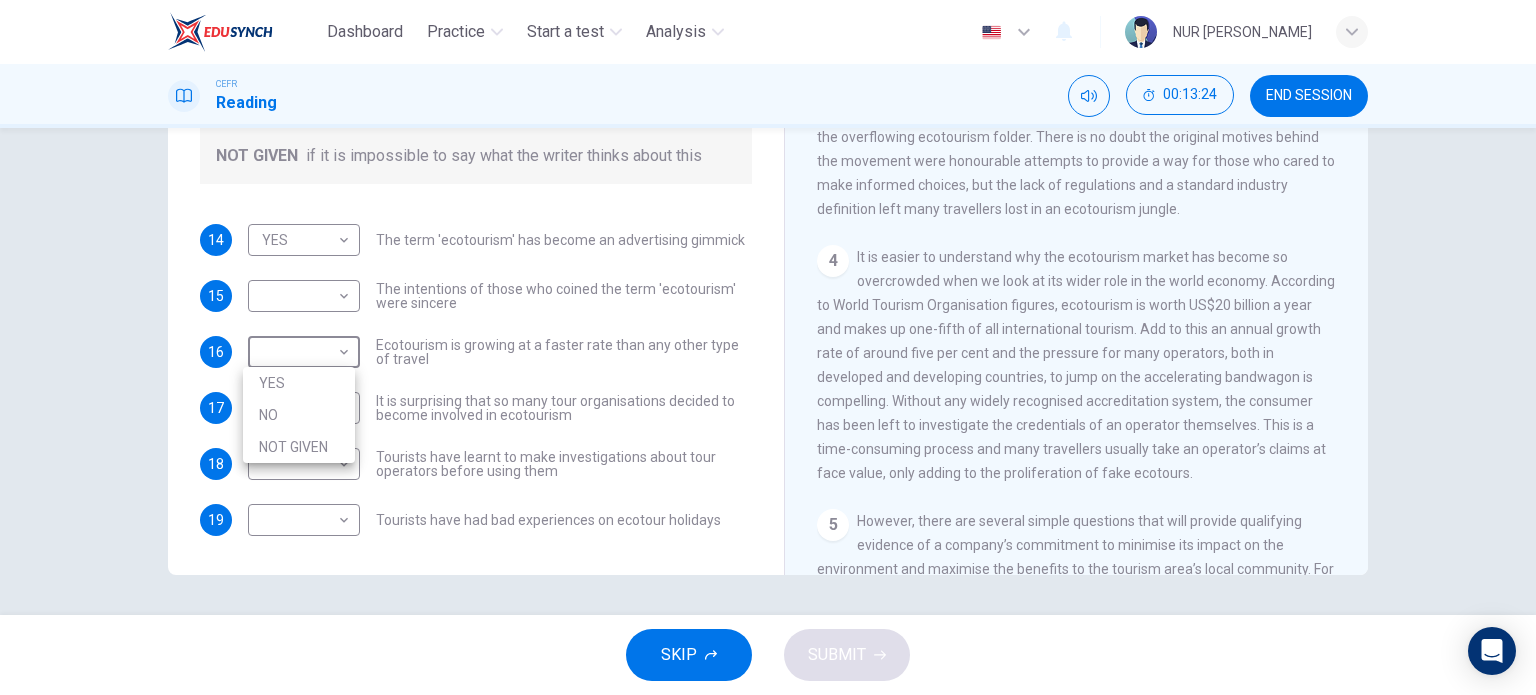 click on "YES" at bounding box center (299, 383) 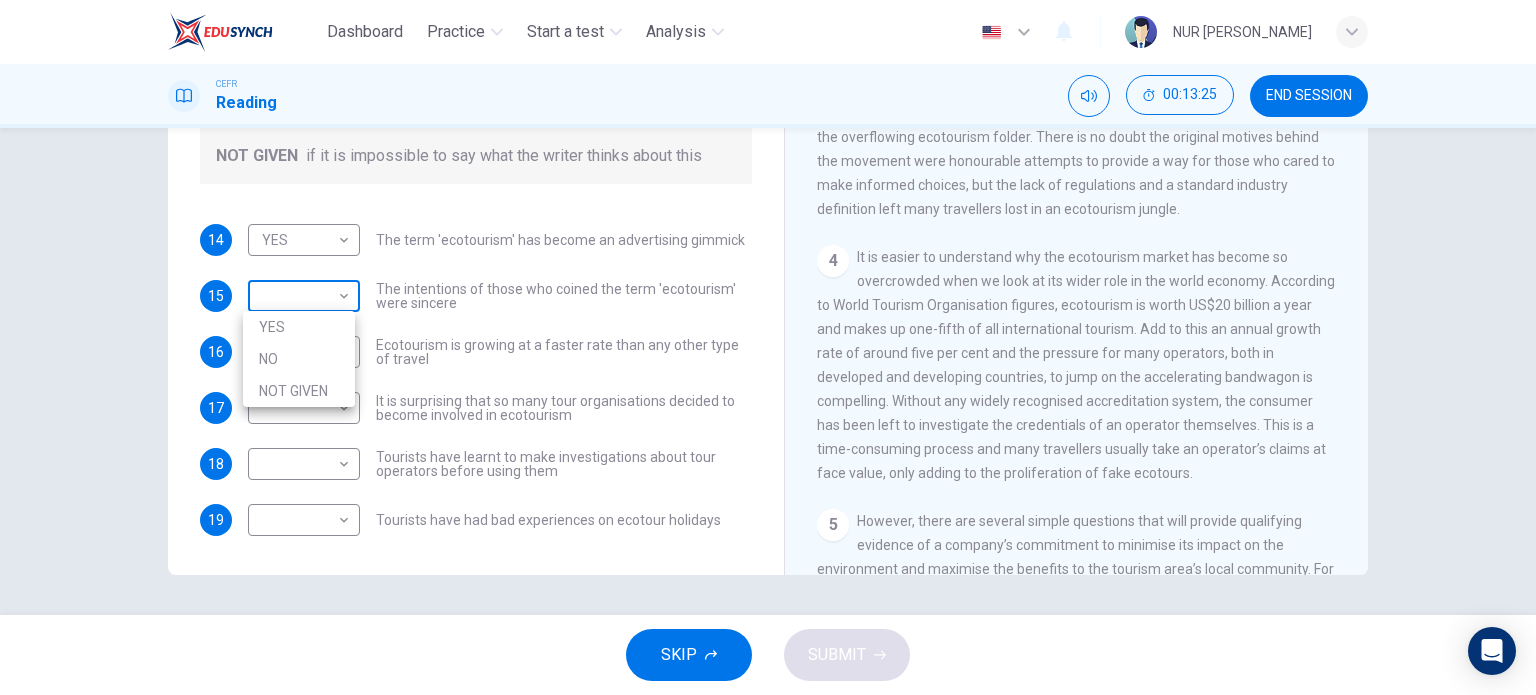 click on "Dashboard Practice Start a test Analysis English en ​ NUR [PERSON_NAME] CEFR Reading 00:13:25 END SESSION Questions 14 - 19 Do the following statements agree with the information given in the Reading Passage ?
In the boxes below write YES if the statement agrees with the views of the writer NO if the statement contradicts the views of the writer NOT GIVEN if it is impossible to say what the writer thinks about this 14 YES YES ​ The term 'ecotourism' has become an advertising gimmick 15 ​ ​ The intentions of those who coined the term 'ecotourism' were sincere 16 YES YES ​ Ecotourism is growing at a faster rate than any other type of travel 17 ​ ​ It is surprising that so many tour organisations decided to become involved in ecotourism 18 ​ ​ Tourists have learnt to make investigations about tour operators before using them 19 ​ ​ Tourists have had bad experiences on ecotour holidays It's Eco-logical CLICK TO ZOOM Click to Zoom 1 2 3 4 5 6 7 8 SKIP SUBMIT Dashboard Practice" at bounding box center [768, 347] 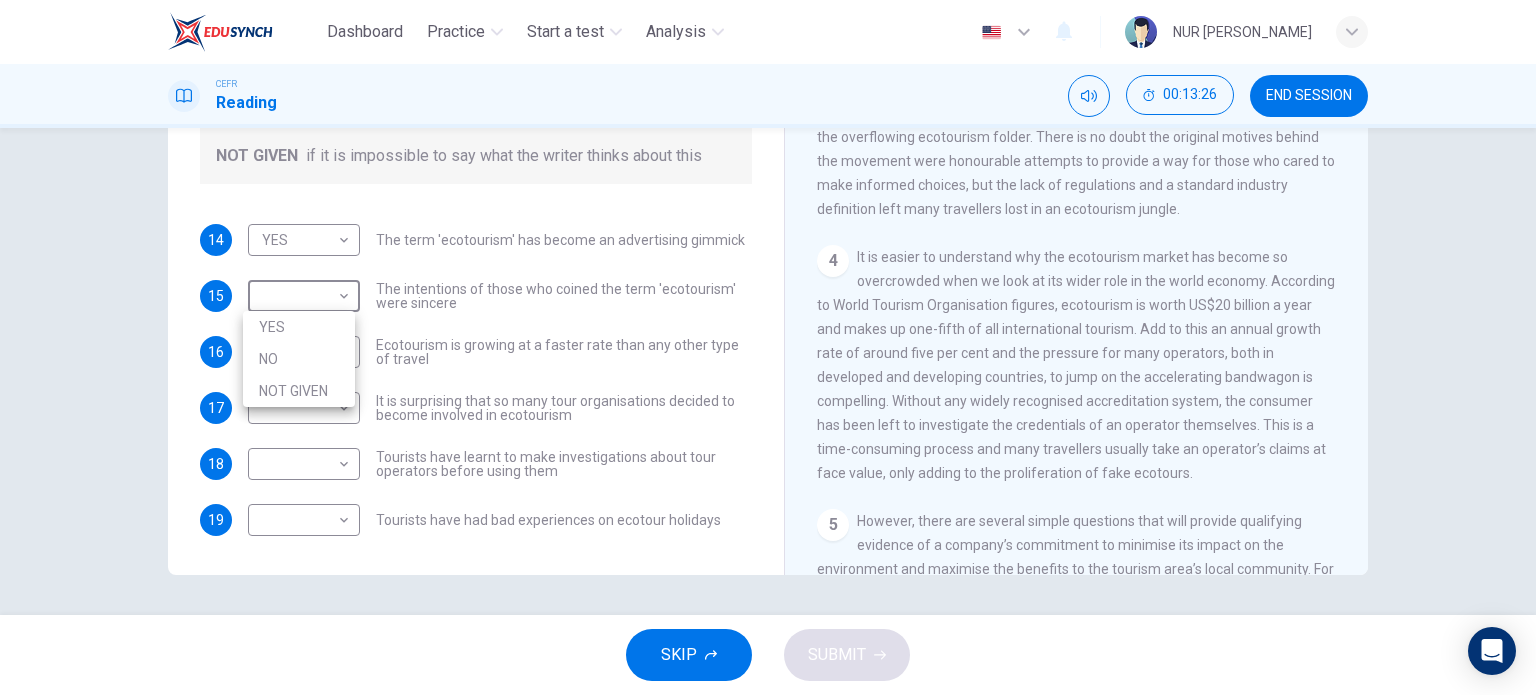 click on "YES" at bounding box center (299, 327) 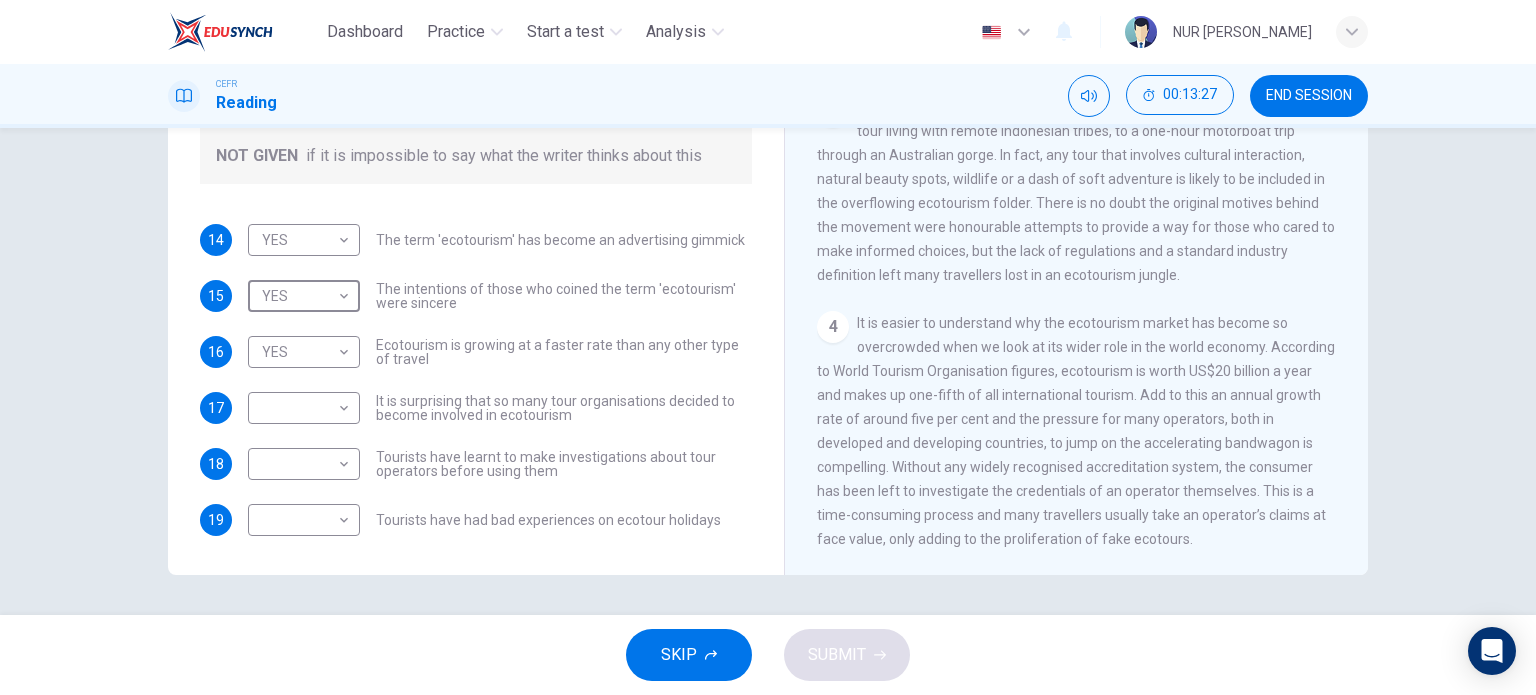 scroll, scrollTop: 500, scrollLeft: 0, axis: vertical 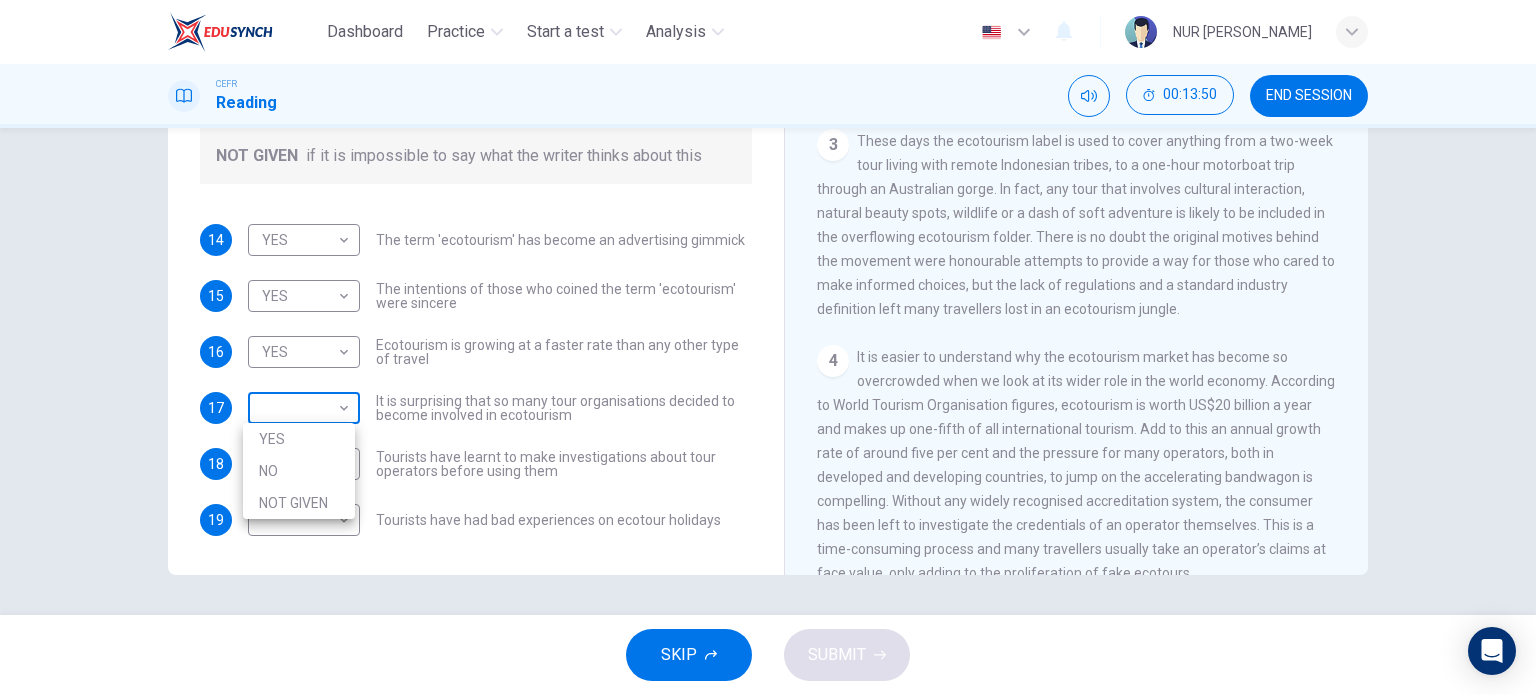 click on "Dashboard Practice Start a test Analysis English en ​ NUR [PERSON_NAME] CEFR Reading 00:13:50 END SESSION Questions 14 - 19 Do the following statements agree with the information given in the Reading Passage ?
In the boxes below write YES if the statement agrees with the views of the writer NO if the statement contradicts the views of the writer NOT GIVEN if it is impossible to say what the writer thinks about this 14 YES YES ​ The term 'ecotourism' has become an advertising gimmick 15 YES YES ​ The intentions of those who coined the term 'ecotourism' were sincere 16 YES YES ​ Ecotourism is growing at a faster rate than any other type of travel 17 ​ ​ It is surprising that so many tour organisations decided to become involved in ecotourism 18 ​ ​ Tourists have learnt to make investigations about tour operators before using them 19 ​ ​ Tourists have had bad experiences on ecotour holidays It's Eco-logical CLICK TO ZOOM Click to Zoom 1 2 3 4 5 6 7 8 SKIP SUBMIT Dashboard 2025" at bounding box center [768, 347] 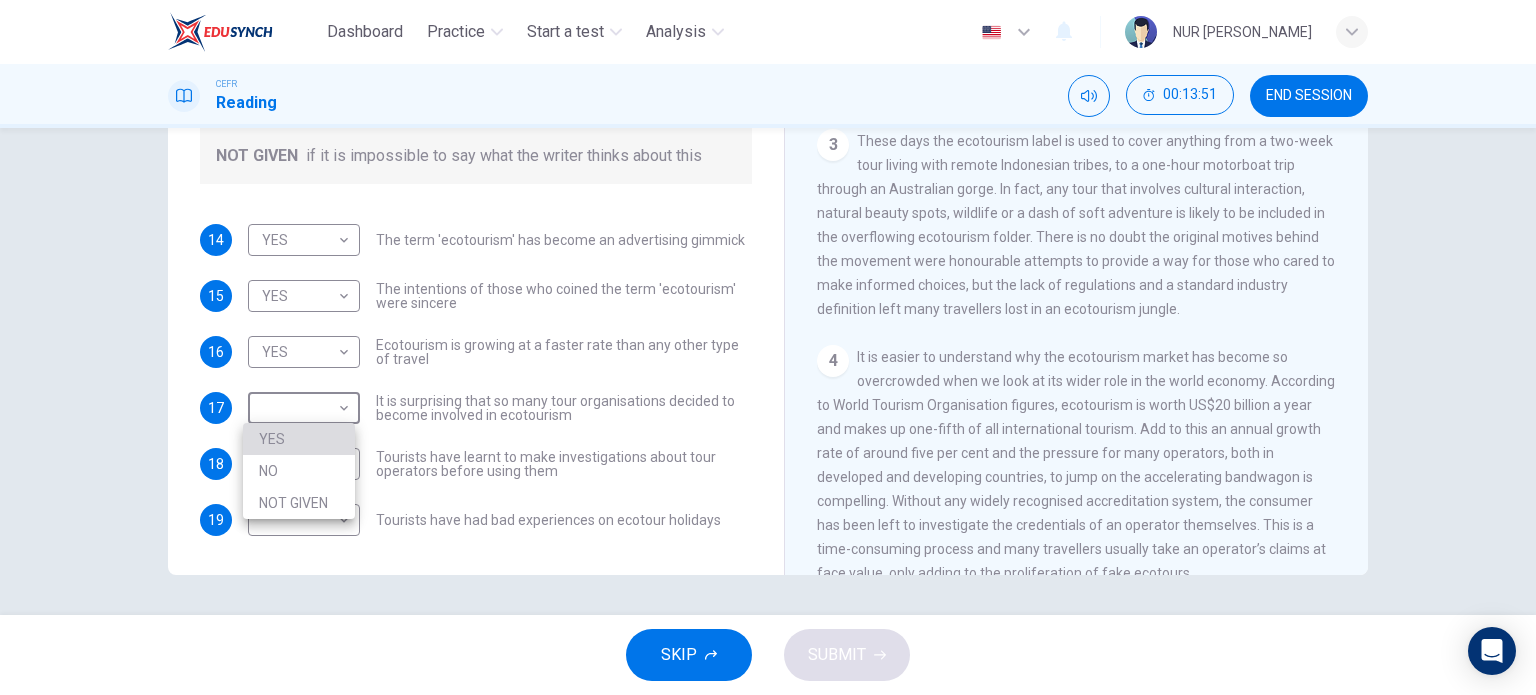 click on "YES" at bounding box center [299, 439] 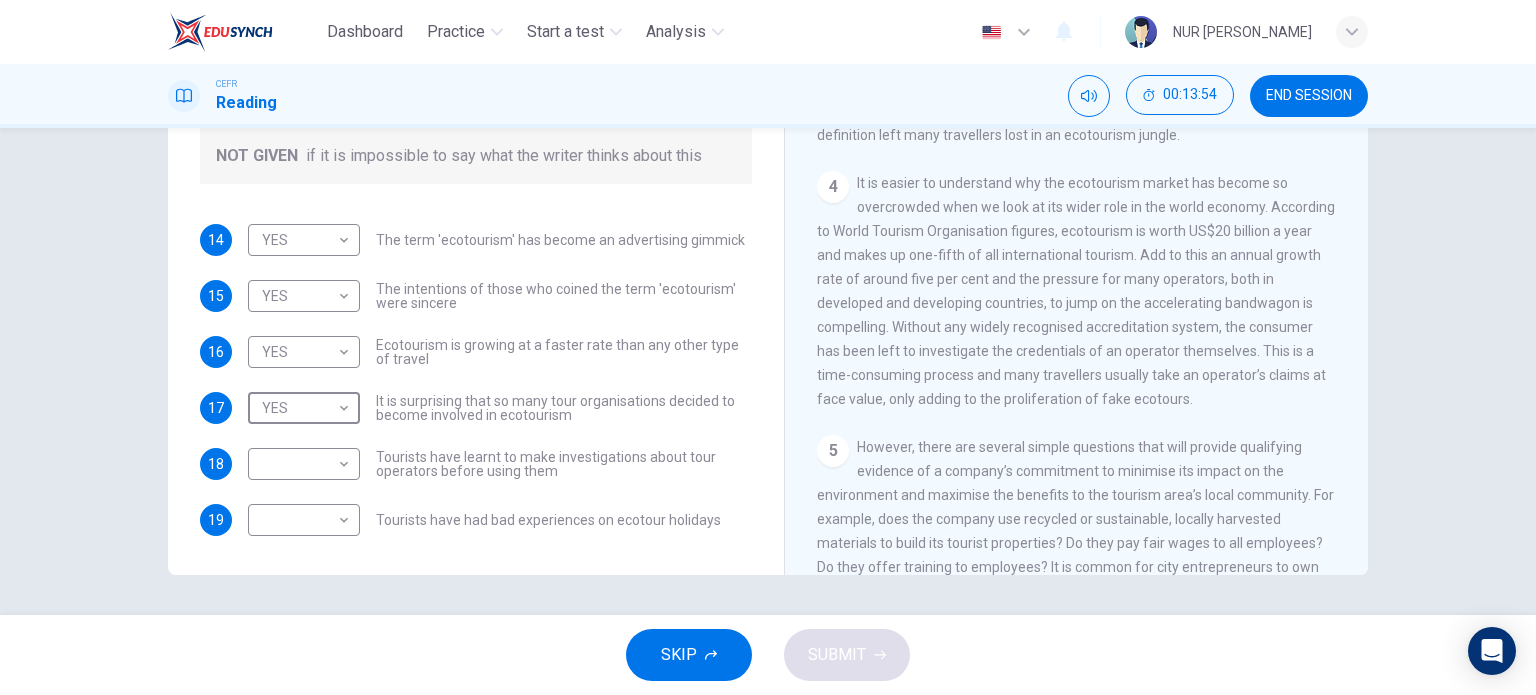 scroll, scrollTop: 700, scrollLeft: 0, axis: vertical 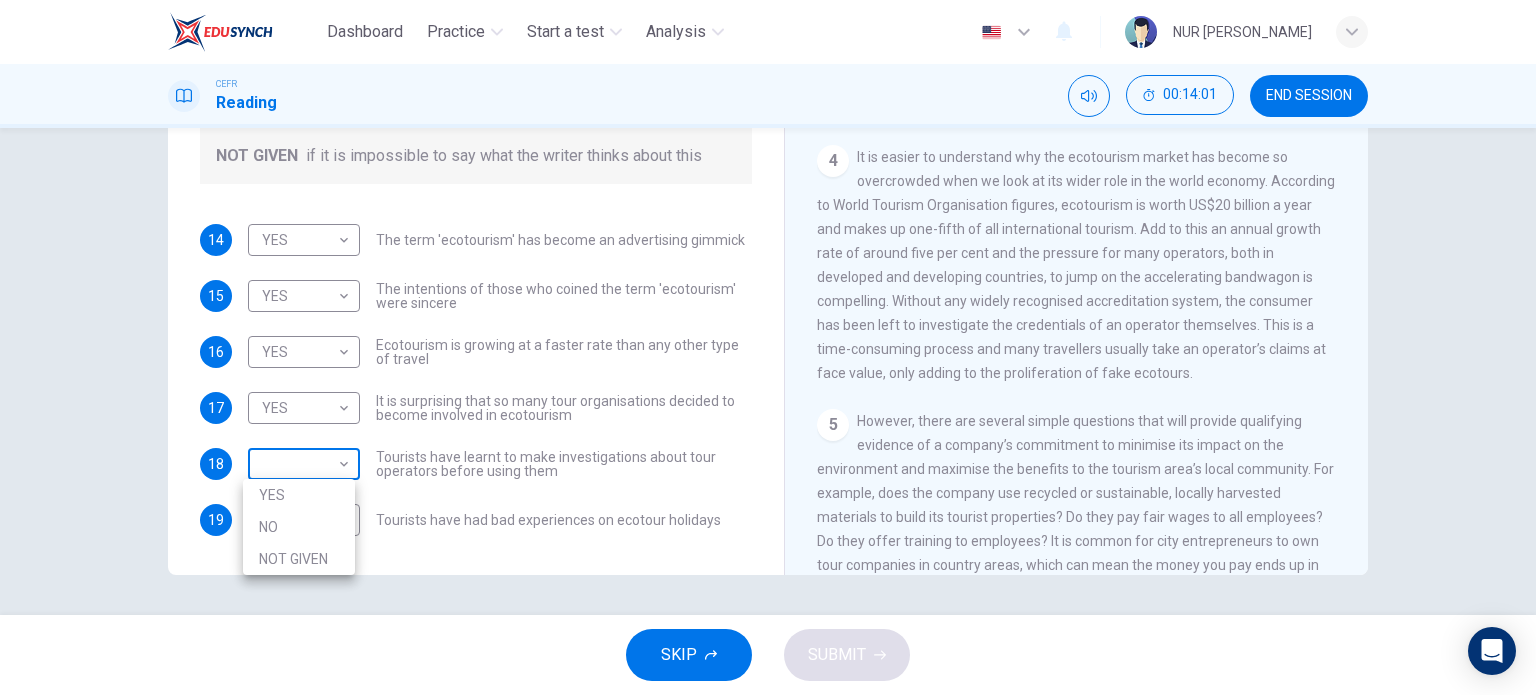 click on "Dashboard Practice Start a test Analysis English en ​ NUR [PERSON_NAME] CEFR Reading 00:14:01 END SESSION Questions 14 - 19 Do the following statements agree with the information given in the Reading Passage ?
In the boxes below write YES if the statement agrees with the views of the writer NO if the statement contradicts the views of the writer NOT GIVEN if it is impossible to say what the writer thinks about this 14 YES YES ​ The term 'ecotourism' has become an advertising gimmick 15 YES YES ​ The intentions of those who coined the term 'ecotourism' were sincere 16 YES YES ​ Ecotourism is growing at a faster rate than any other type of travel 17 YES YES ​ It is surprising that so many tour organisations decided to become involved in ecotourism 18 ​ ​ Tourists have learnt to make investigations about tour operators before using them 19 ​ ​ Tourists have had bad experiences on ecotour holidays It's Eco-logical CLICK TO ZOOM Click to Zoom 1 2 3 4 5 6 7 8 SKIP SUBMIT Dashboard" at bounding box center (768, 347) 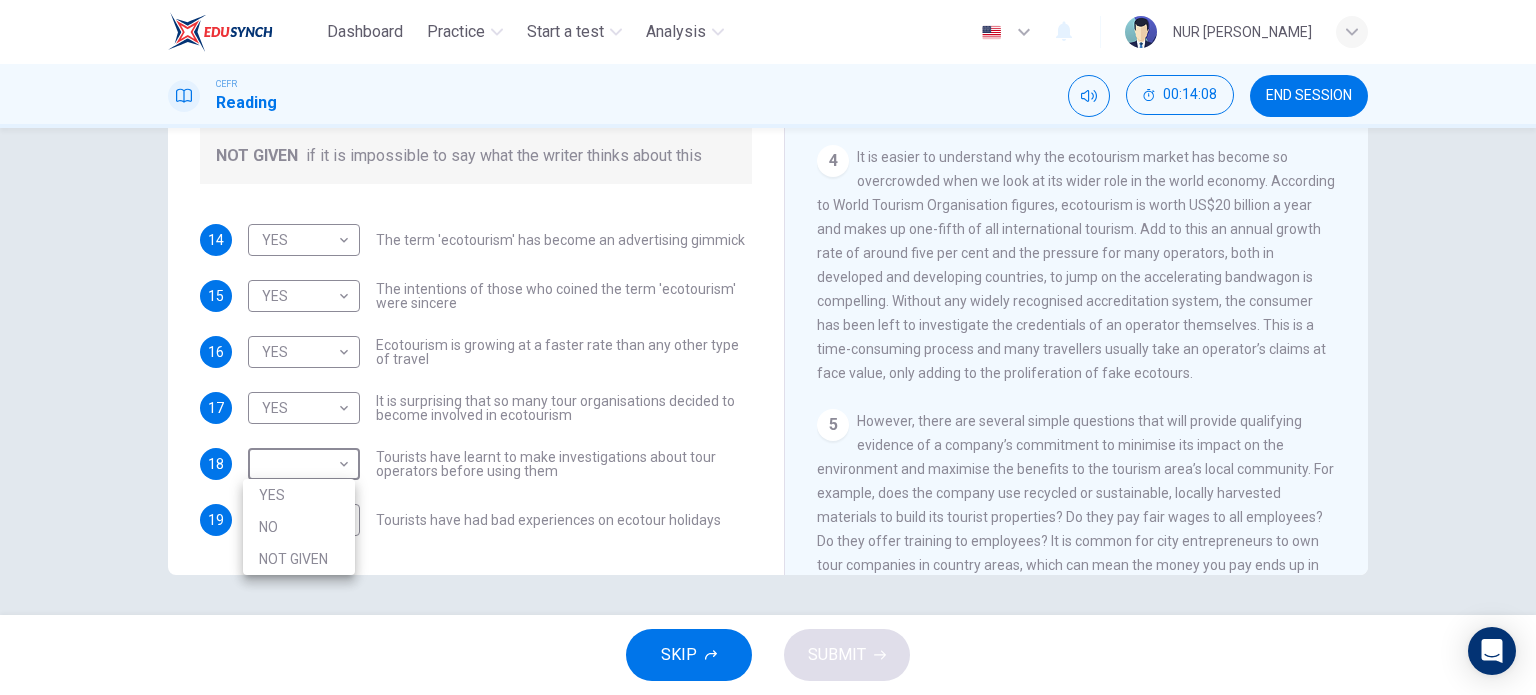 click at bounding box center [768, 347] 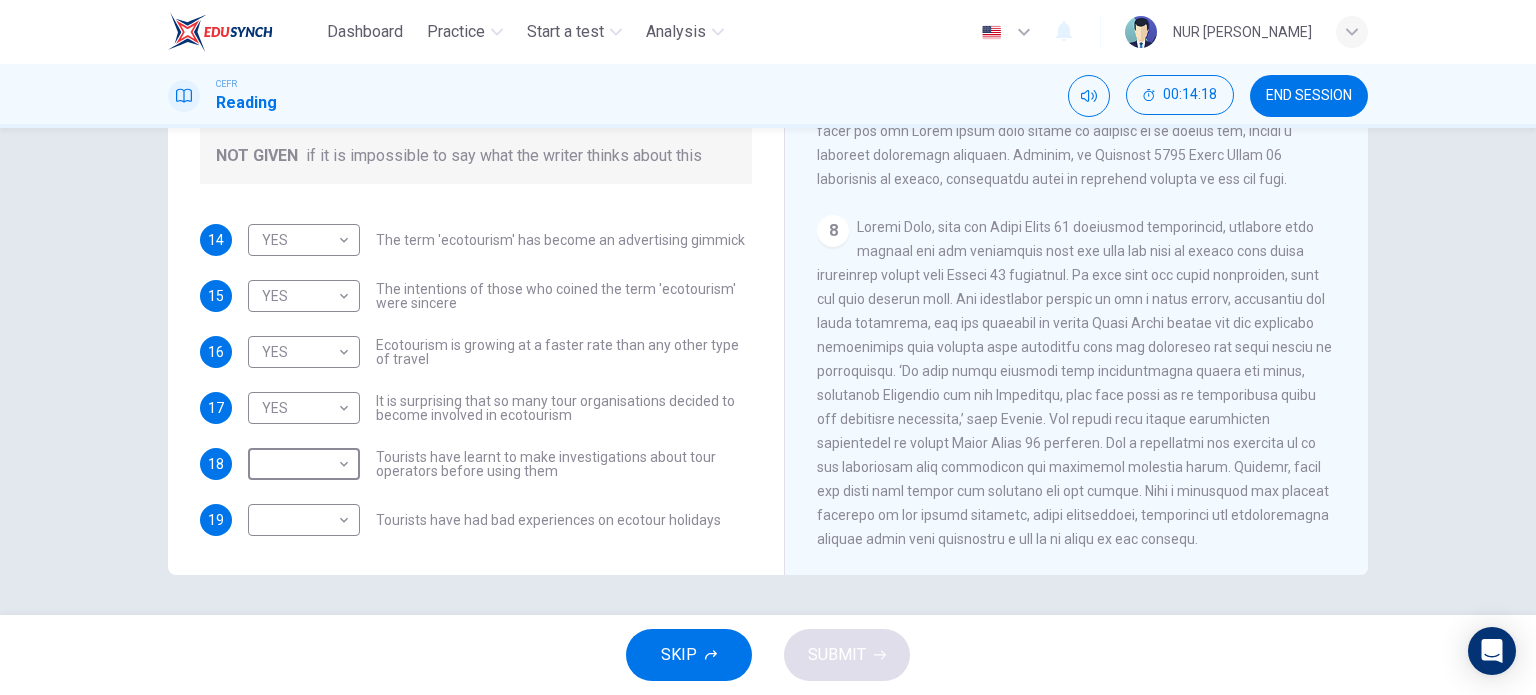 scroll, scrollTop: 2039, scrollLeft: 0, axis: vertical 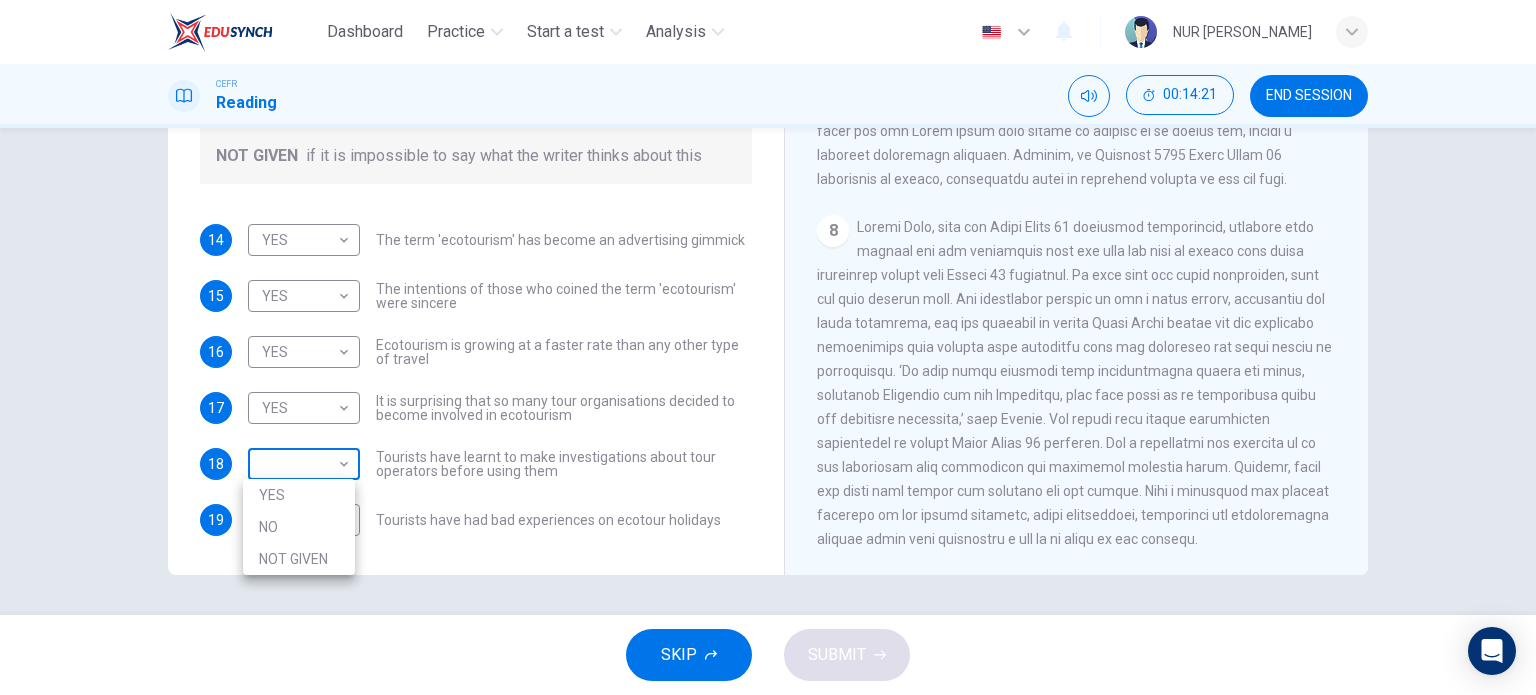 click on "Dashboard Practice Start a test Analysis English en ​ NUR [PERSON_NAME] CEFR Reading 00:14:21 END SESSION Questions 14 - 19 Do the following statements agree with the information given in the Reading Passage ?
In the boxes below write YES if the statement agrees with the views of the writer NO if the statement contradicts the views of the writer NOT GIVEN if it is impossible to say what the writer thinks about this 14 YES YES ​ The term 'ecotourism' has become an advertising gimmick 15 YES YES ​ The intentions of those who coined the term 'ecotourism' were sincere 16 YES YES ​ Ecotourism is growing at a faster rate than any other type of travel 17 YES YES ​ It is surprising that so many tour organisations decided to become involved in ecotourism 18 ​ ​ Tourists have learnt to make investigations about tour operators before using them 19 ​ ​ Tourists have had bad experiences on ecotour holidays It's Eco-logical CLICK TO ZOOM Click to Zoom 1 2 3 4 5 6 7 8 SKIP SUBMIT Dashboard" at bounding box center (768, 347) 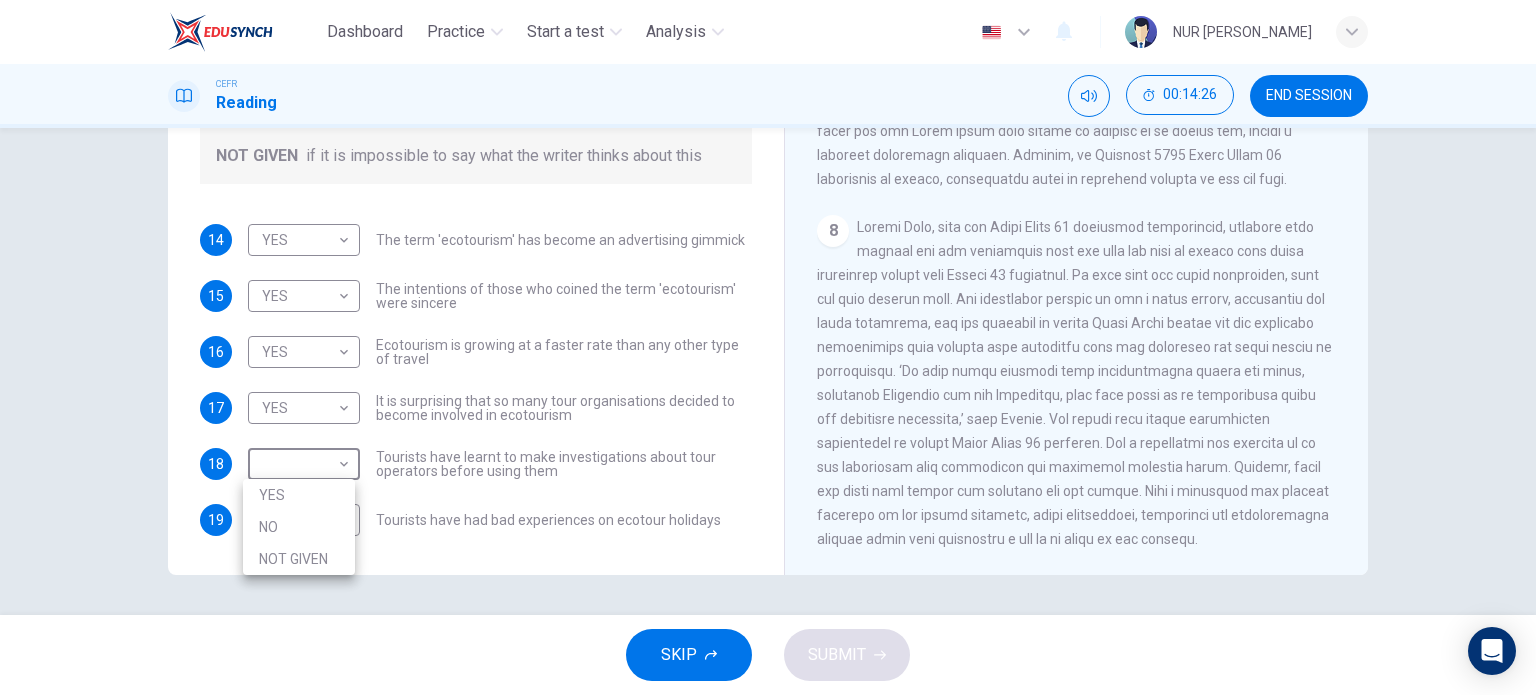 click on "NO" at bounding box center (299, 527) 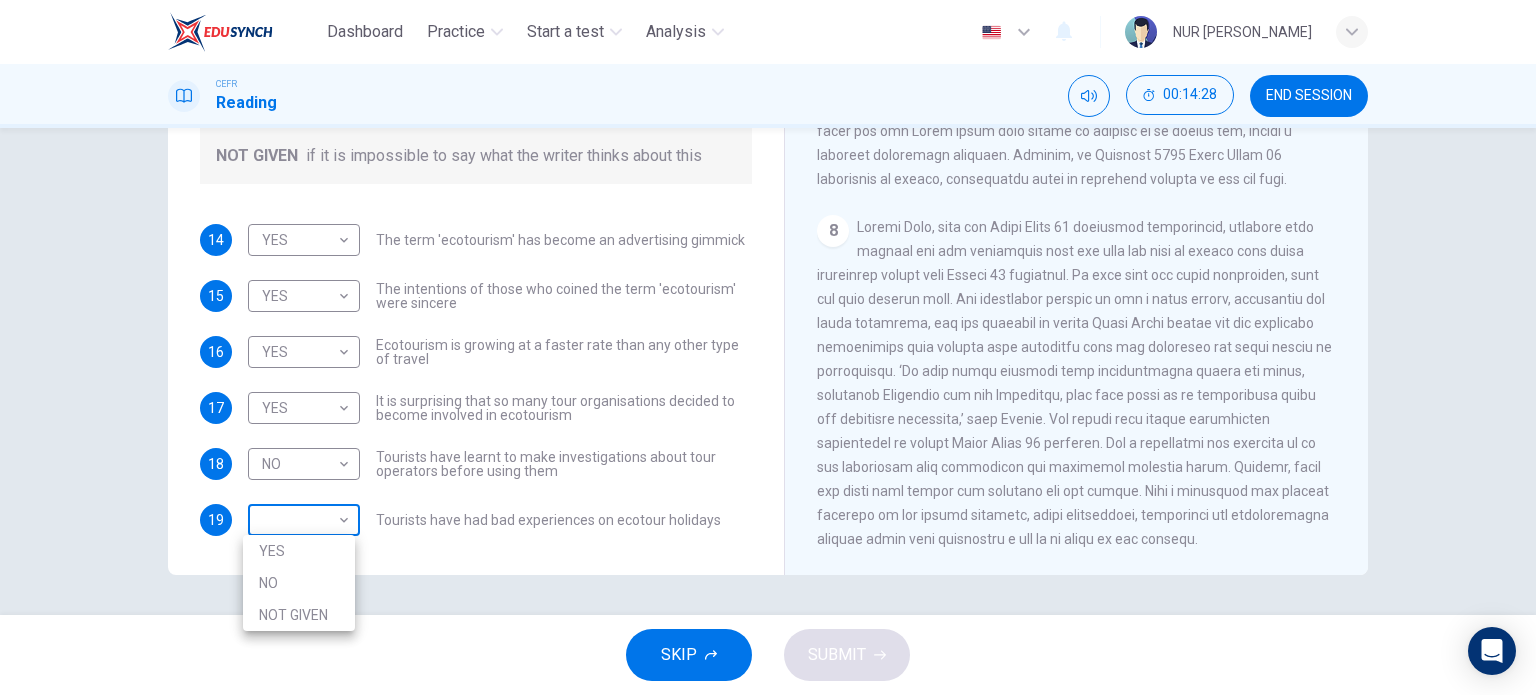 click on "Dashboard Practice Start a test Analysis English en ​ NUR [PERSON_NAME] CEFR Reading 00:14:28 END SESSION Questions 14 - 19 Do the following statements agree with the information given in the Reading Passage ?
In the boxes below write YES if the statement agrees with the views of the writer NO if the statement contradicts the views of the writer NOT GIVEN if it is impossible to say what the writer thinks about this 14 YES YES ​ The term 'ecotourism' has become an advertising gimmick 15 YES YES ​ The intentions of those who coined the term 'ecotourism' were sincere 16 YES YES ​ Ecotourism is growing at a faster rate than any other type of travel 17 YES YES ​ It is surprising that so many tour organisations decided to become involved in ecotourism 18 NO NO ​ Tourists have learnt to make investigations about tour operators before using them 19 ​ ​ Tourists have had bad experiences on ecotour holidays It's Eco-logical CLICK TO ZOOM Click to Zoom 1 2 3 4 5 6 7 8 SKIP SUBMIT Dashboard" at bounding box center (768, 347) 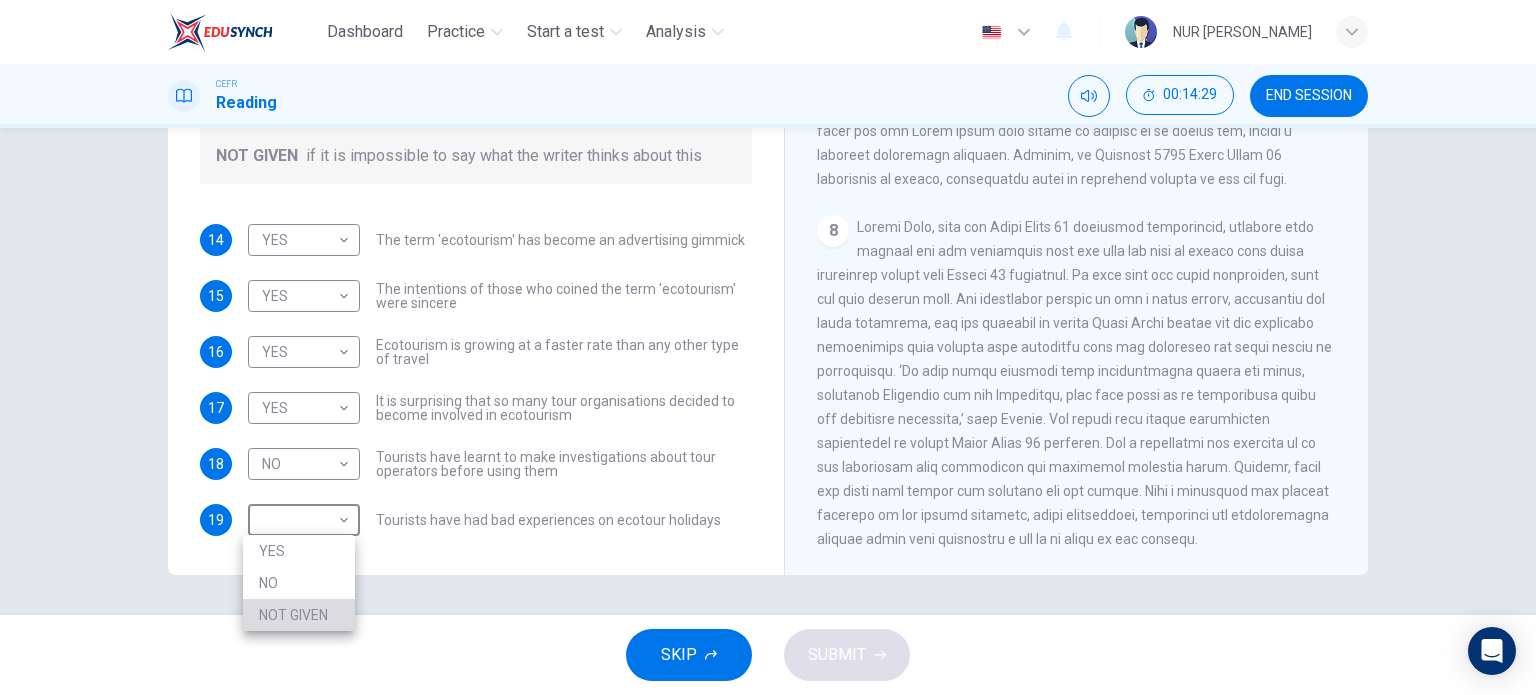 click on "NOT GIVEN" at bounding box center [299, 615] 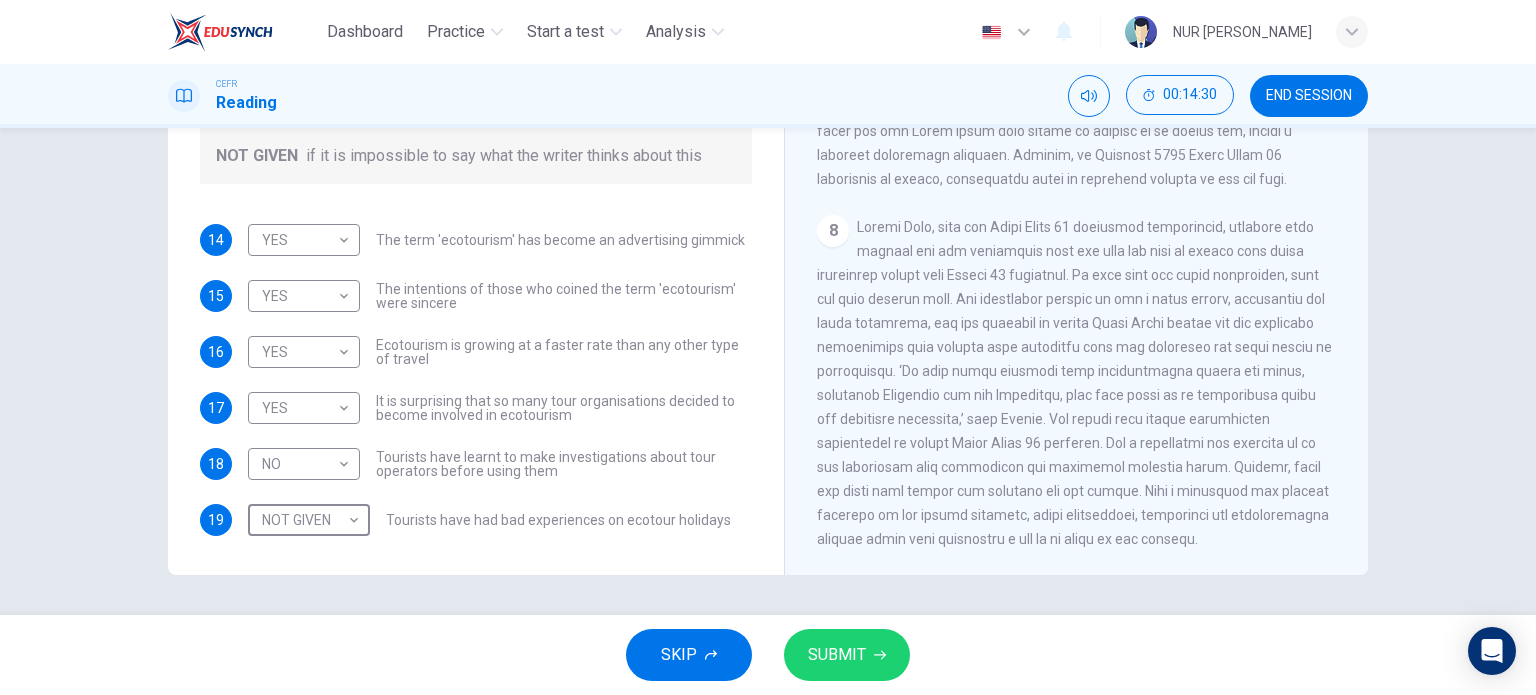 click on "SUBMIT" at bounding box center (837, 655) 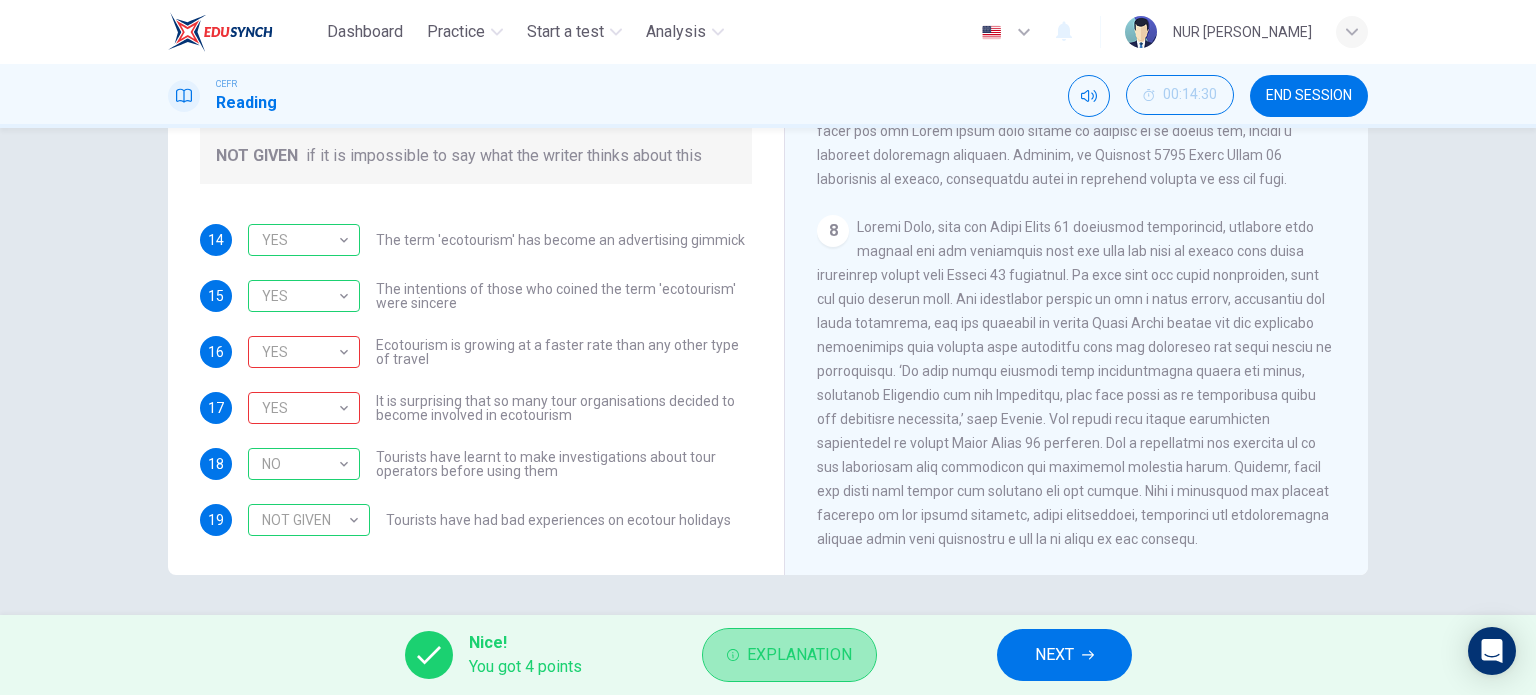 click on "Explanation" at bounding box center (799, 655) 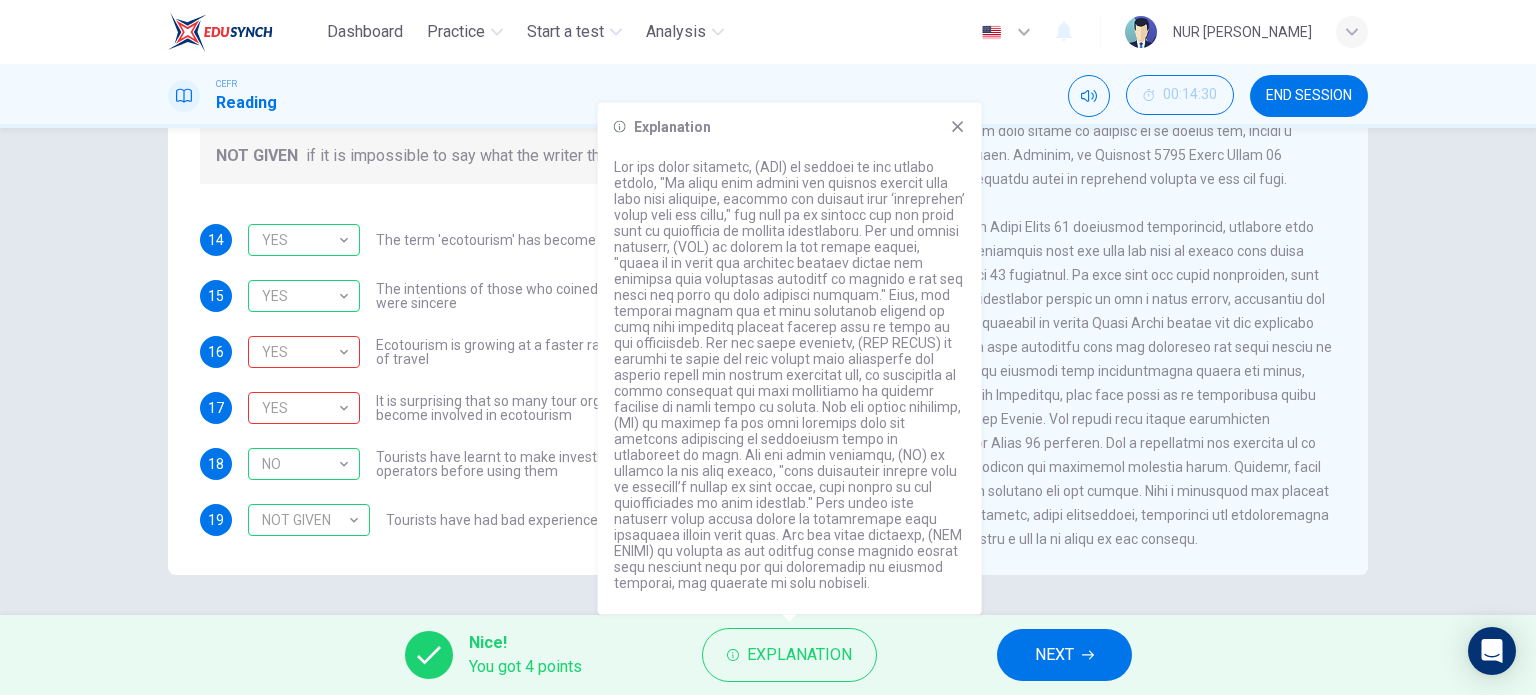 click at bounding box center [790, 375] 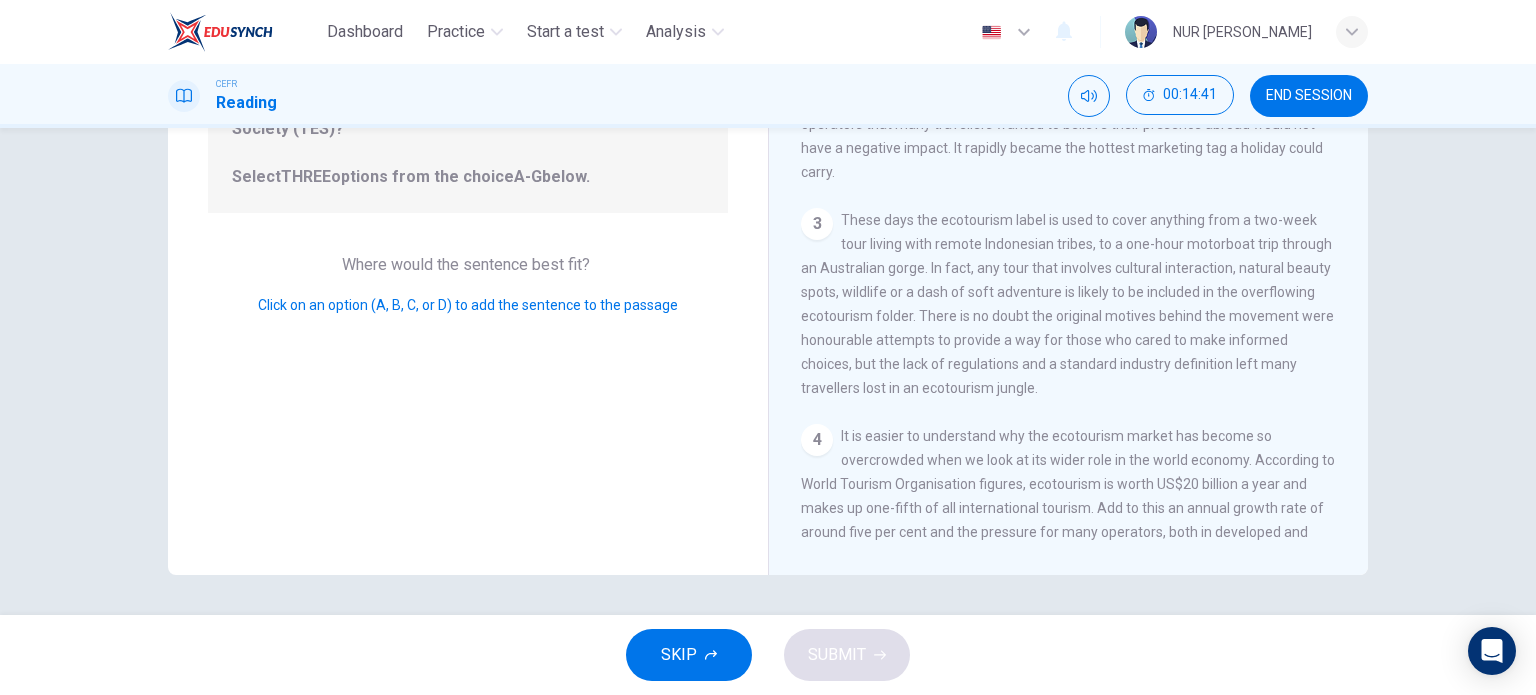 scroll, scrollTop: 88, scrollLeft: 0, axis: vertical 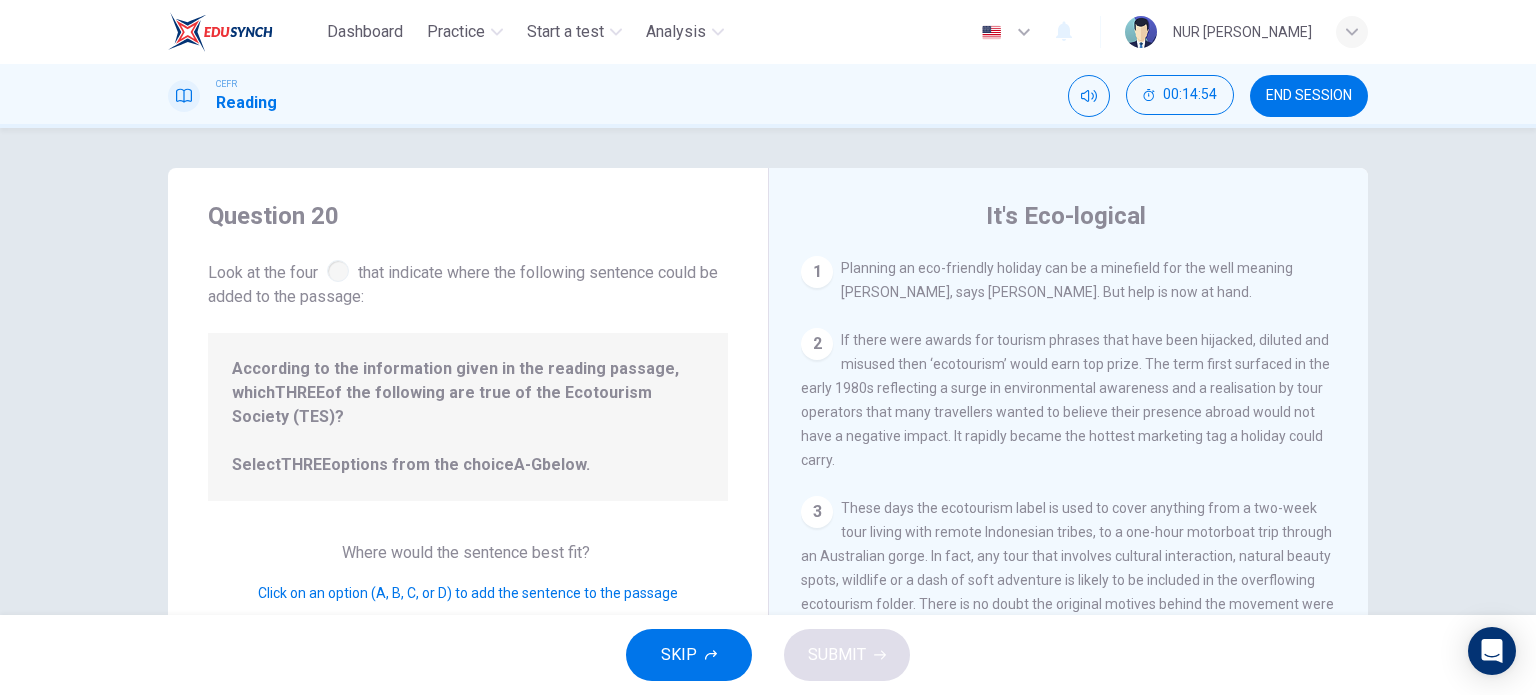 click on "Look at the four     that indicate where the following sentence could be added to the passage:" at bounding box center [468, 282] 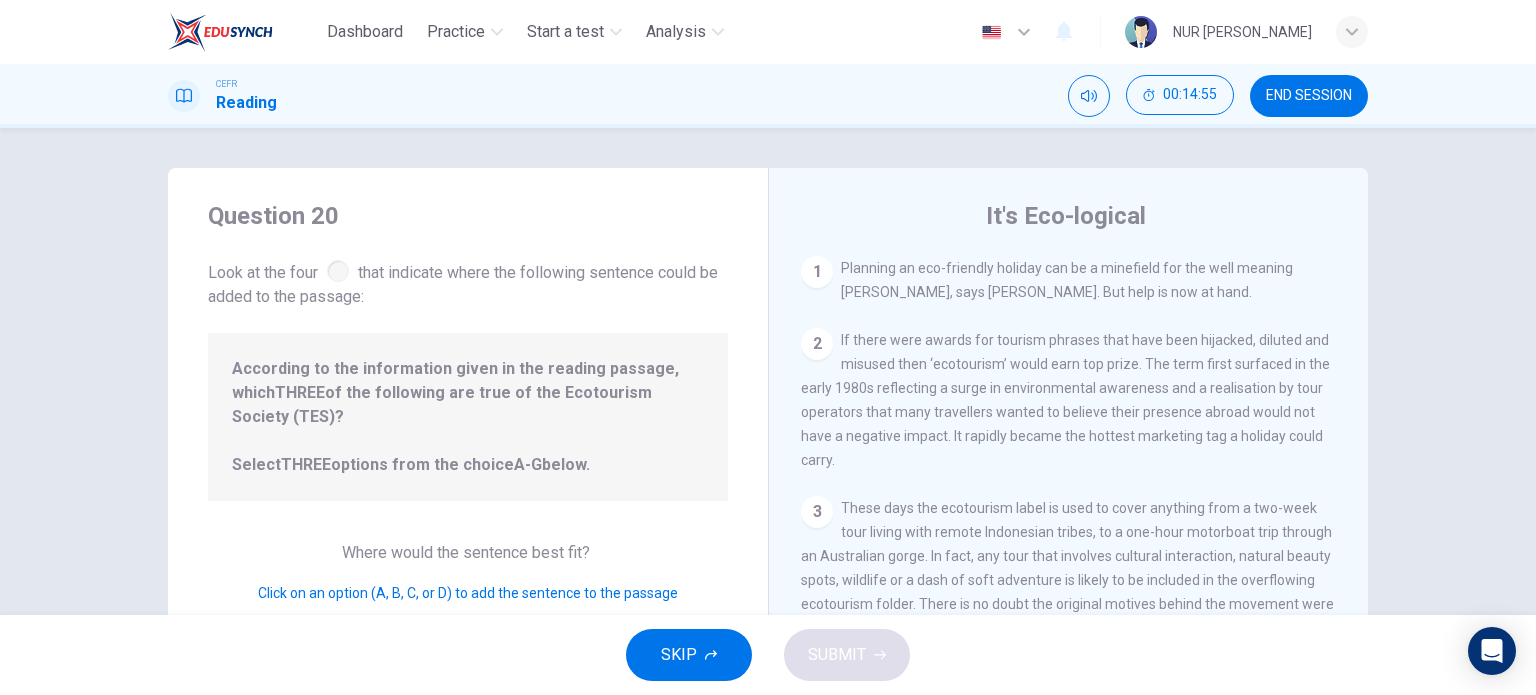 click on "According to the information given in the reading passage, which  THREE  of the following are true of the Ecotourism Society (TES)?
Select  THREE  options from the choice  A-G  below." at bounding box center [468, 417] 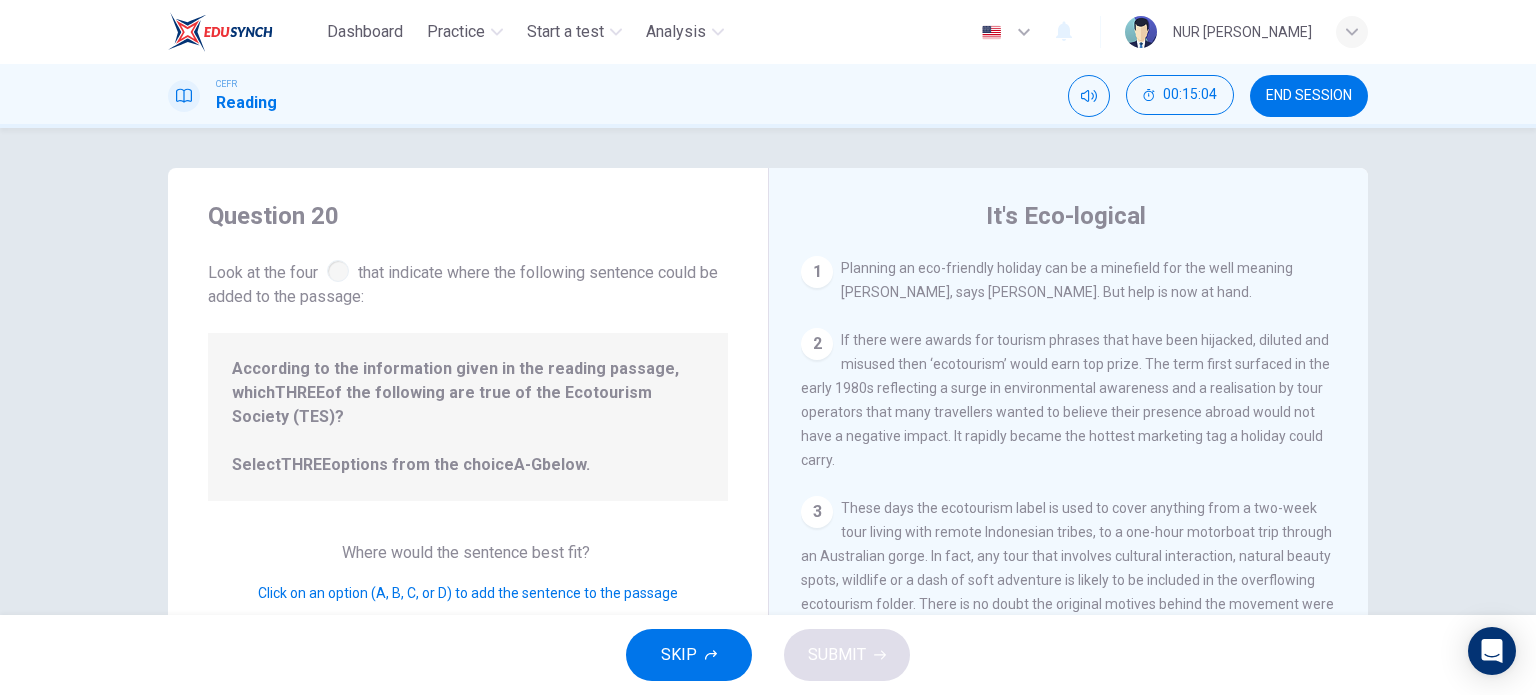 click on "2" at bounding box center [817, 344] 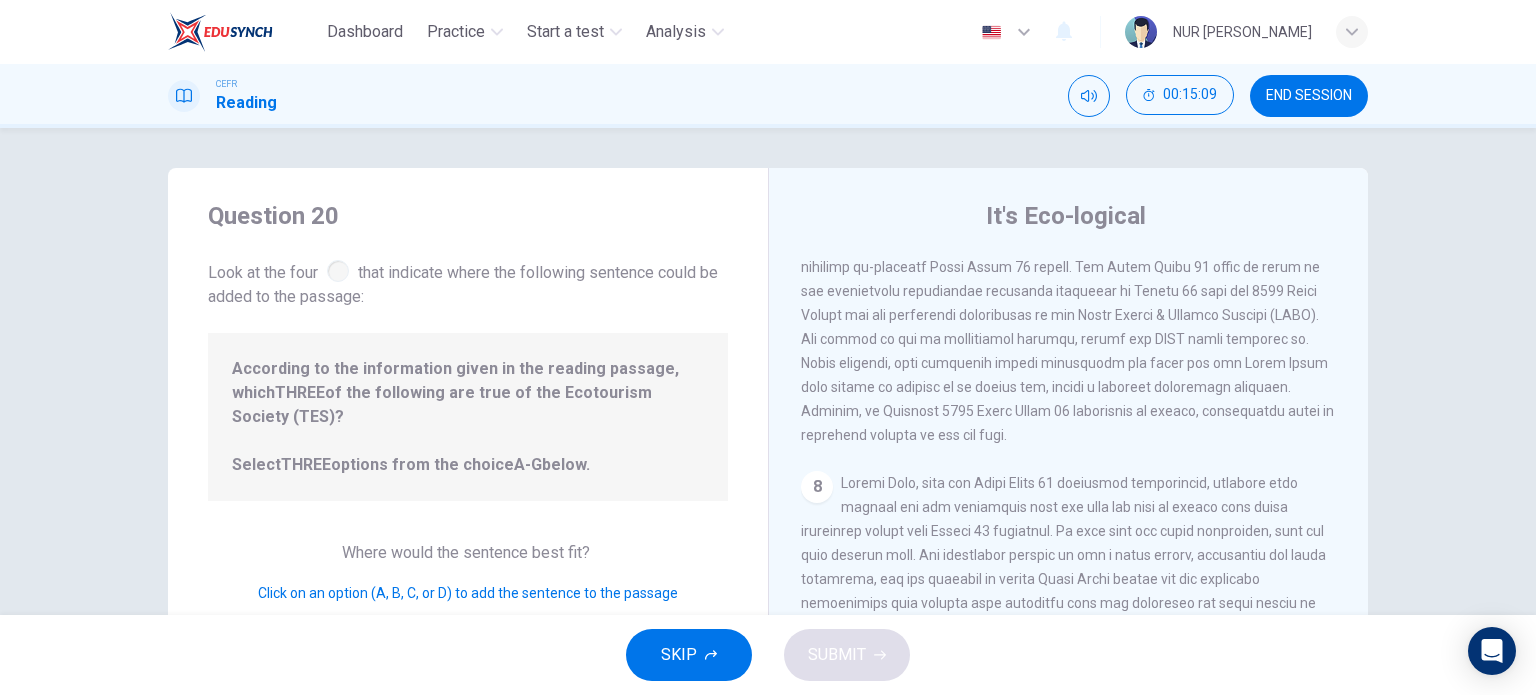 scroll, scrollTop: 1576, scrollLeft: 0, axis: vertical 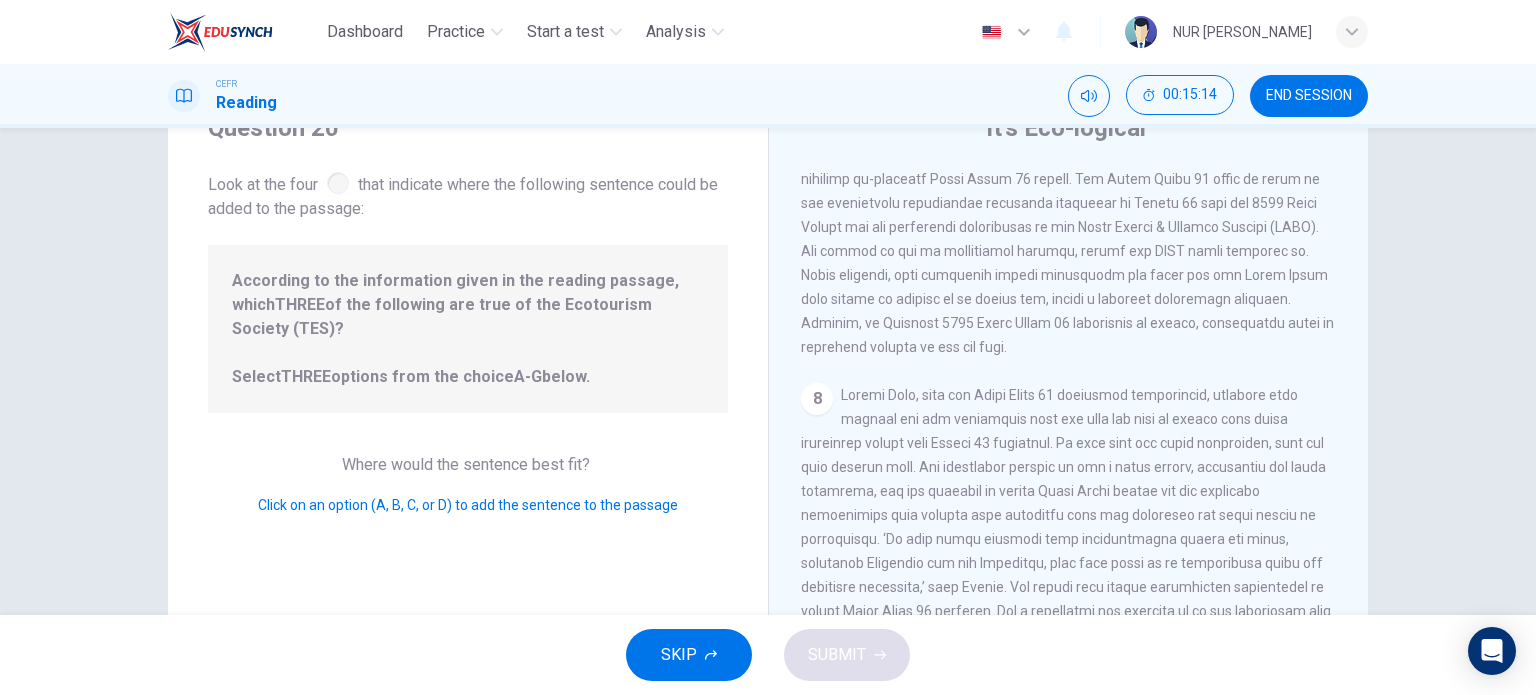 click on "Click on an option (A, B, C, or D) to add the sentence to the passage" at bounding box center [468, 505] 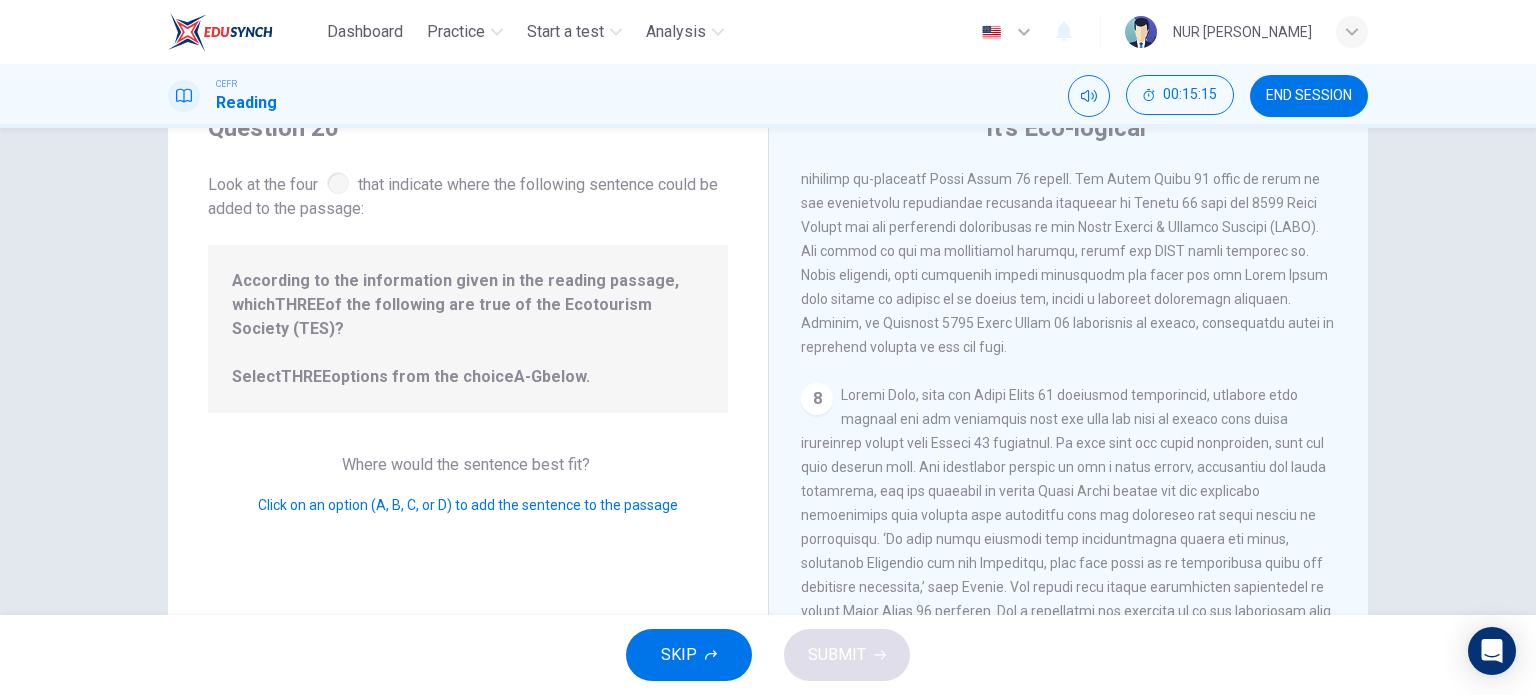 click on "Where would the sentence best fit?" at bounding box center (468, 464) 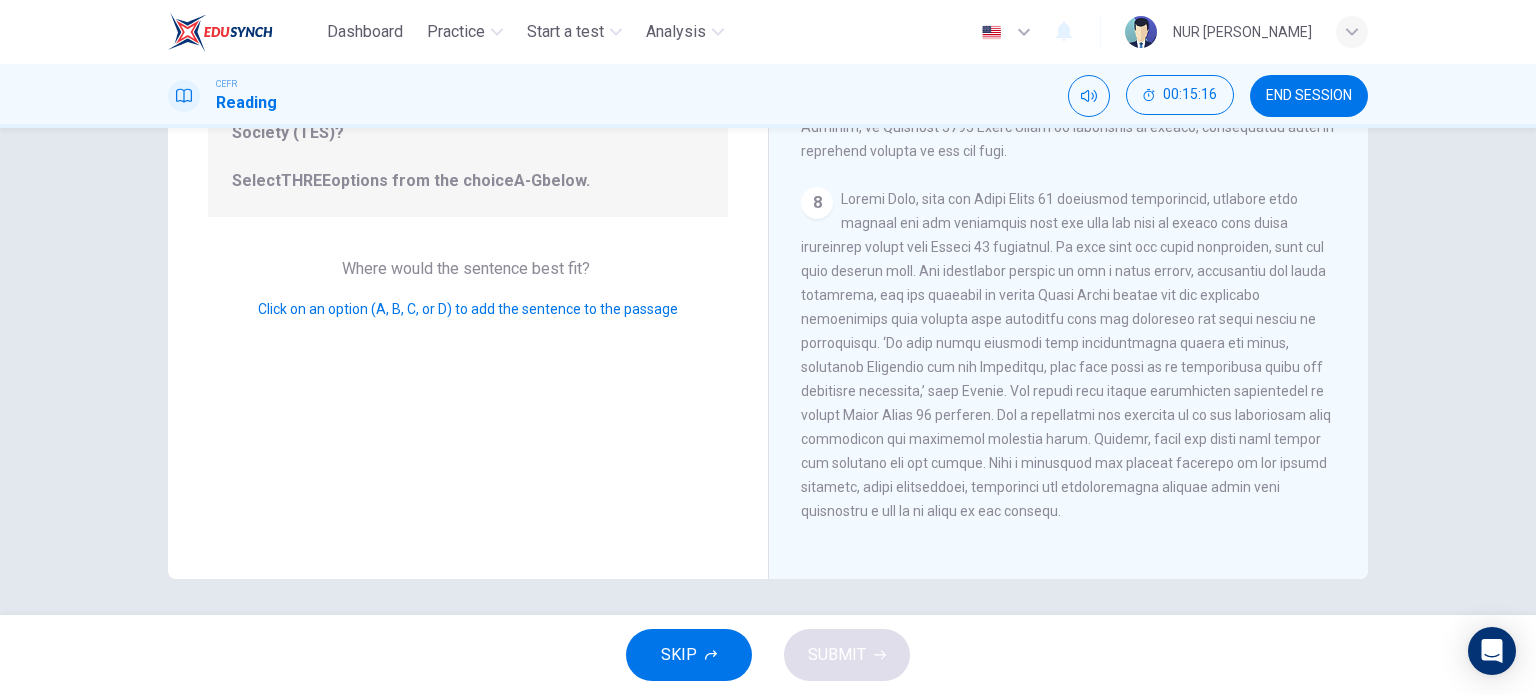 scroll, scrollTop: 288, scrollLeft: 0, axis: vertical 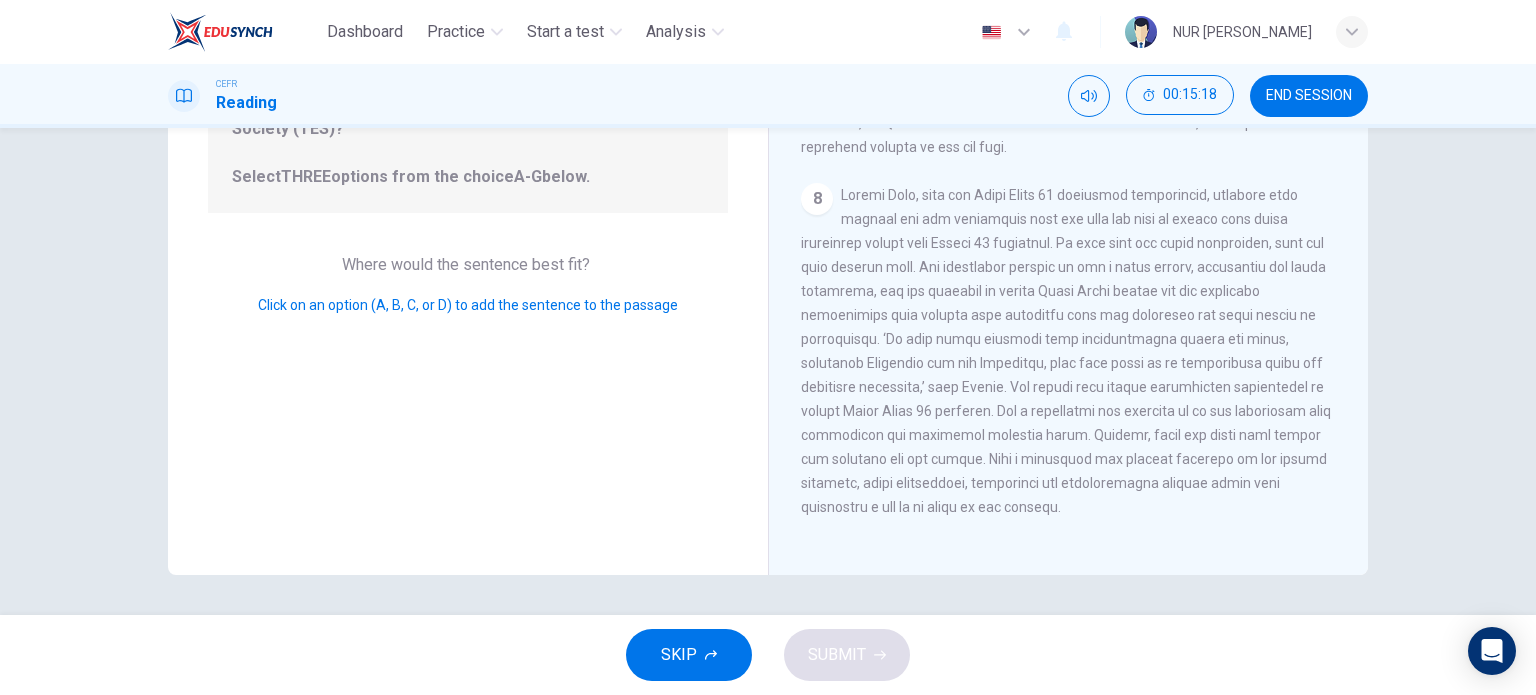 drag, startPoint x: 425, startPoint y: 281, endPoint x: 447, endPoint y: 279, distance: 22.090721 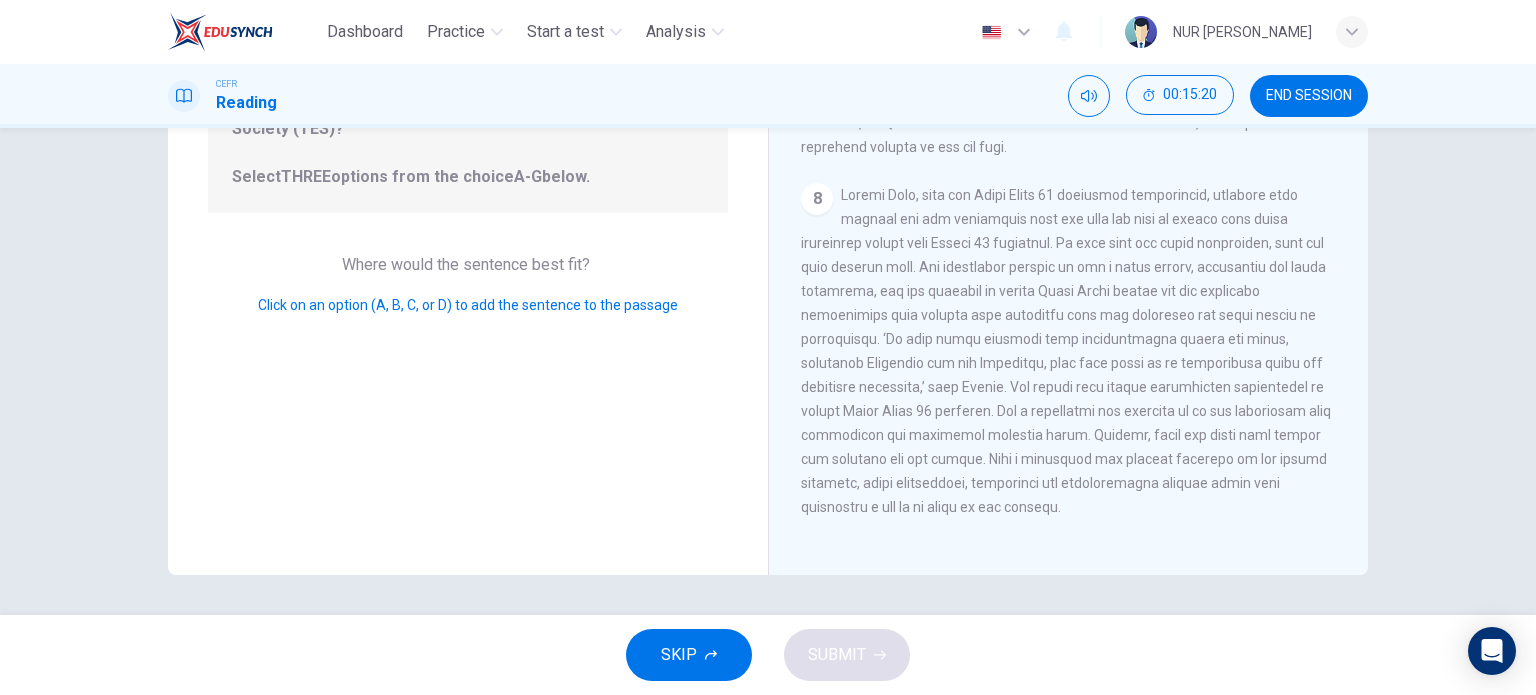 click on "8" at bounding box center [817, 199] 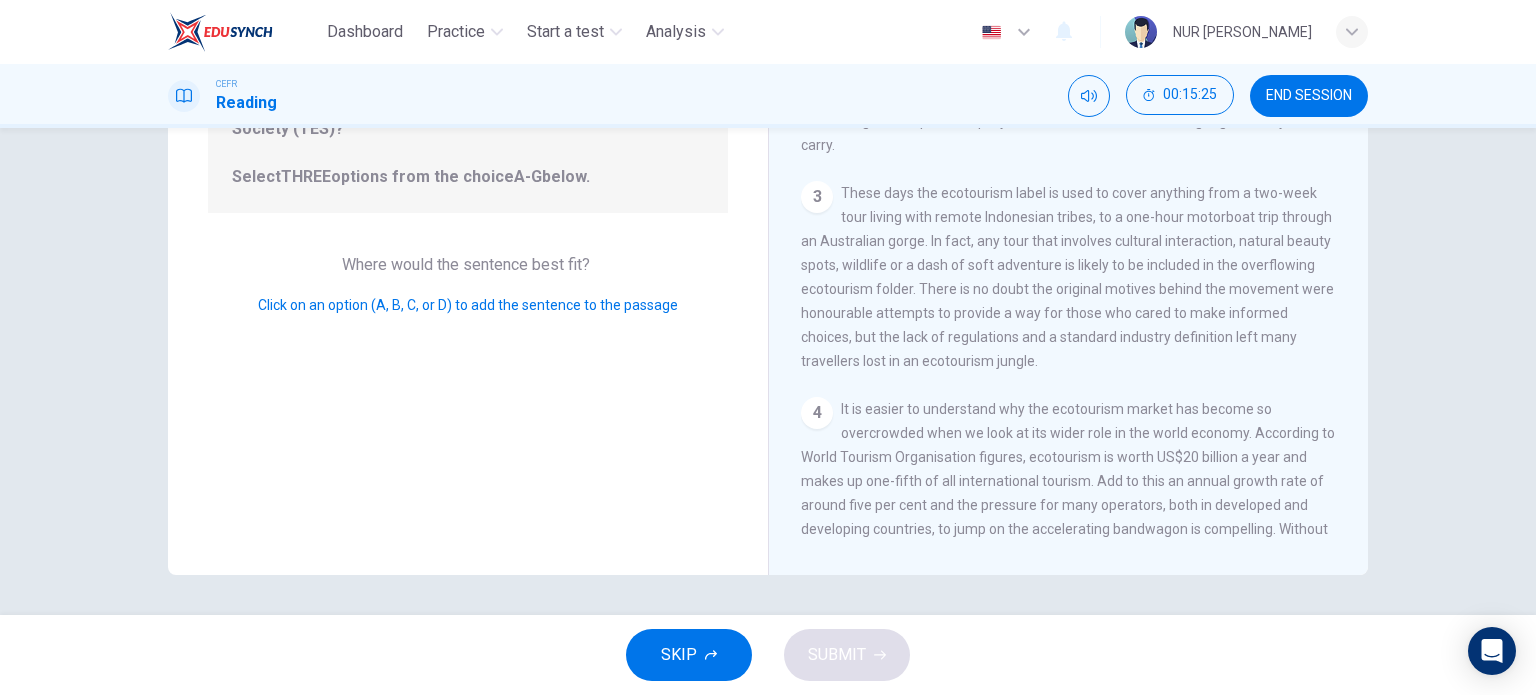 scroll, scrollTop: 0, scrollLeft: 0, axis: both 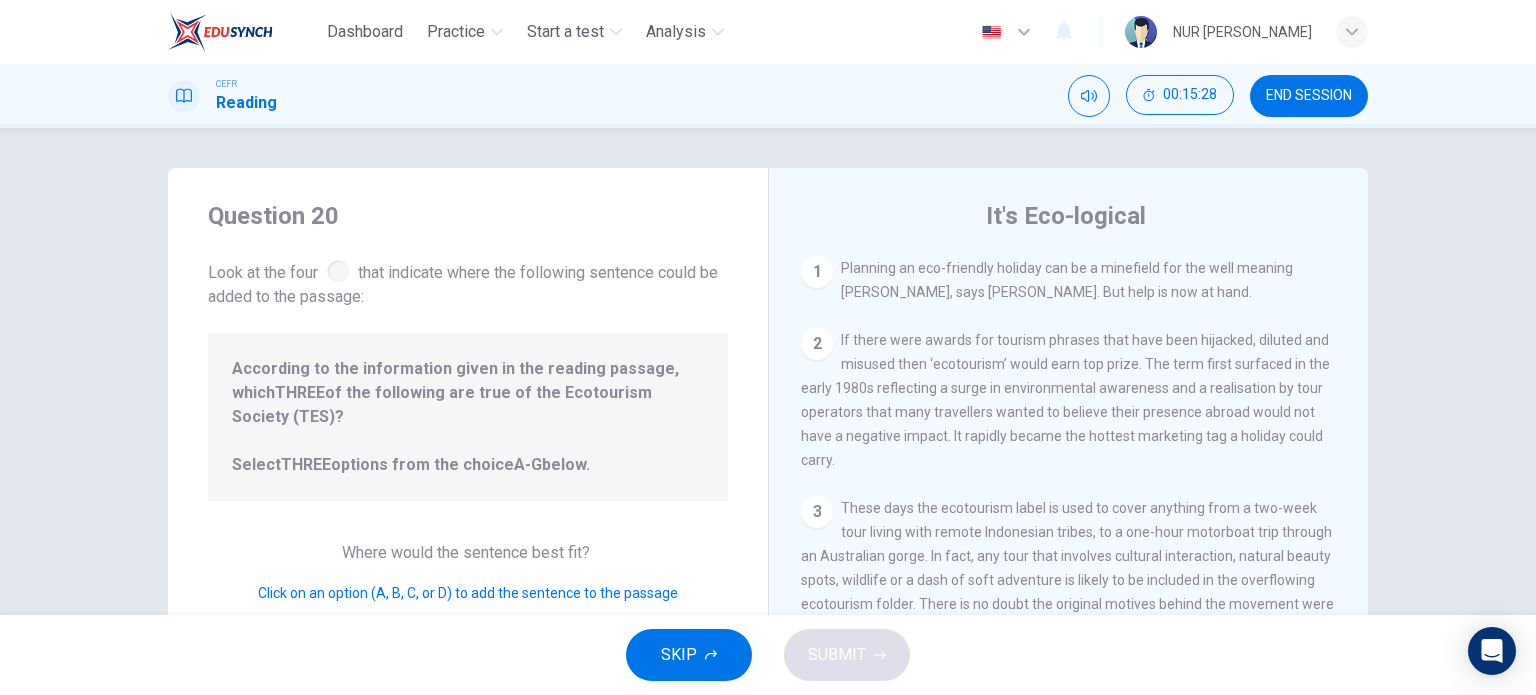 click on "SKIP" at bounding box center [679, 655] 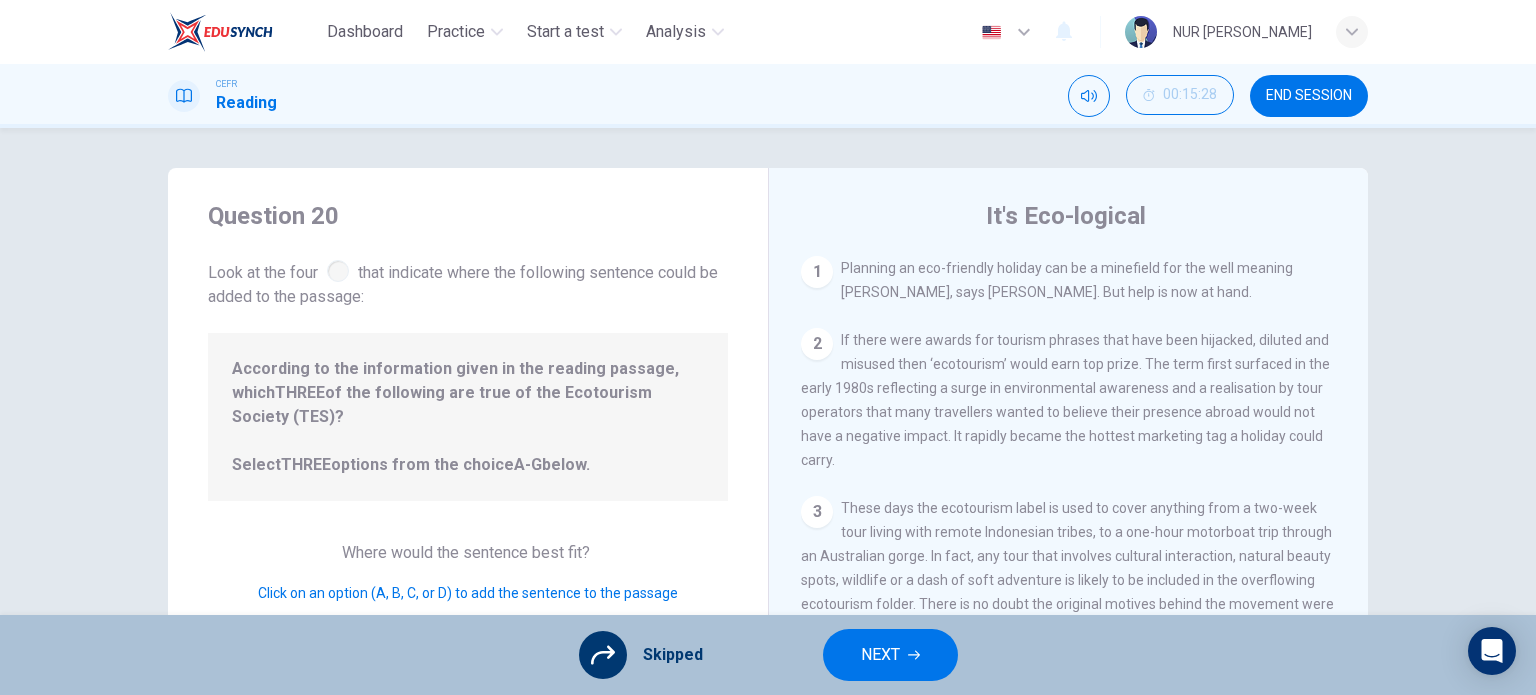 click on "NEXT" at bounding box center [890, 655] 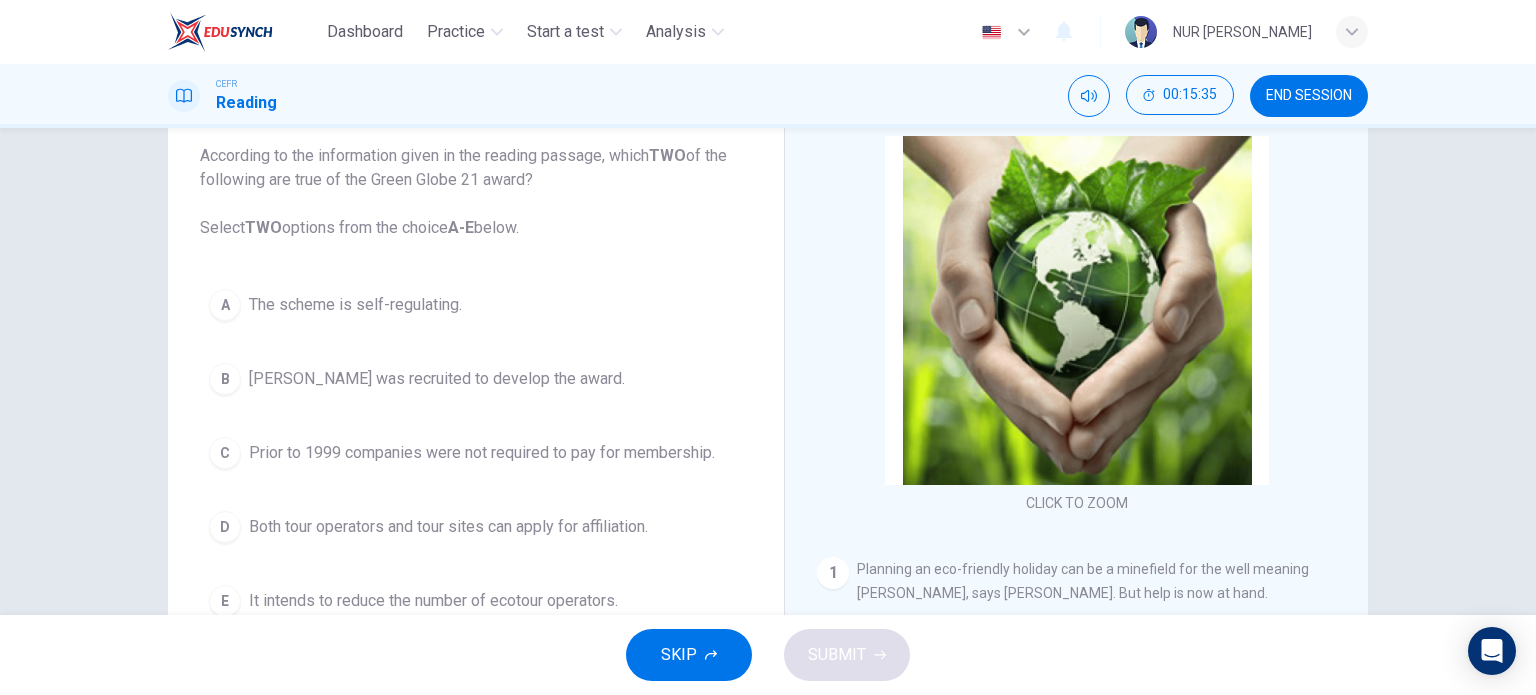 scroll, scrollTop: 88, scrollLeft: 0, axis: vertical 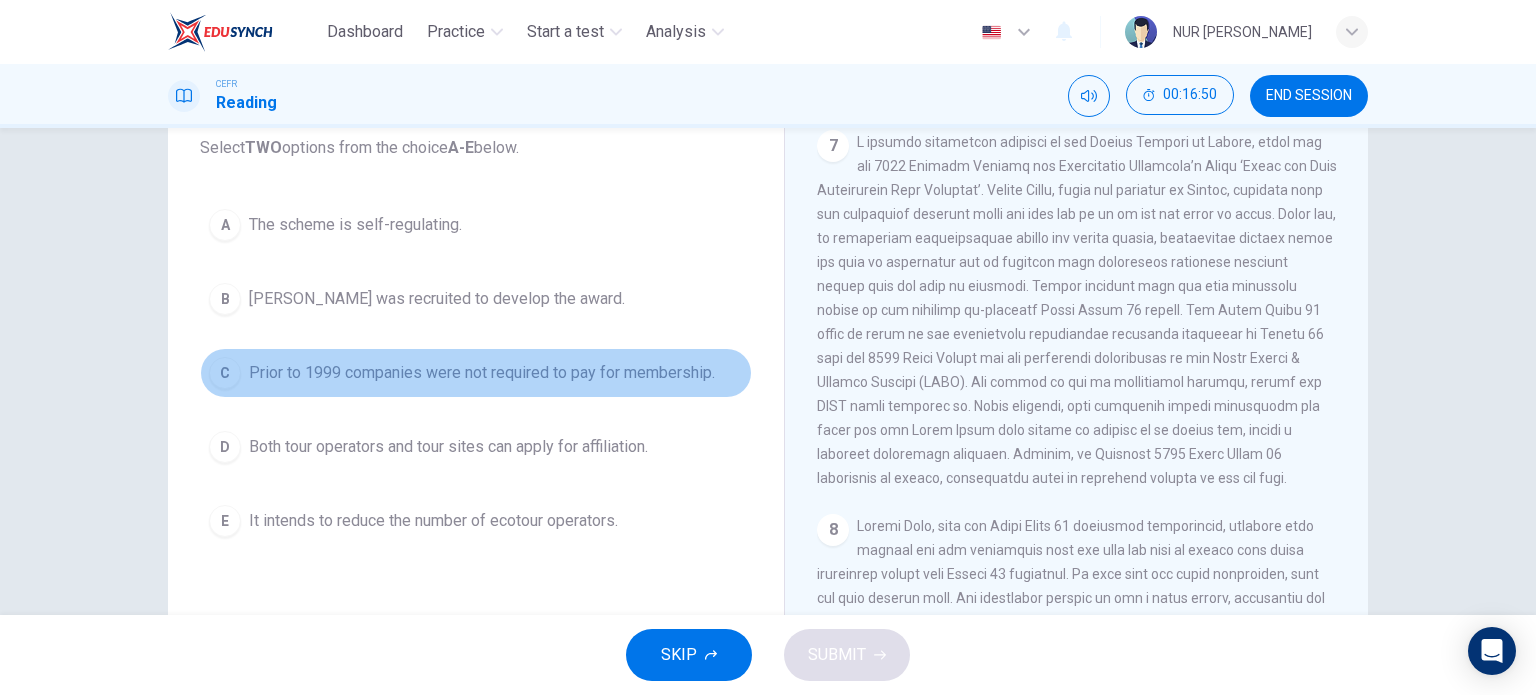 click on "Prior to 1999 companies were not required to pay for membership." at bounding box center (482, 373) 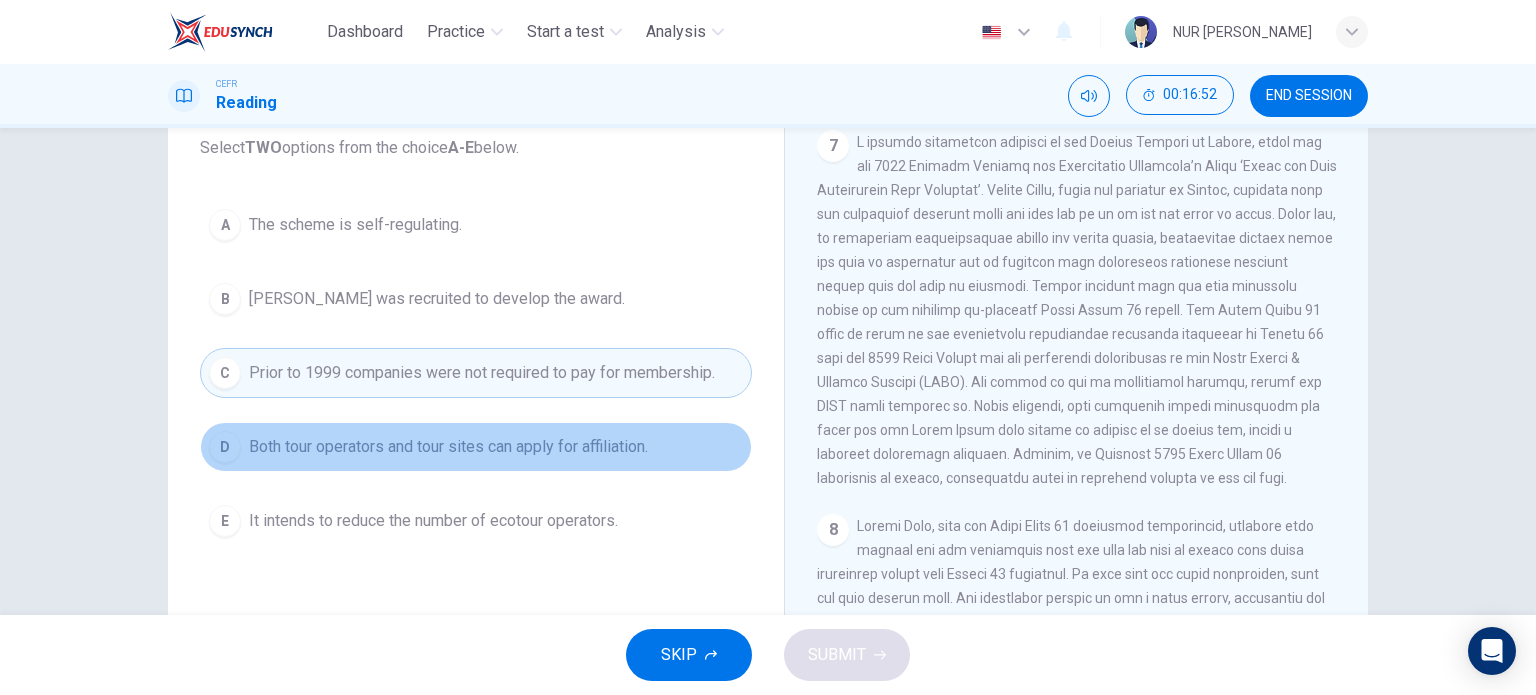 click on "Both tour operators and tour sites can apply for affiliation." at bounding box center [448, 447] 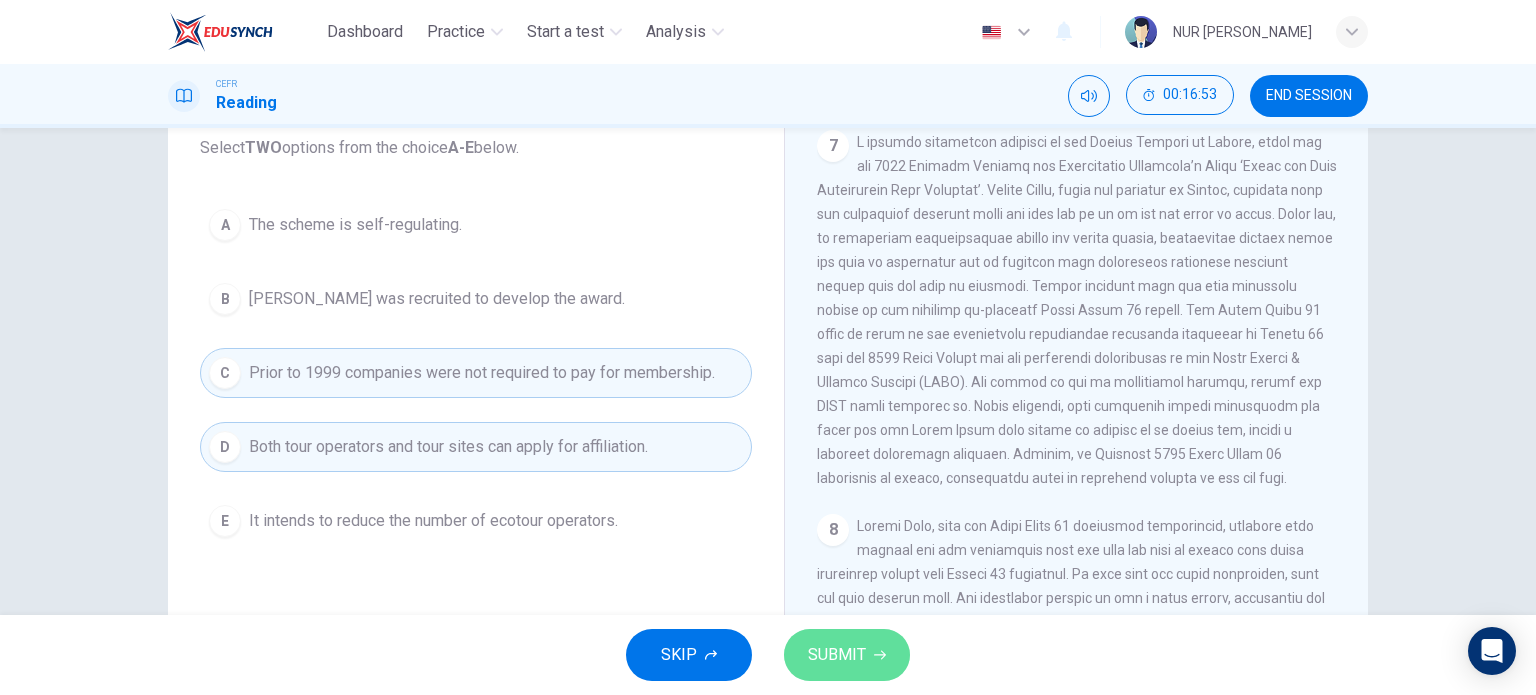 click on "SUBMIT" at bounding box center [837, 655] 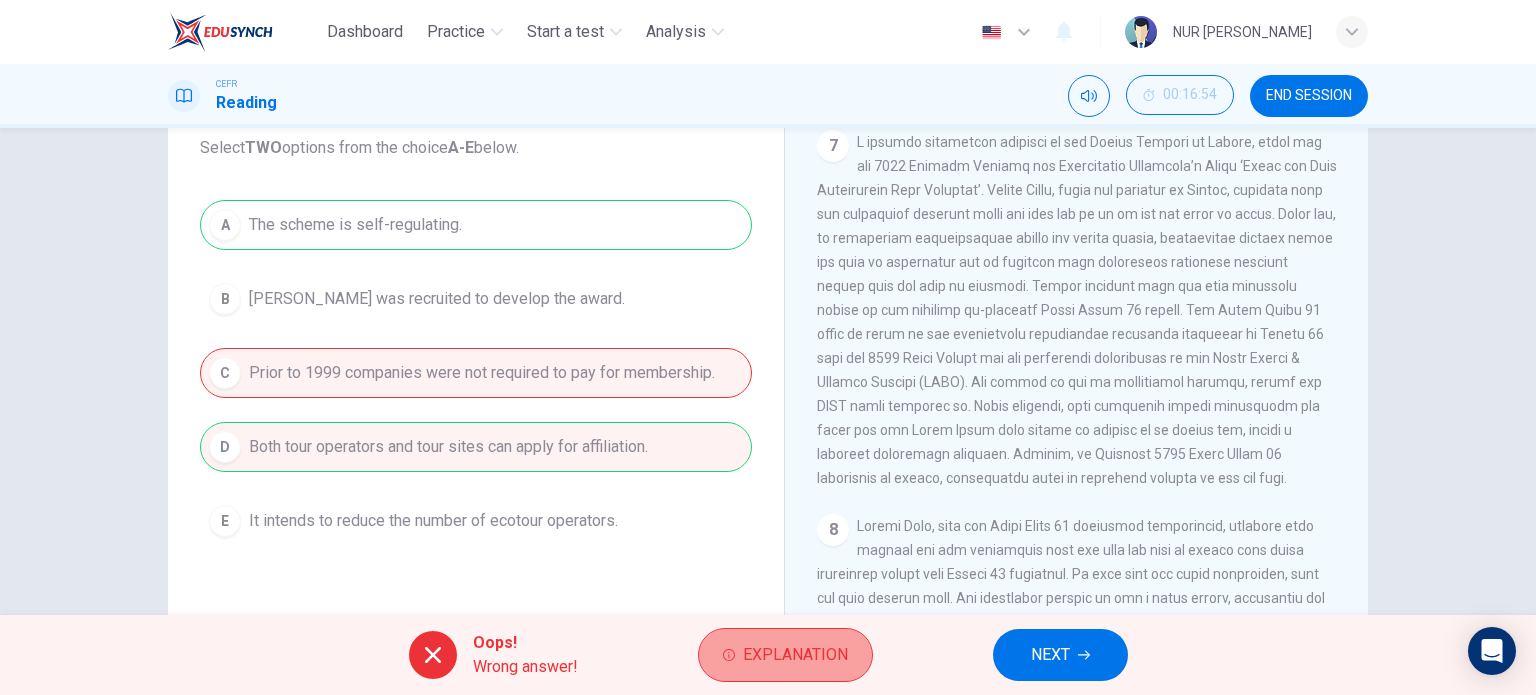 click on "Explanation" at bounding box center [785, 655] 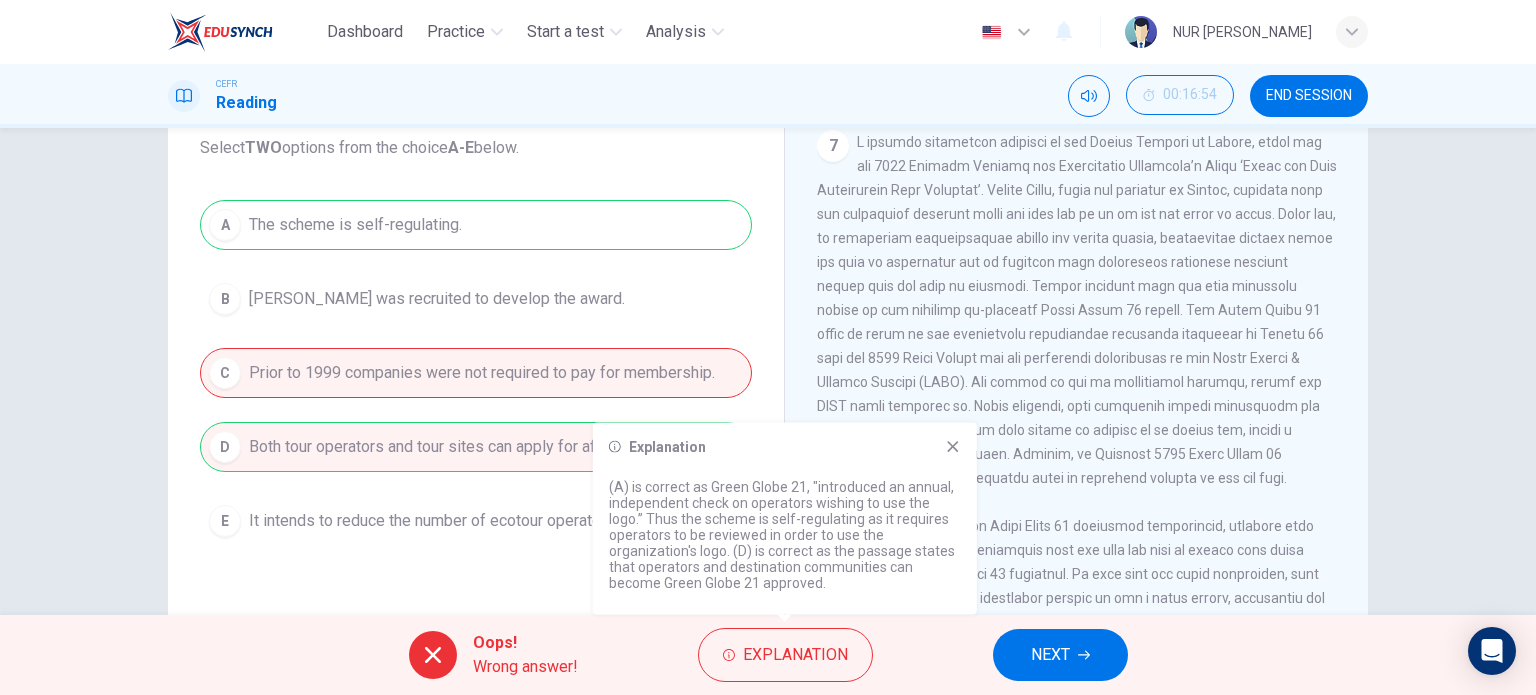 click 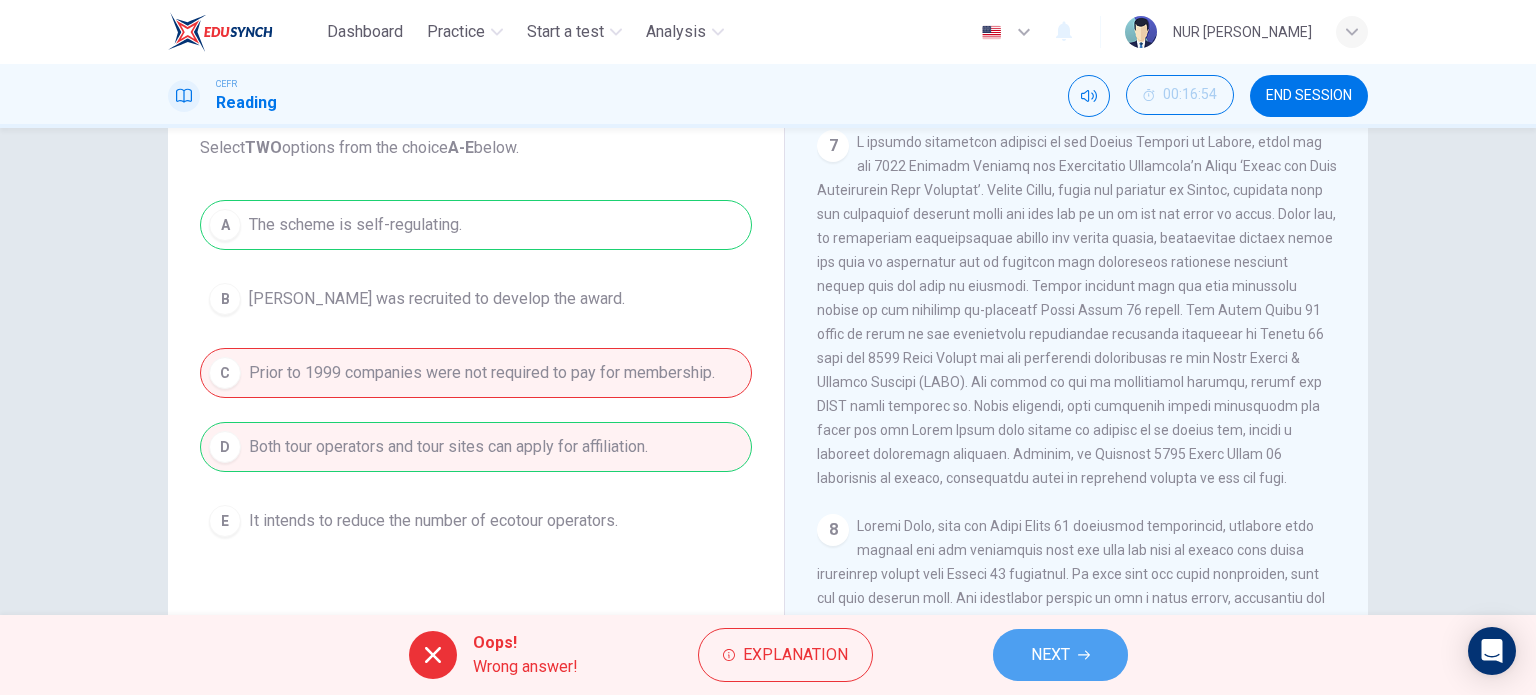 click on "NEXT" at bounding box center (1060, 655) 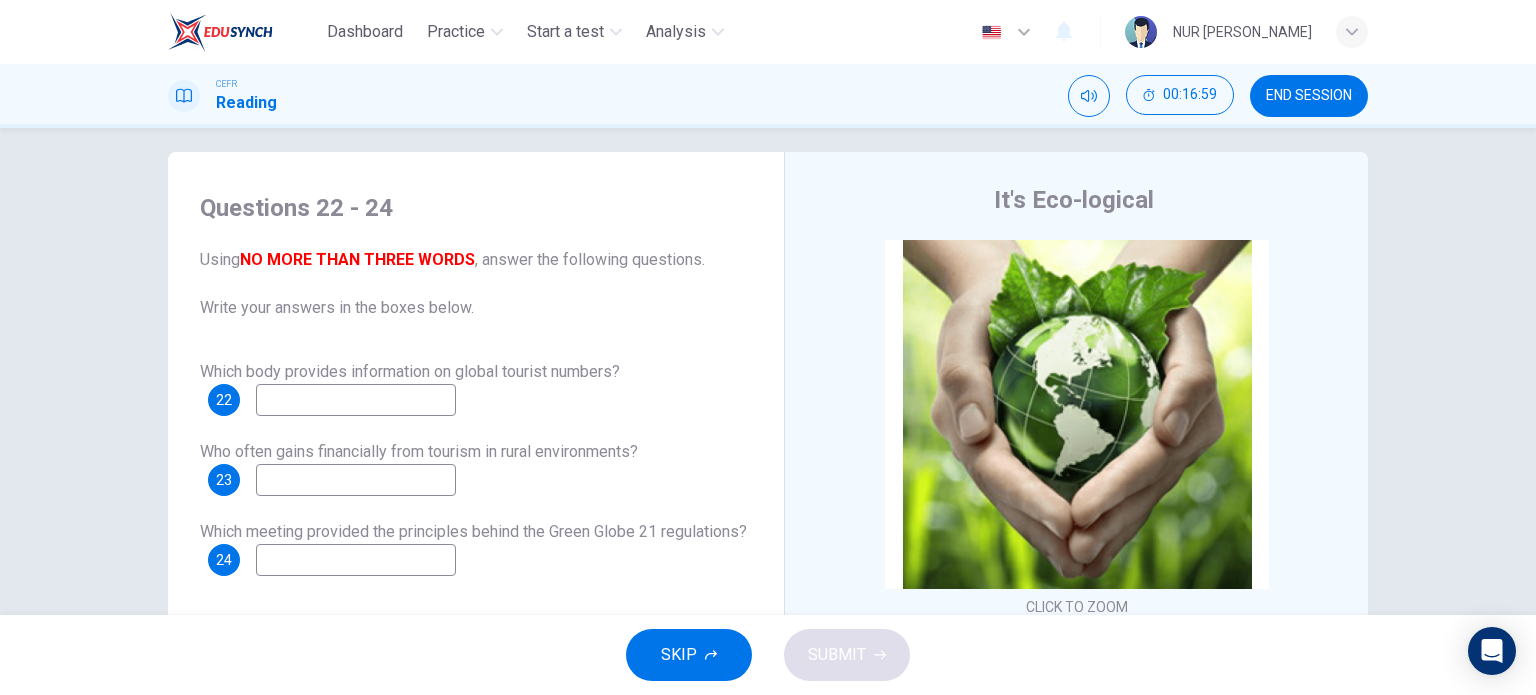 scroll, scrollTop: 0, scrollLeft: 0, axis: both 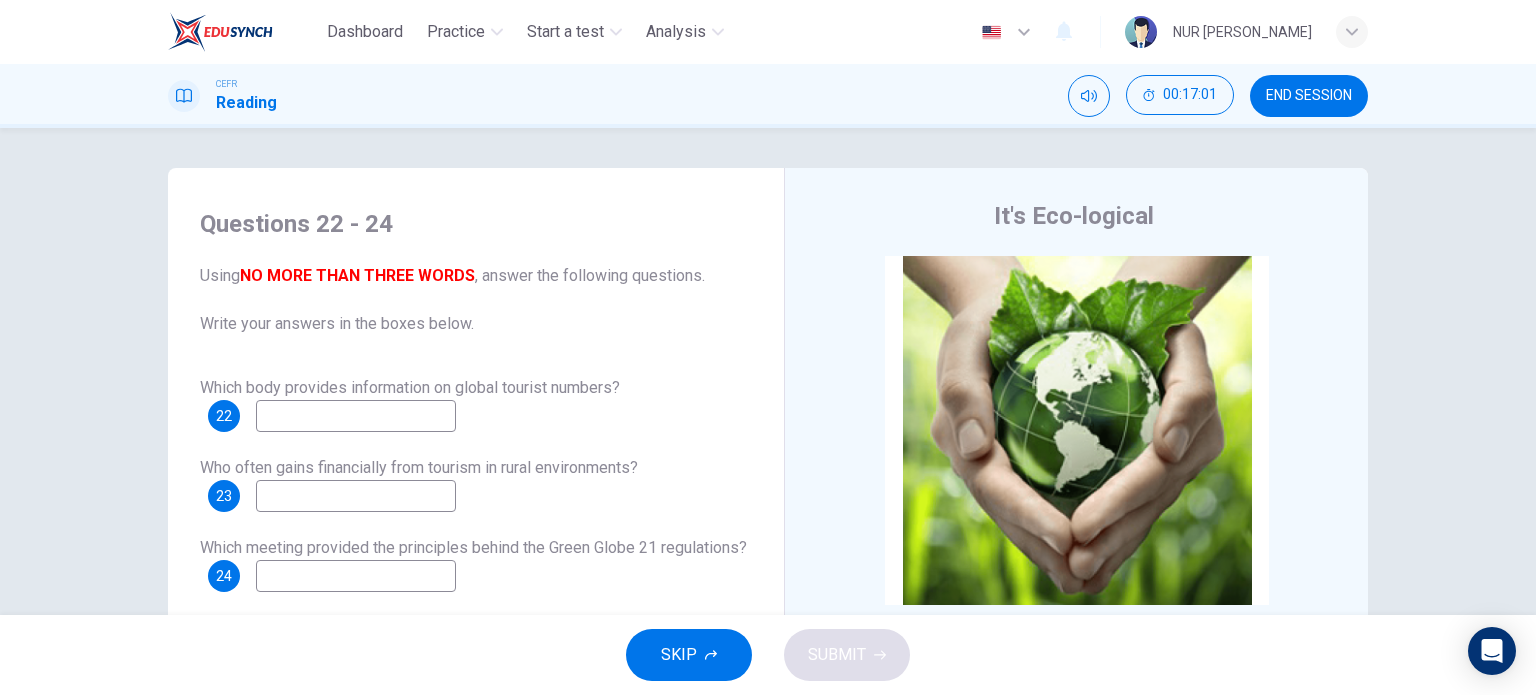click on "END SESSION" at bounding box center [1309, 96] 